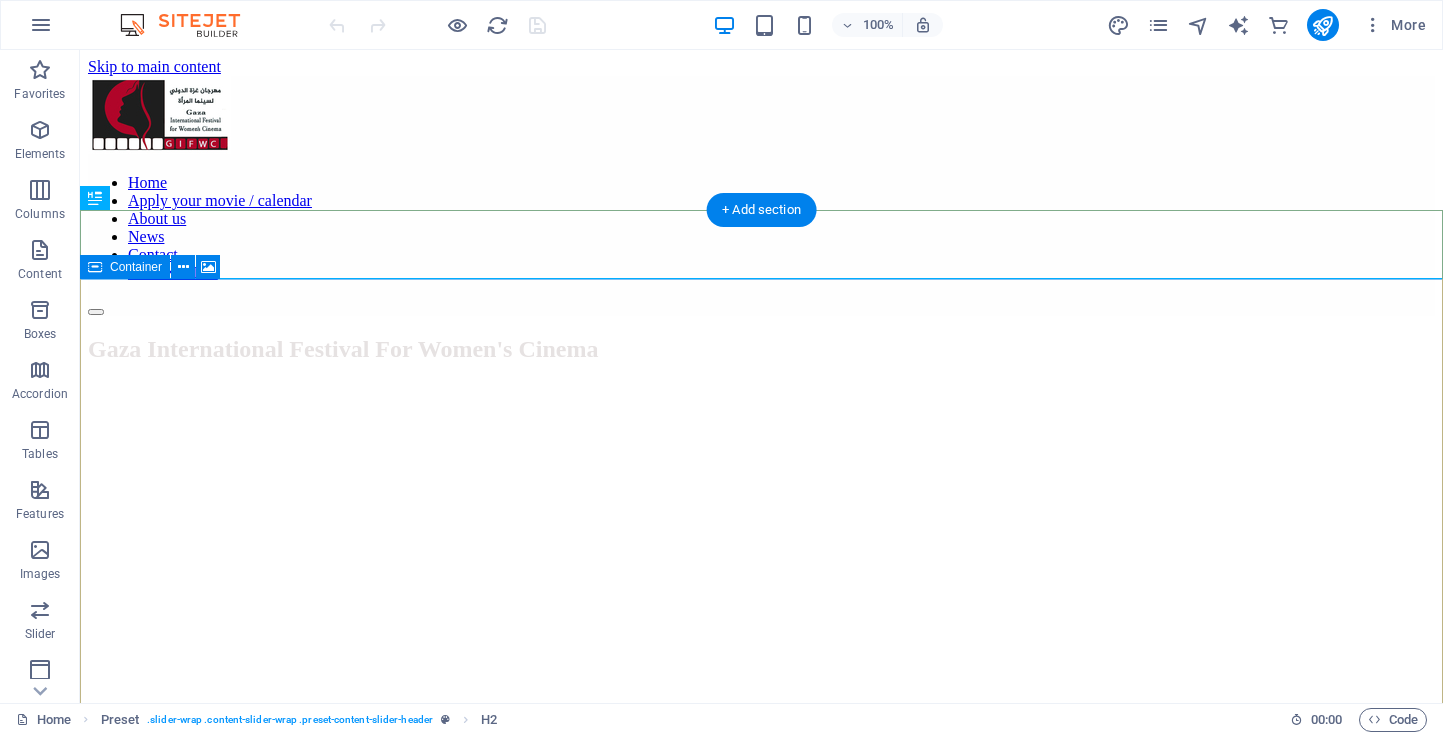 scroll, scrollTop: 0, scrollLeft: 0, axis: both 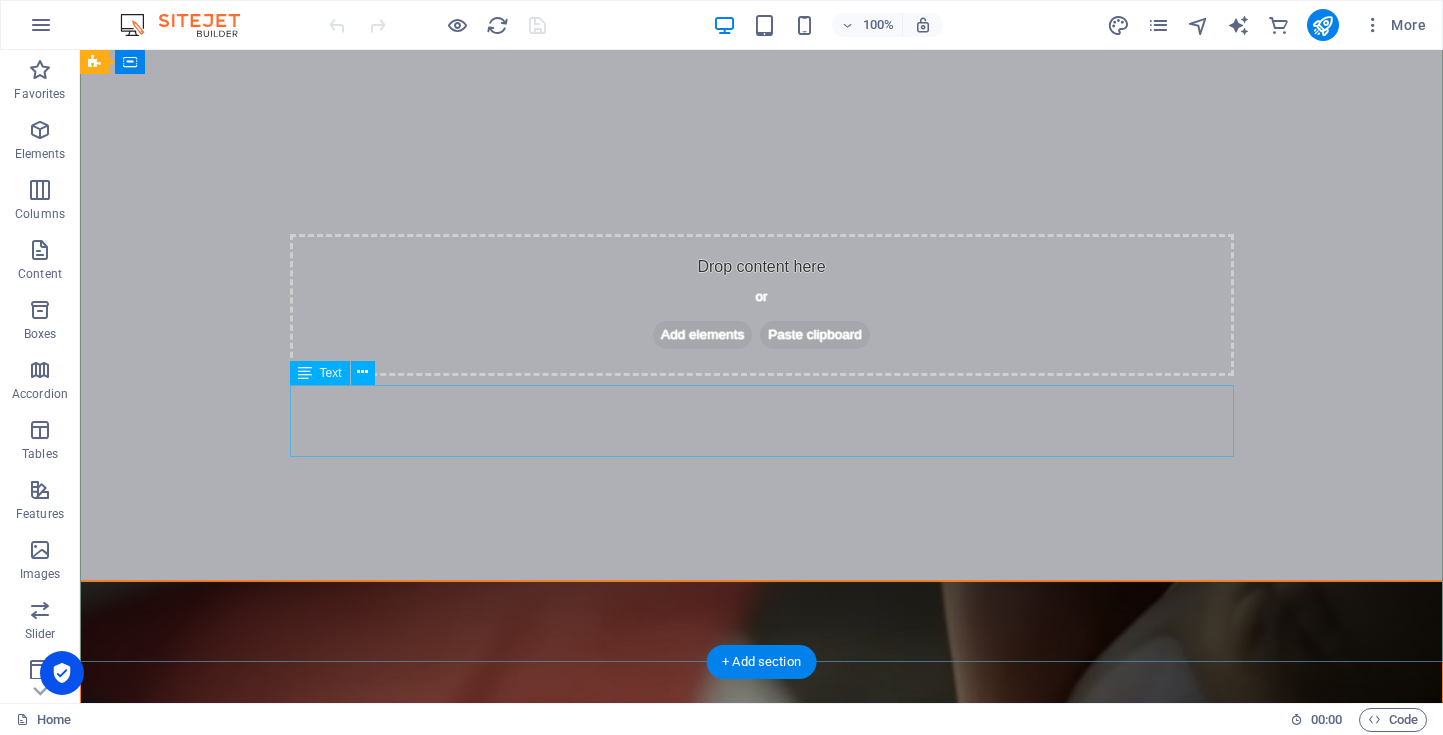 click on "‌[DATE]-[DATE]" at bounding box center [761, 1461] 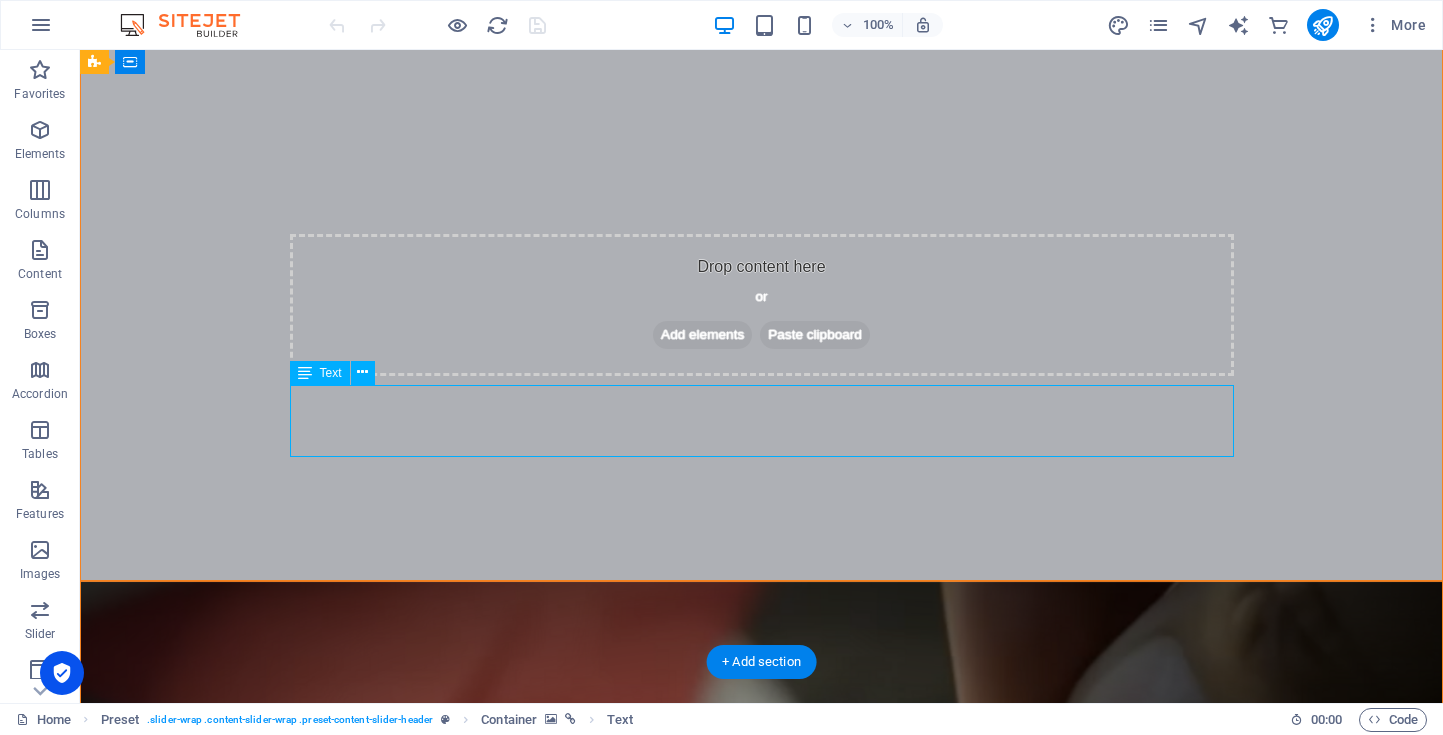 click on "‌[DATE]-[DATE]" at bounding box center [761, 1461] 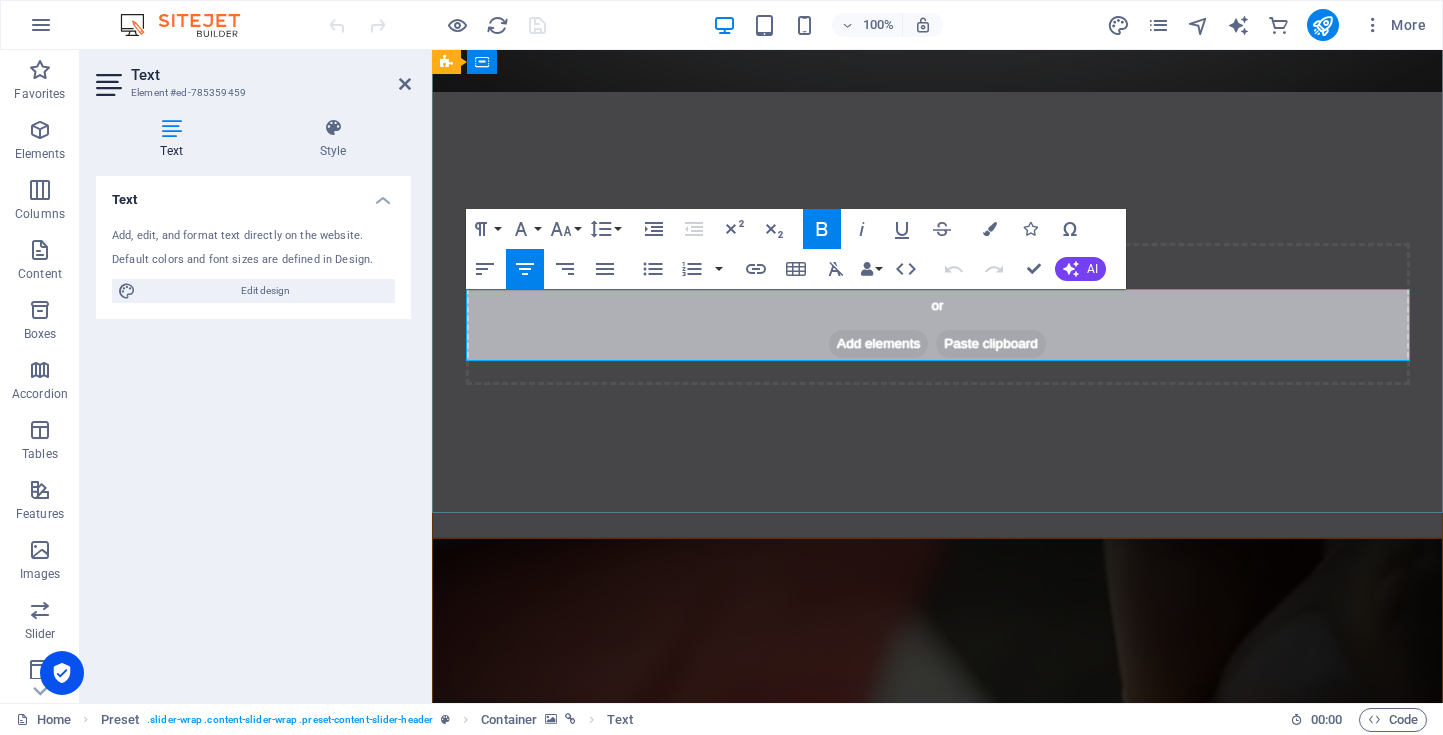 click on "‌[DATE]-[DATE]" at bounding box center [937, 1404] 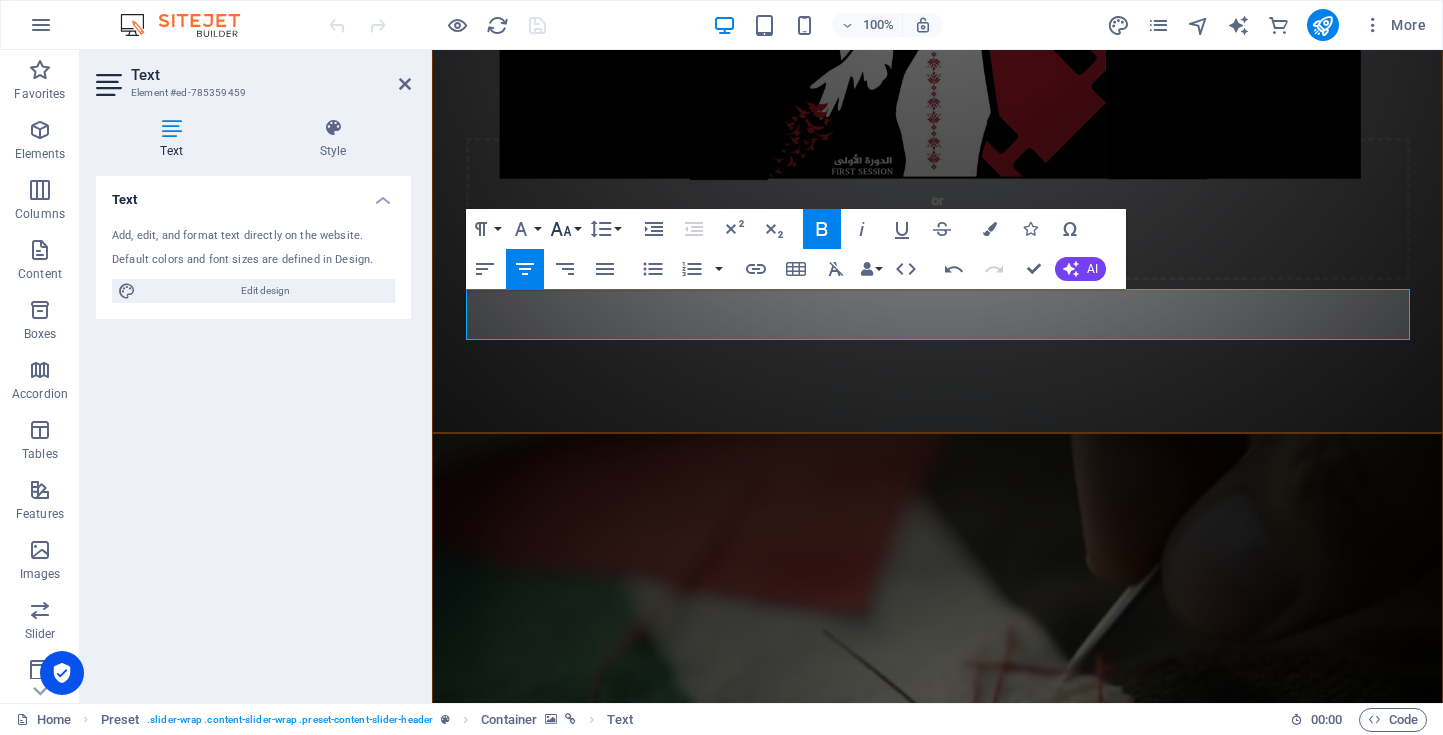 click 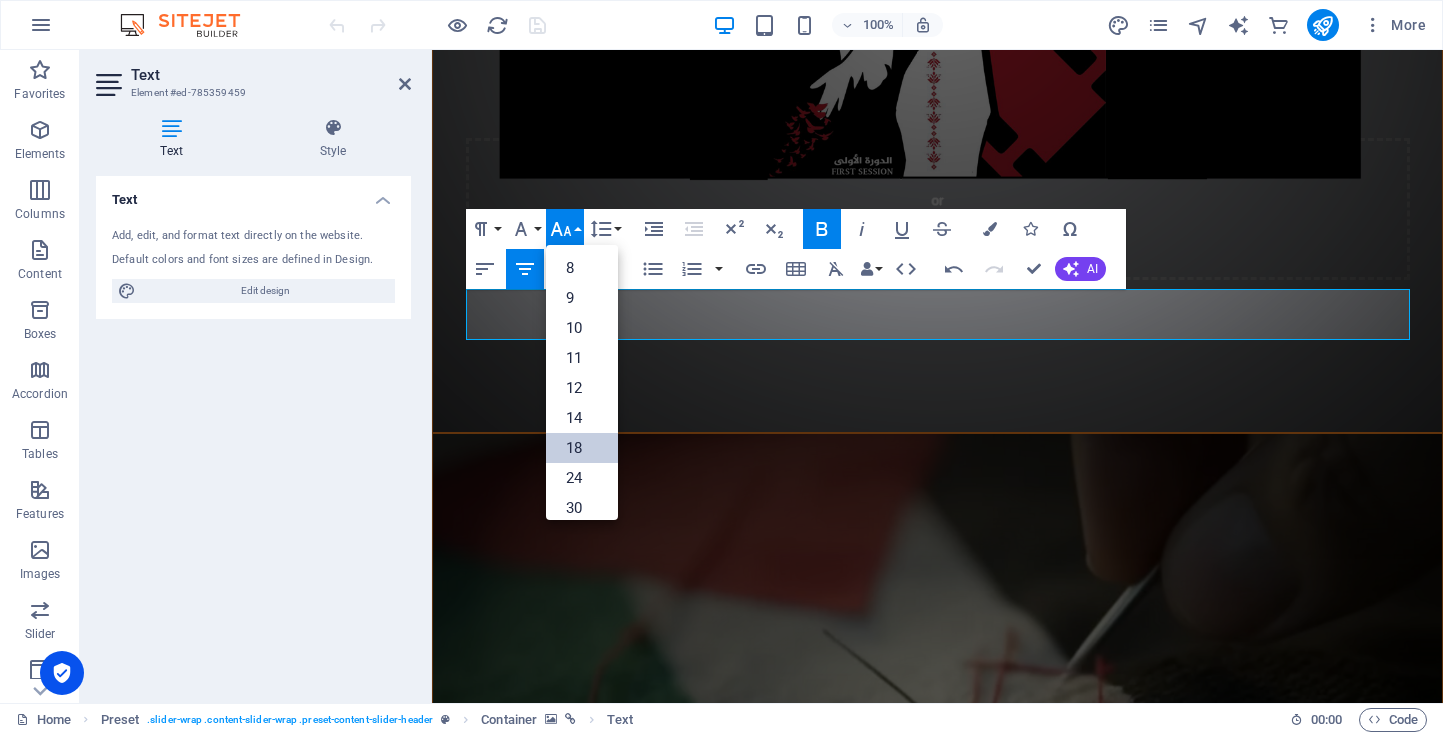 click on "18" at bounding box center [582, 448] 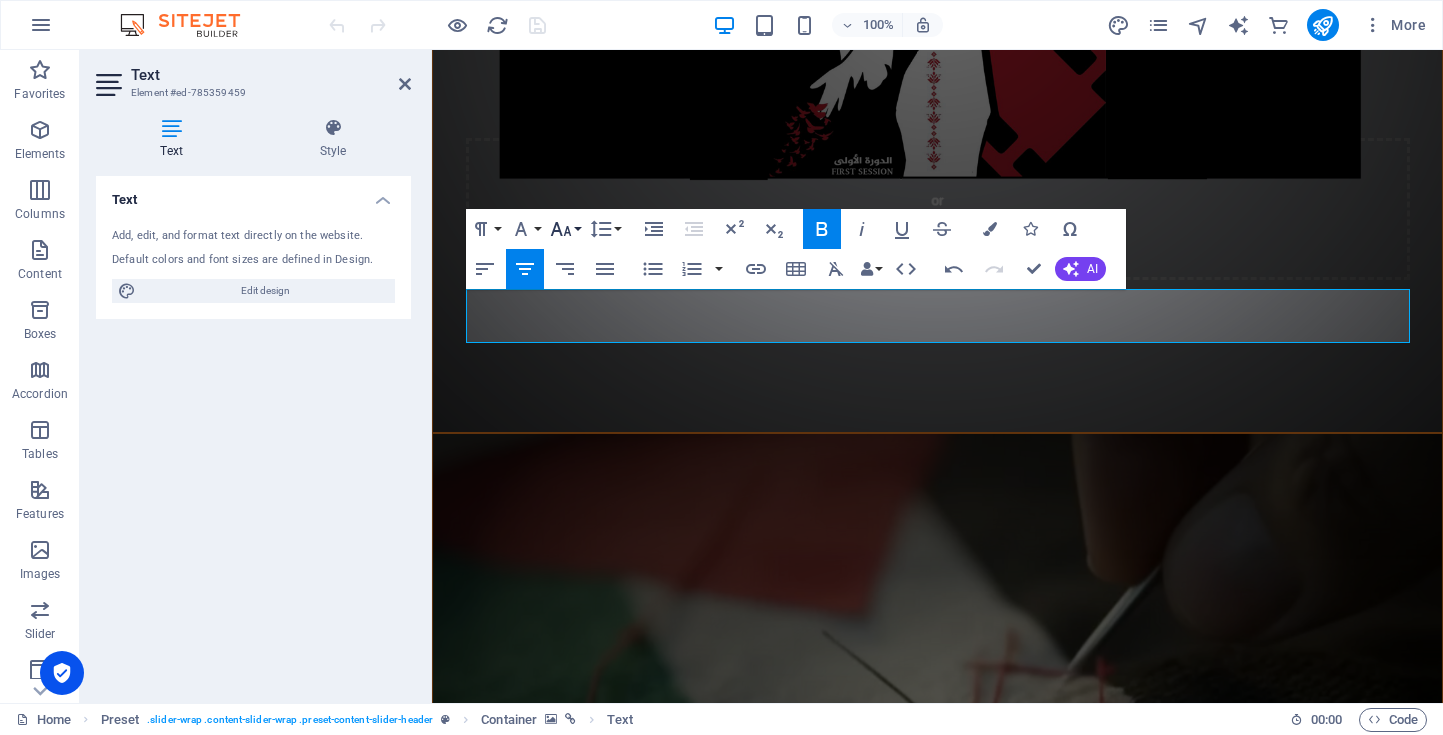 click on "Font Size" at bounding box center [565, 229] 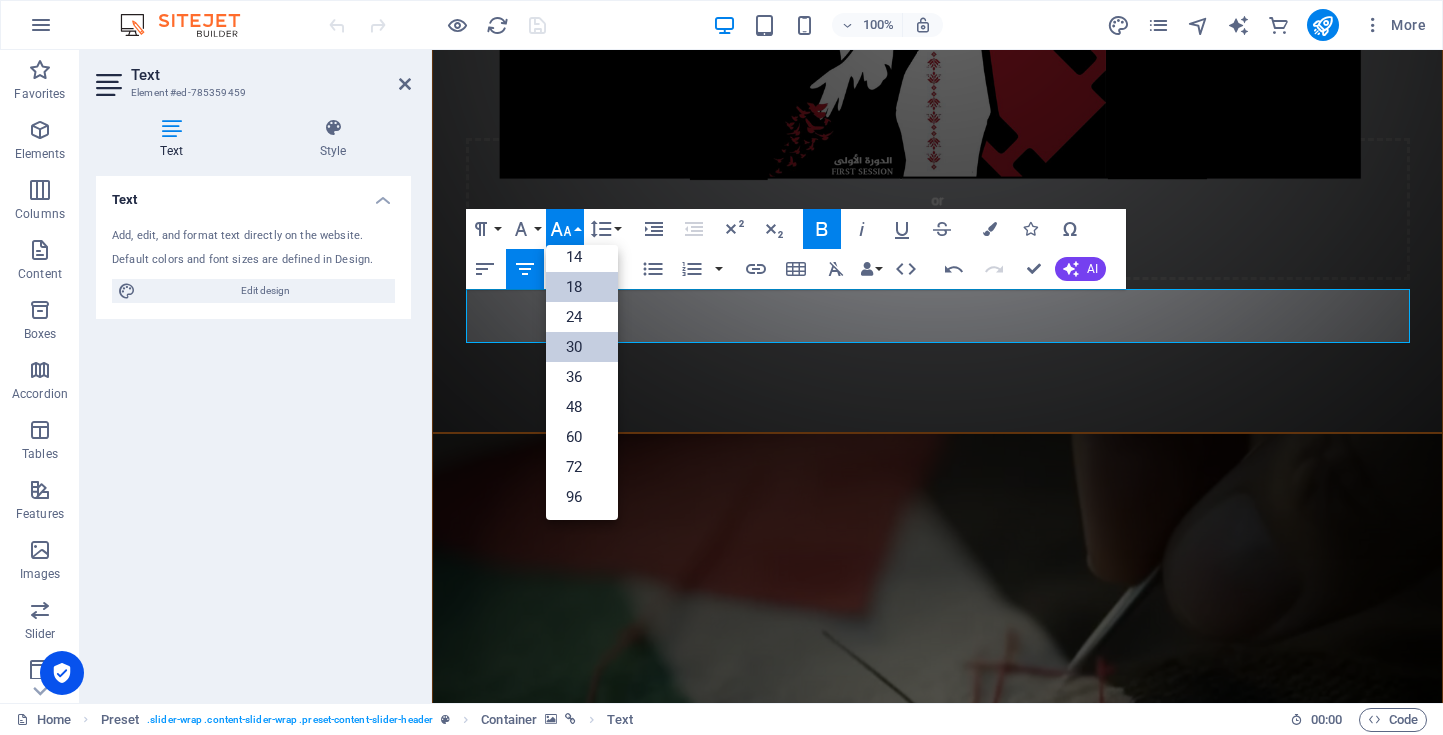 scroll, scrollTop: 161, scrollLeft: 0, axis: vertical 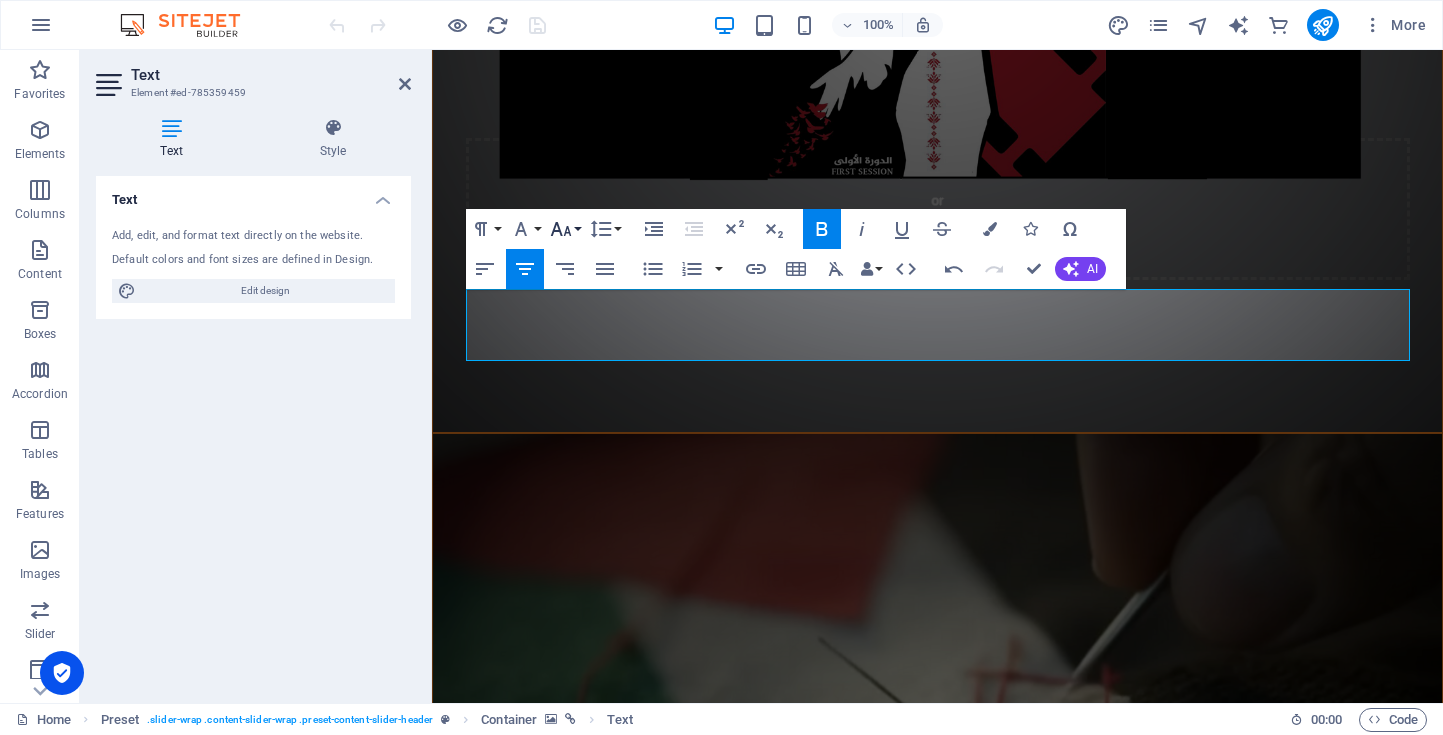 click on "Font Size" at bounding box center (565, 229) 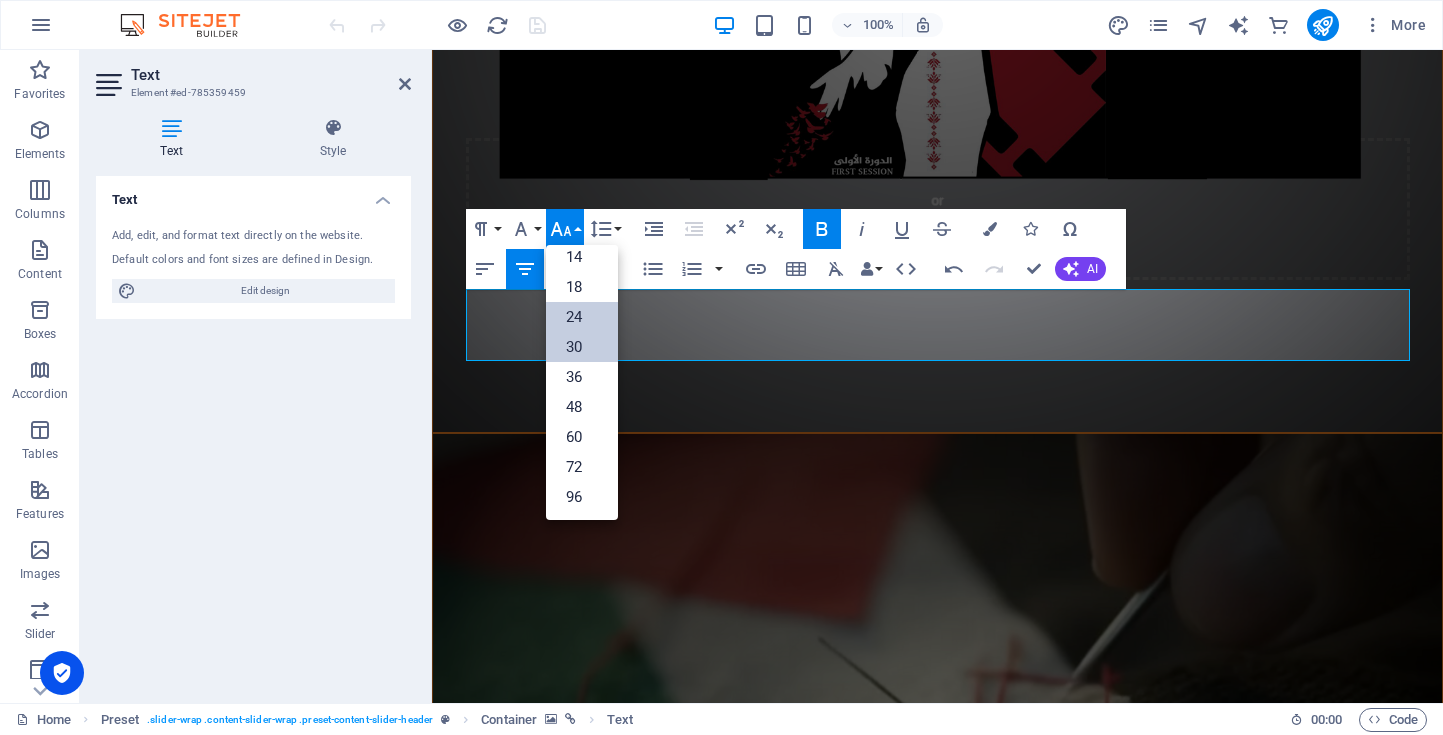 scroll, scrollTop: 161, scrollLeft: 0, axis: vertical 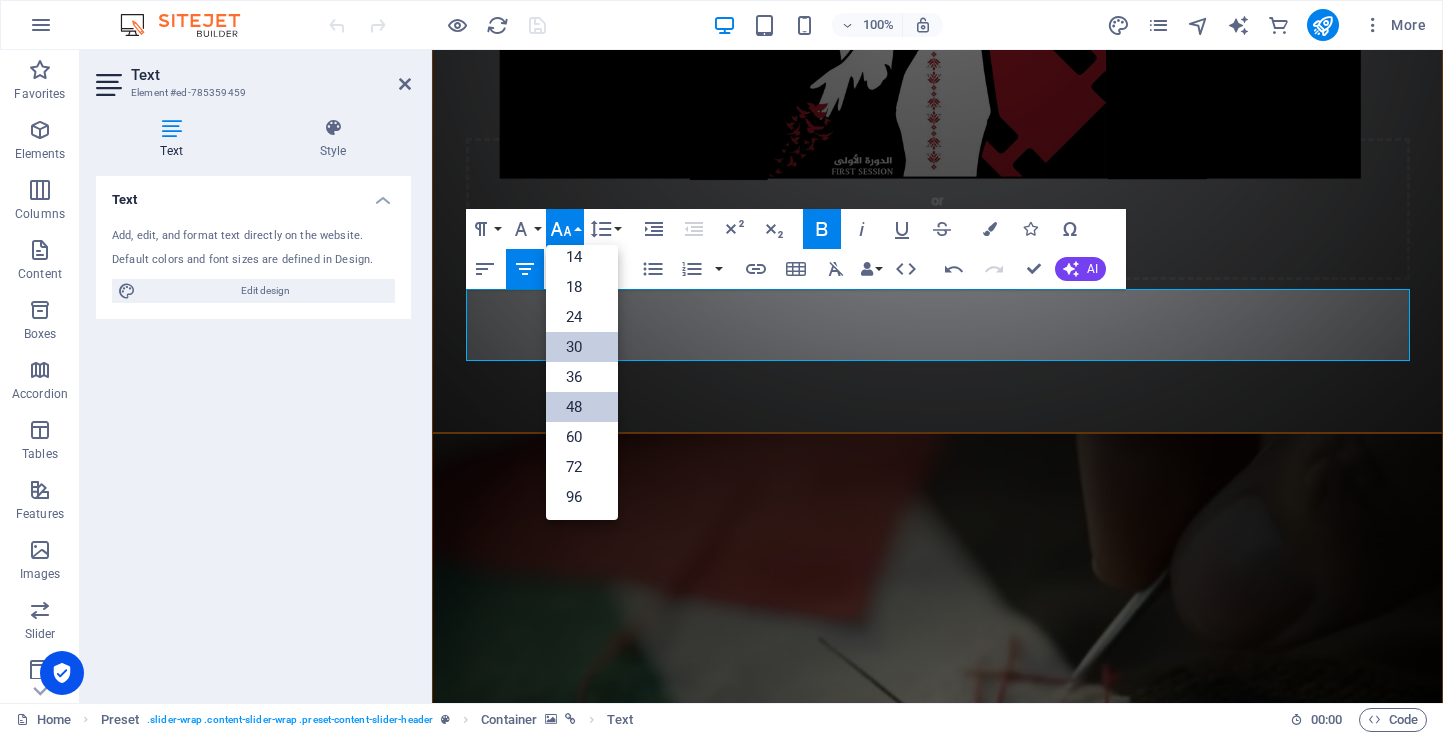 click on "48" at bounding box center [582, 407] 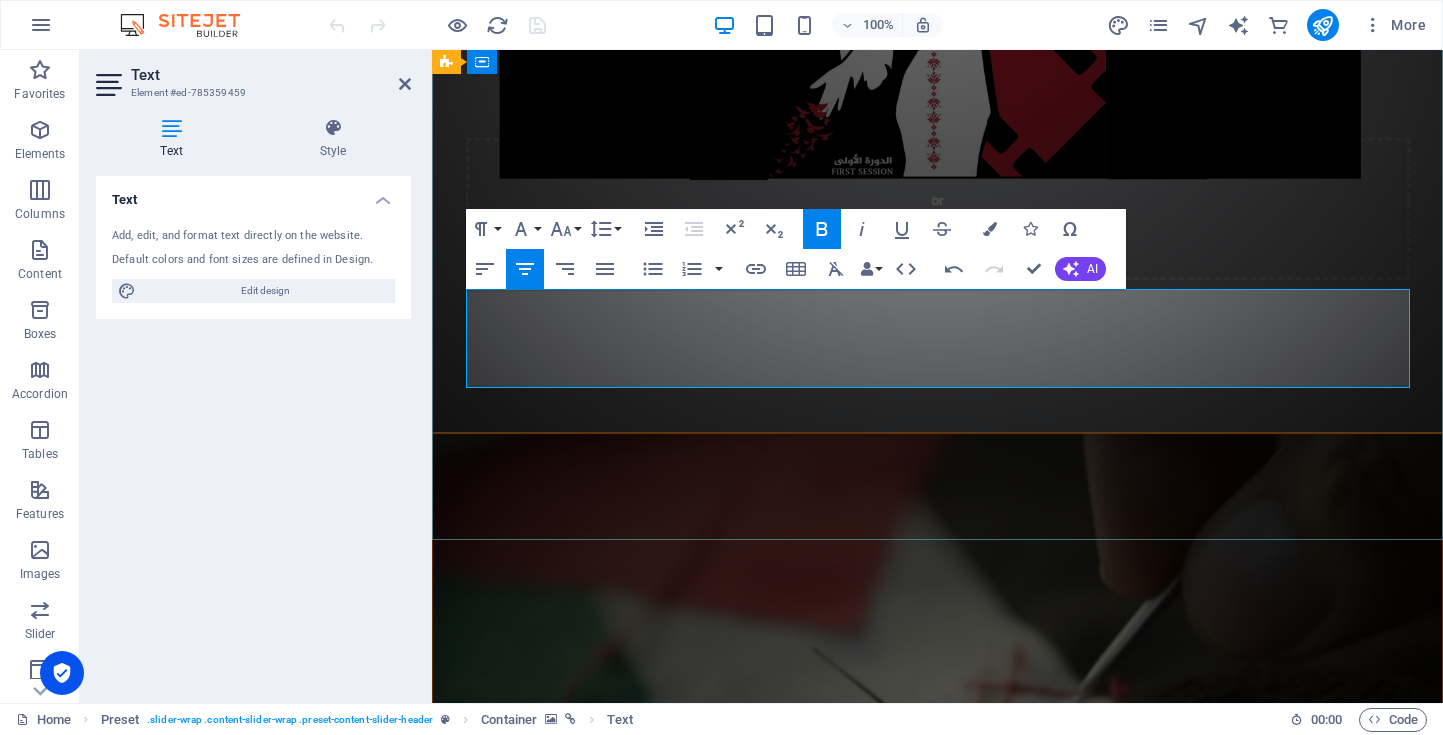 click on "[DATE]- [DATE] ​" at bounding box center [937, 1245] 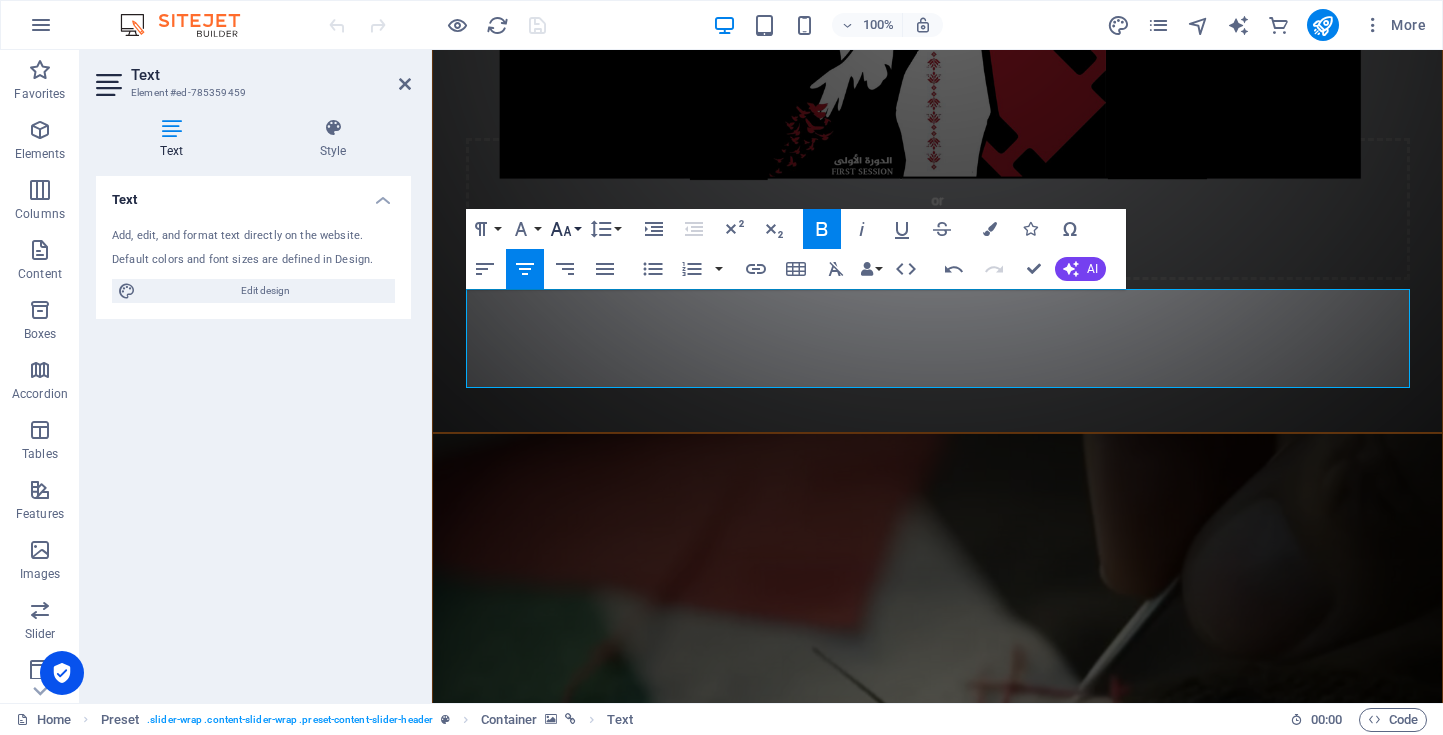 click 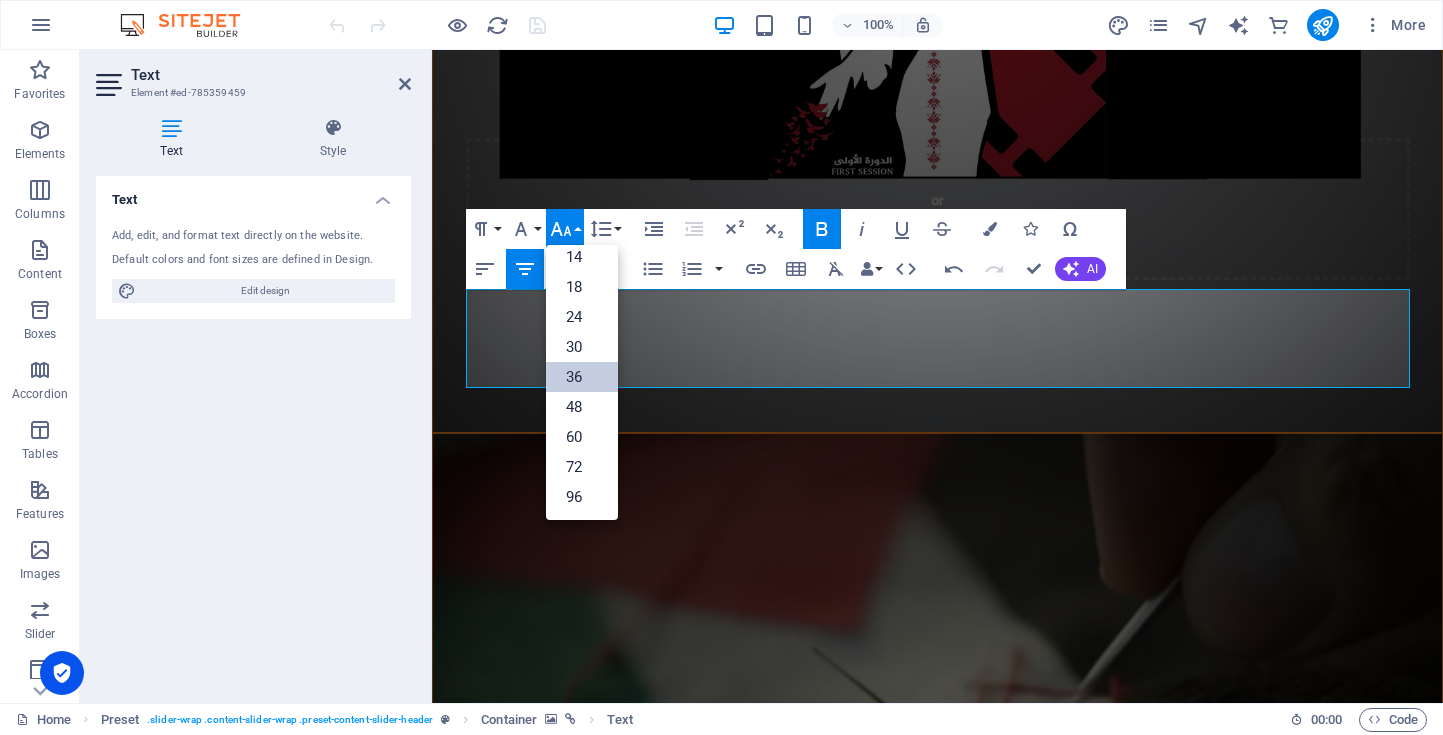 click on "36" at bounding box center (582, 377) 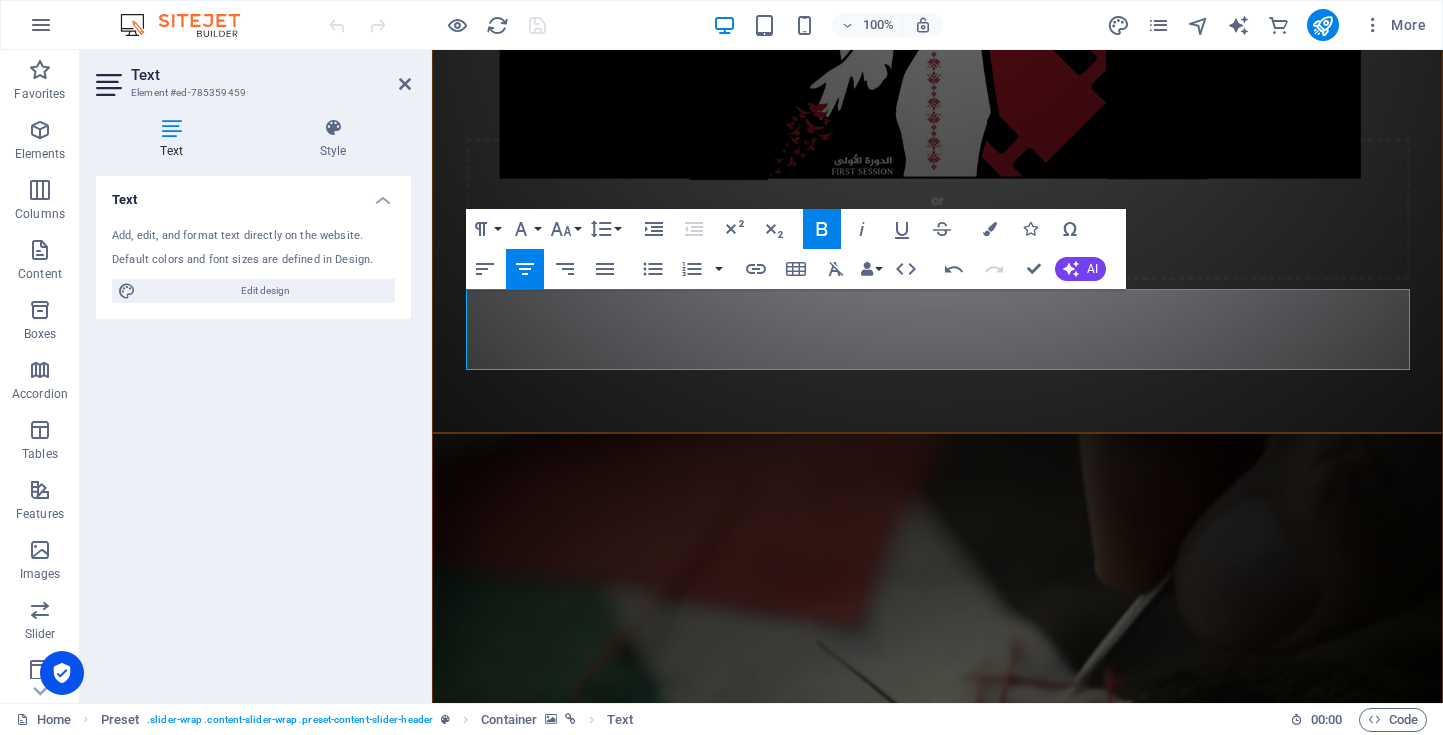click at bounding box center [937, 711] 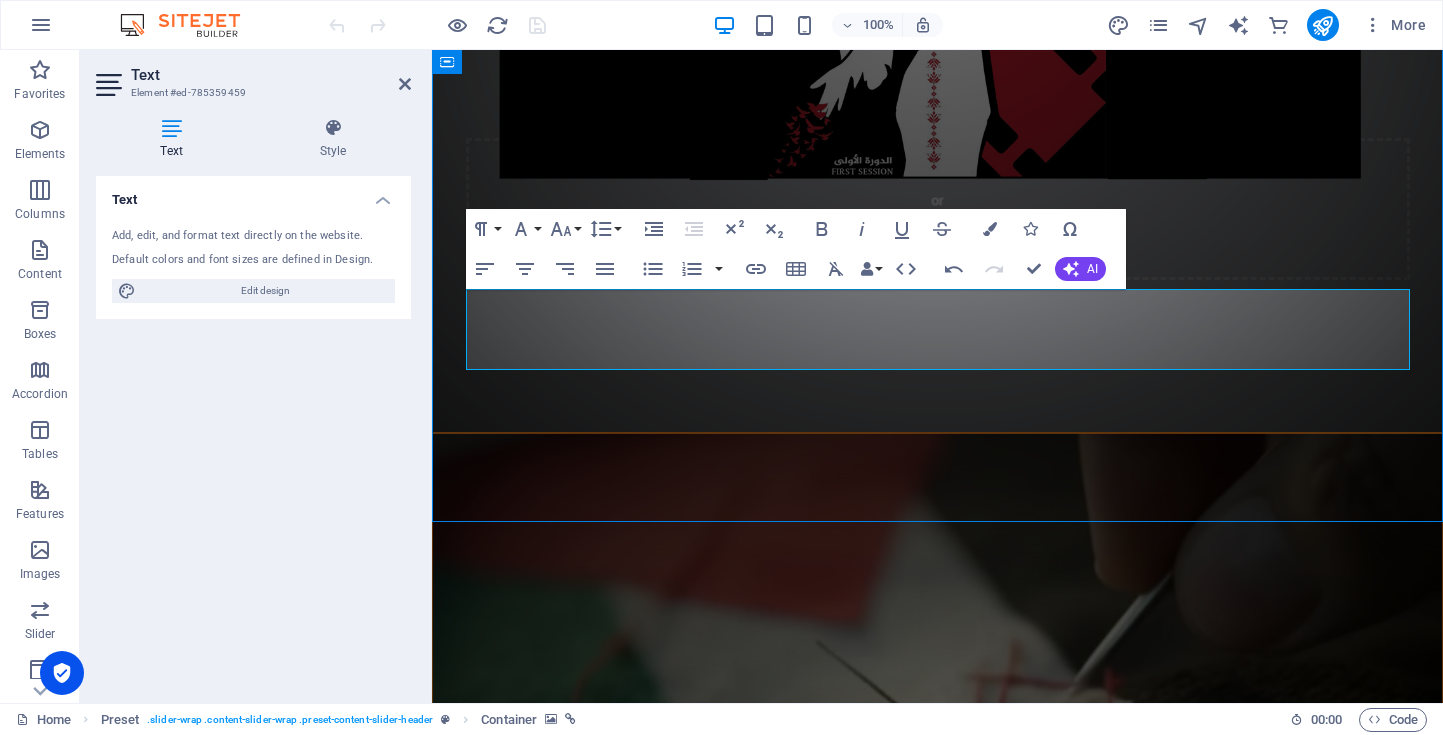 click on "[DATE]- [DATE]​" at bounding box center (937, 1220) 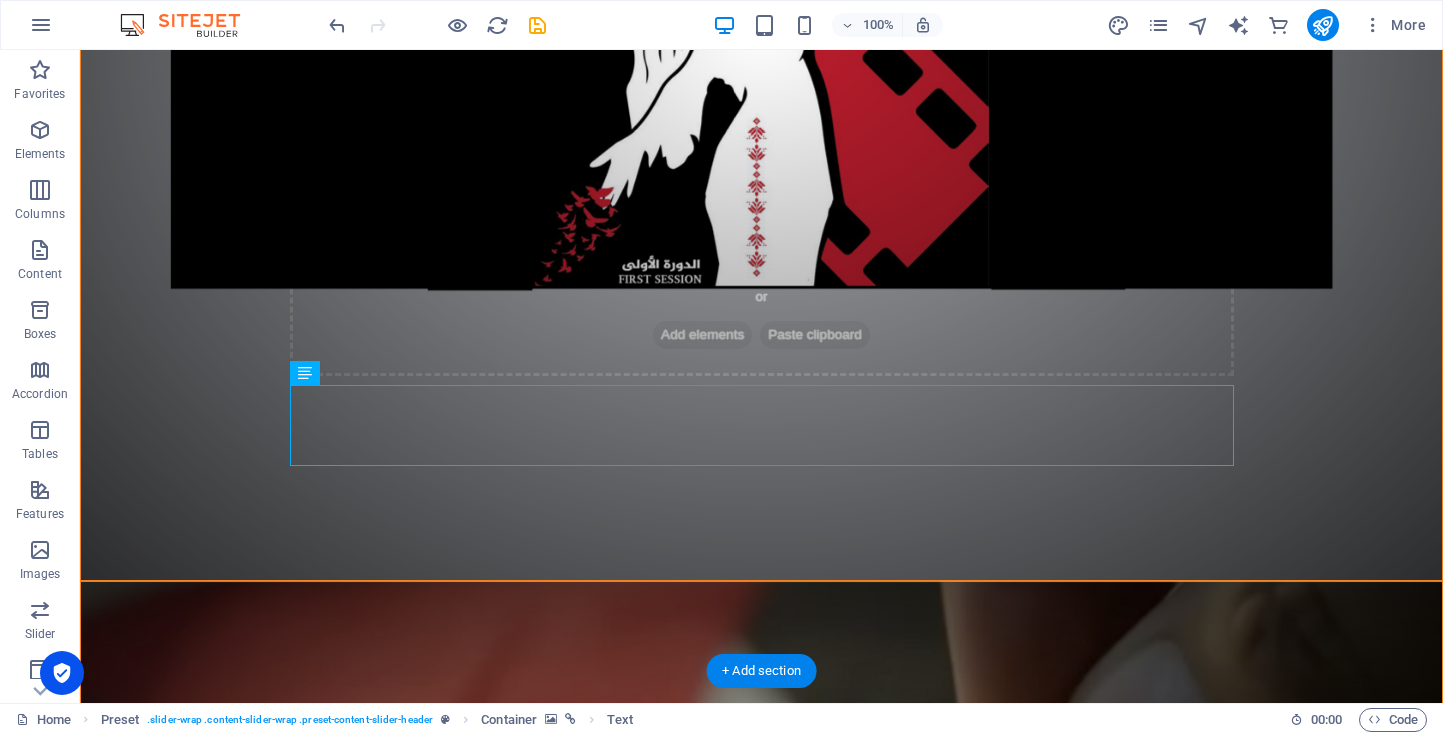 click at bounding box center [761, 912] 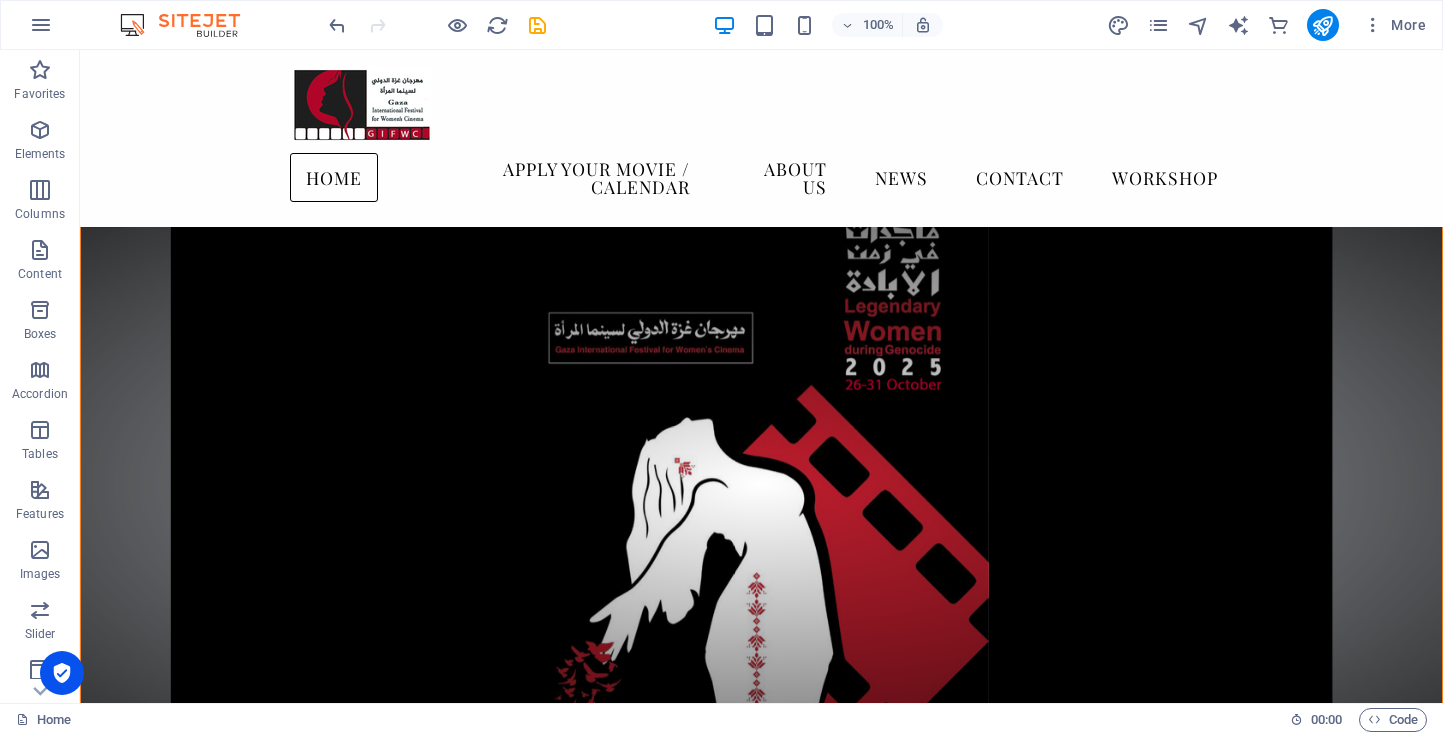 scroll, scrollTop: 0, scrollLeft: 0, axis: both 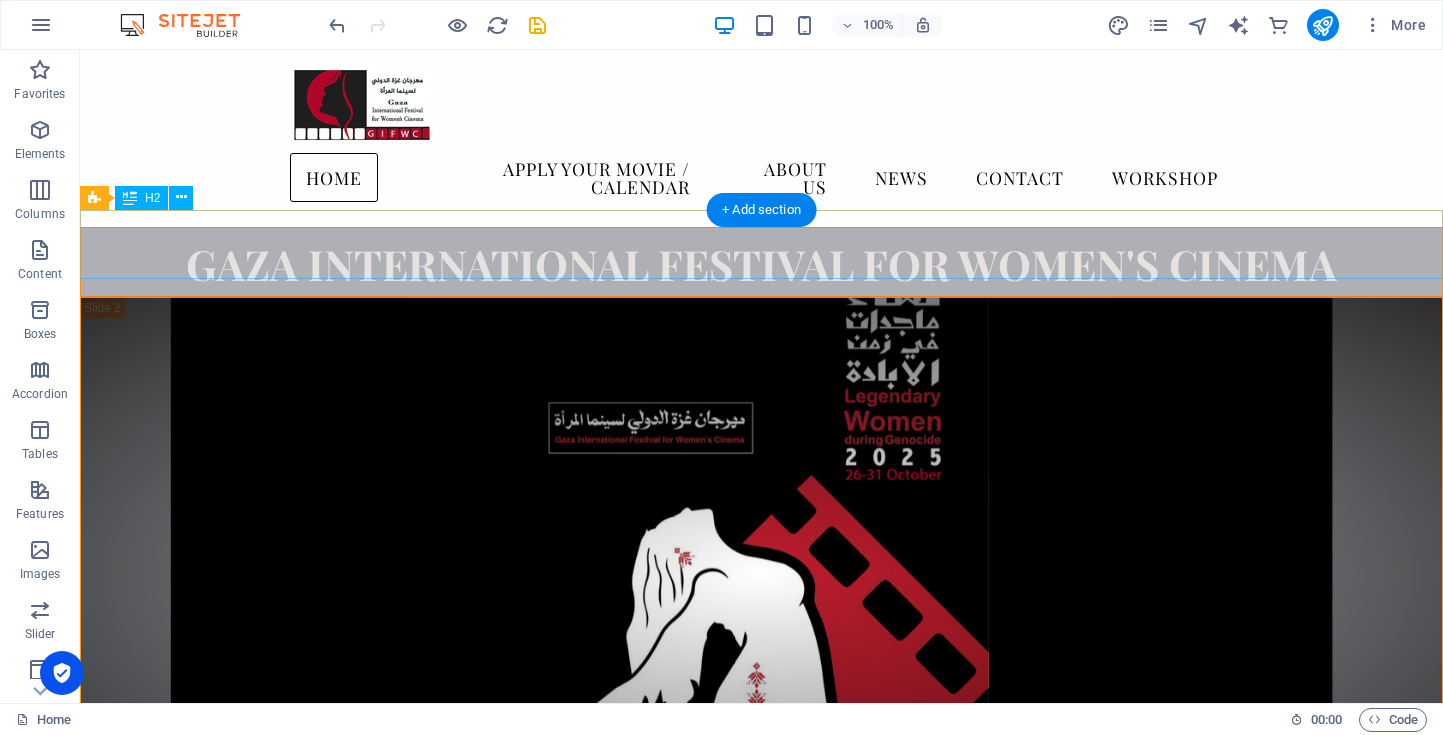 click on "Gaza International Festival For Women's Cinema" at bounding box center [761, 261] 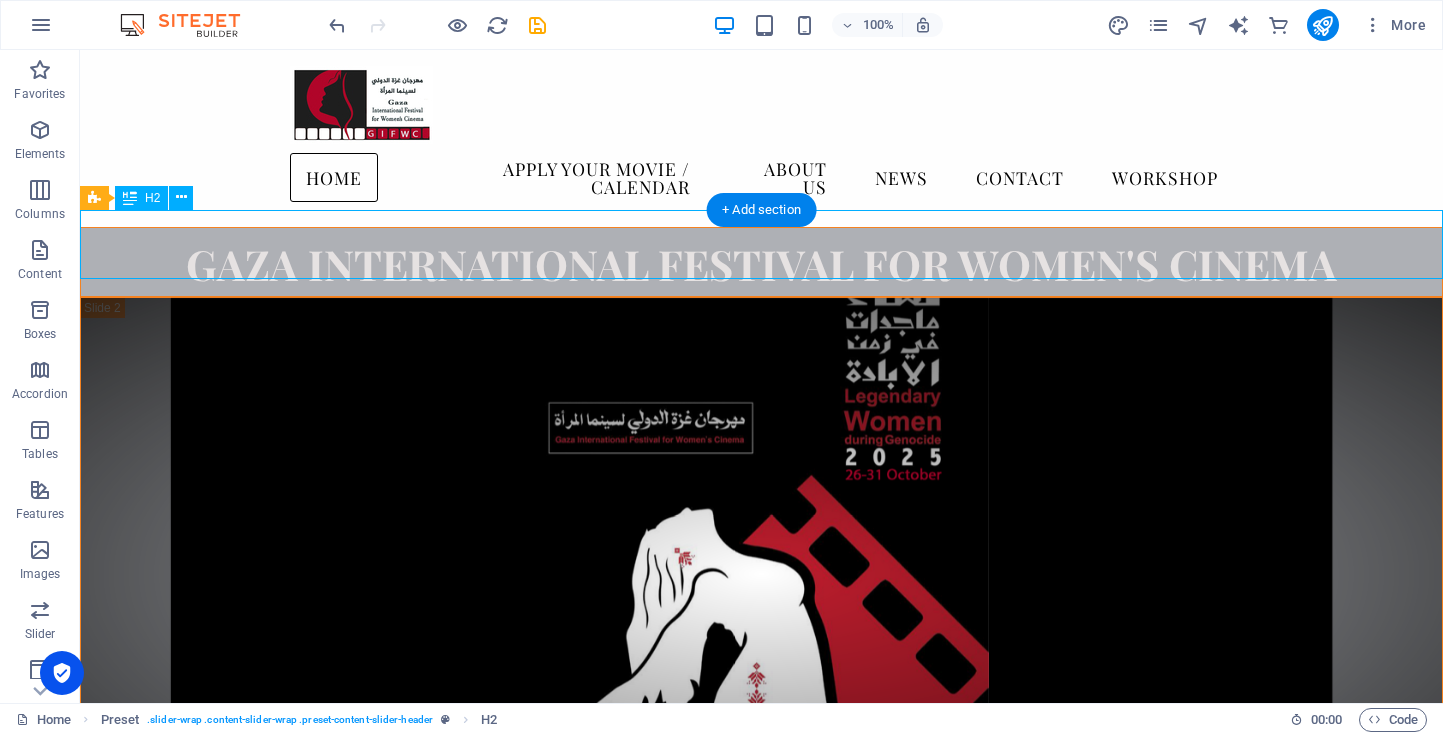 click on "Gaza International Festival For Women's Cinema" at bounding box center (761, 261) 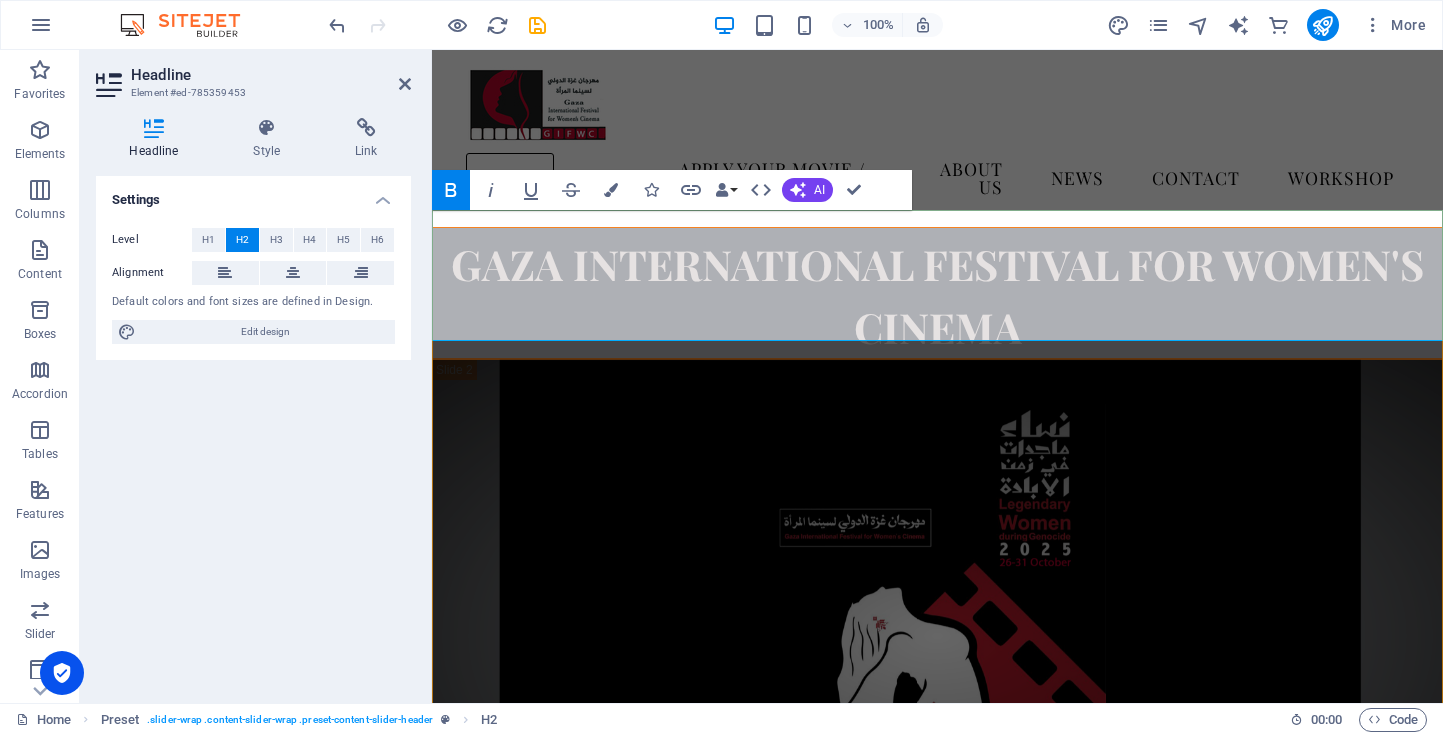 click on "Gaza International Festival For Women's Cinema" at bounding box center [937, 293] 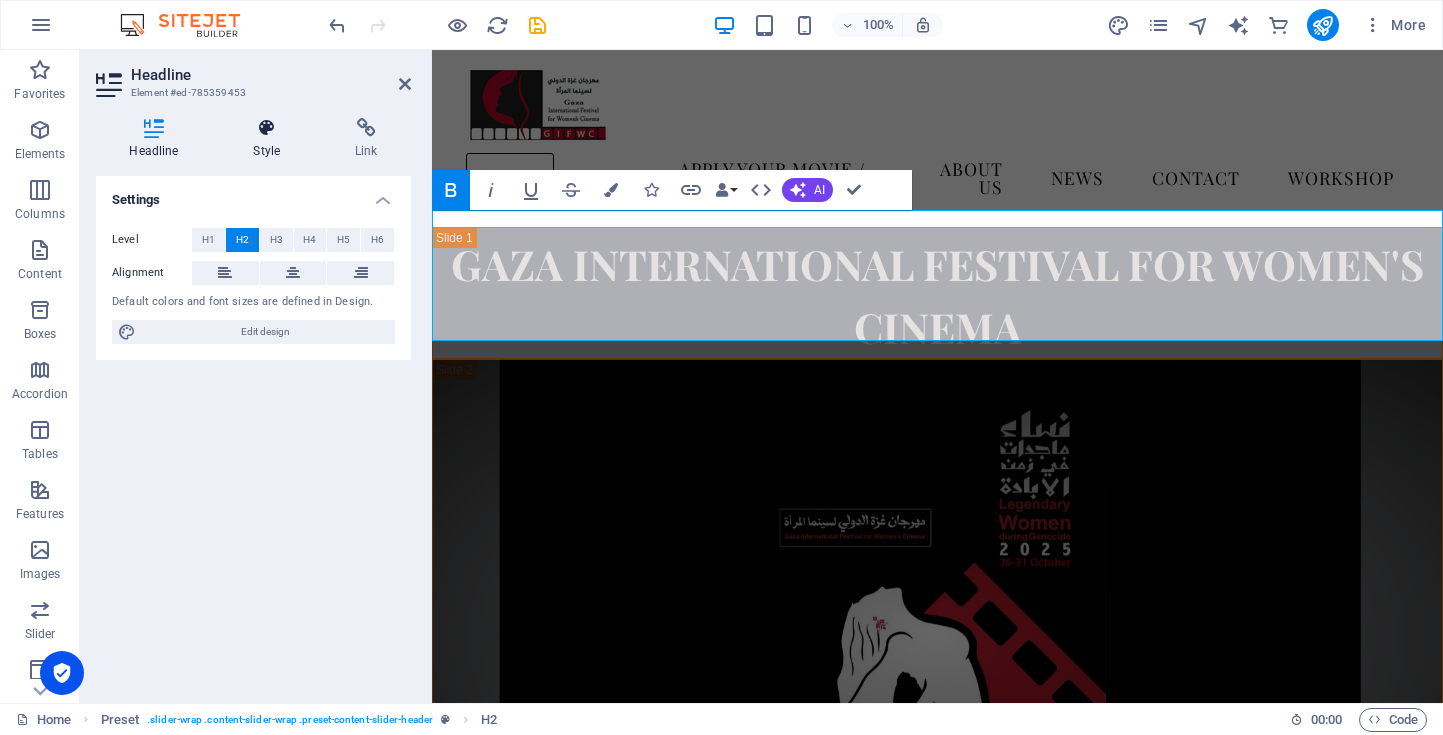 click at bounding box center (267, 128) 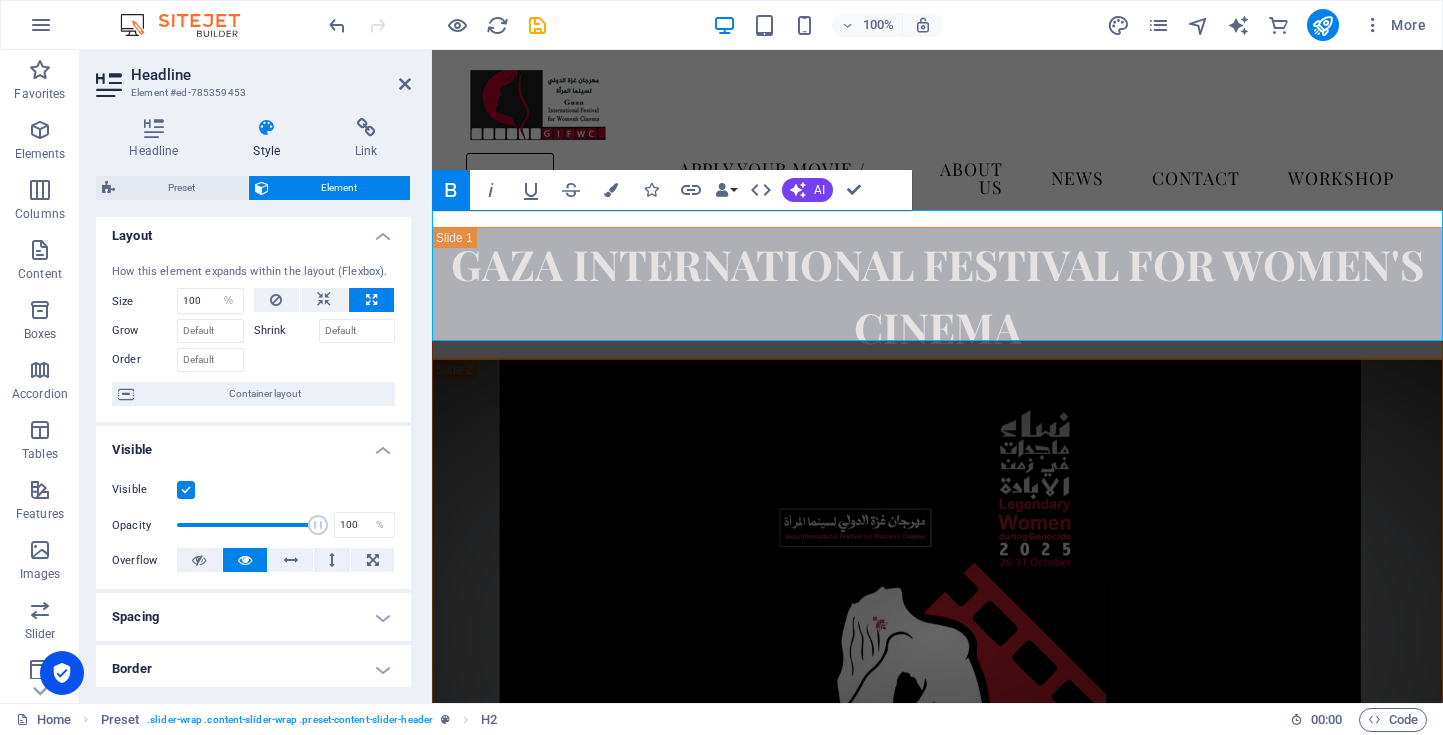 scroll, scrollTop: 0, scrollLeft: 0, axis: both 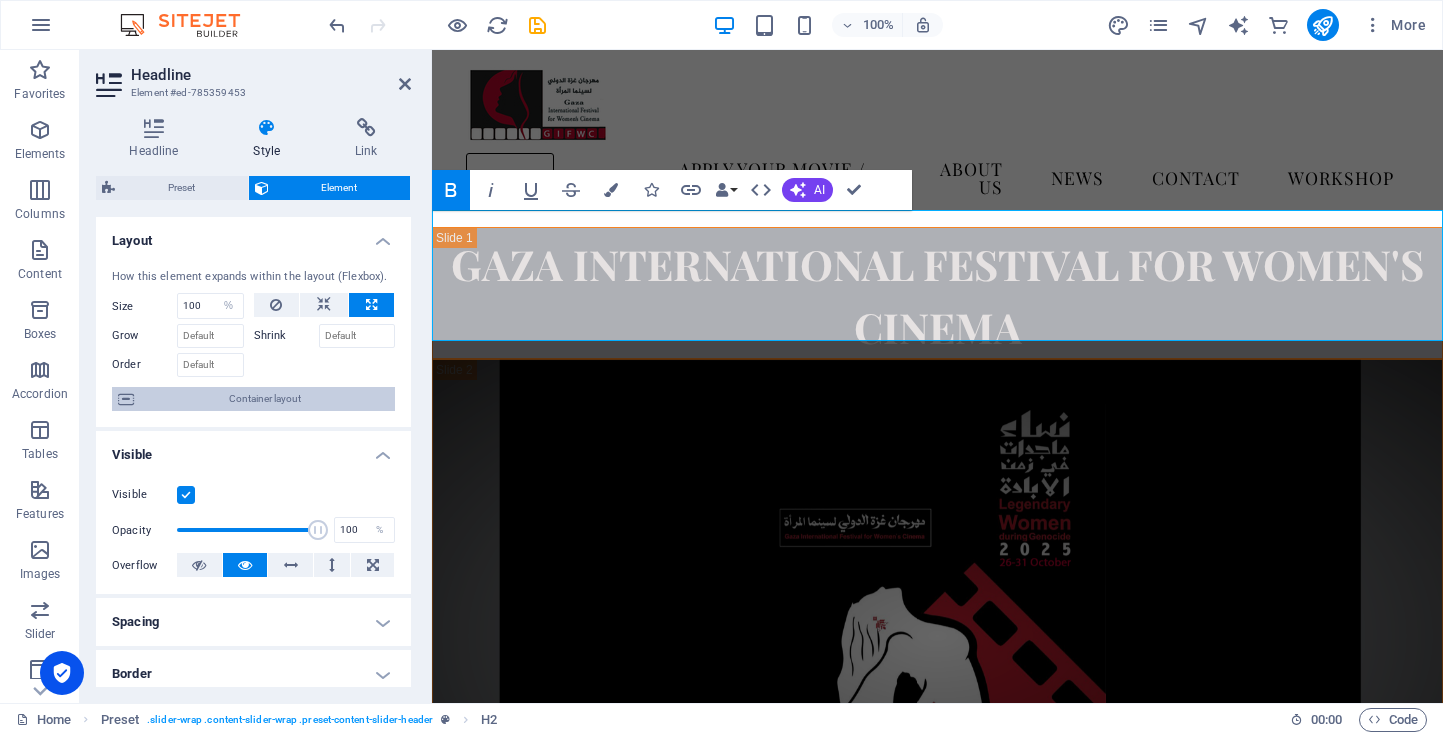 click on "Container layout" at bounding box center [264, 399] 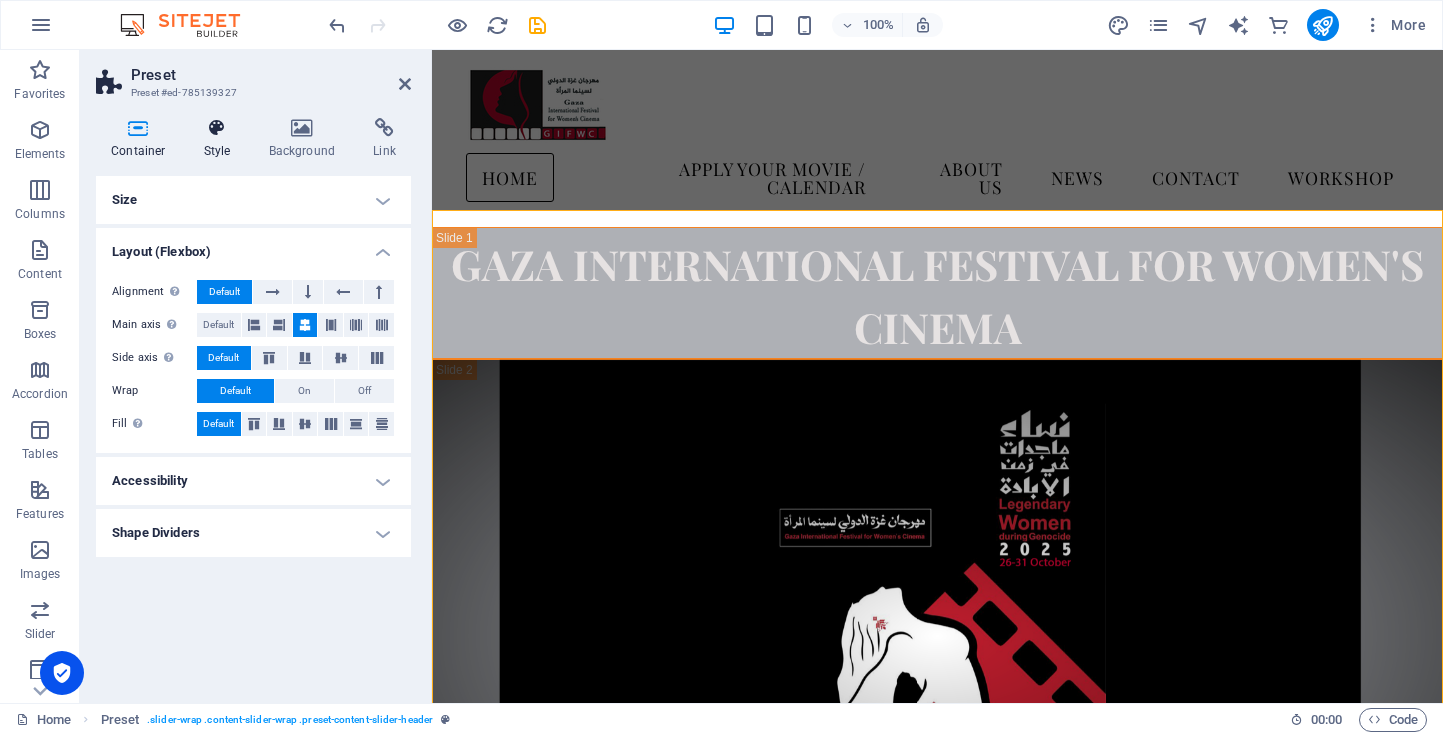 click at bounding box center (217, 128) 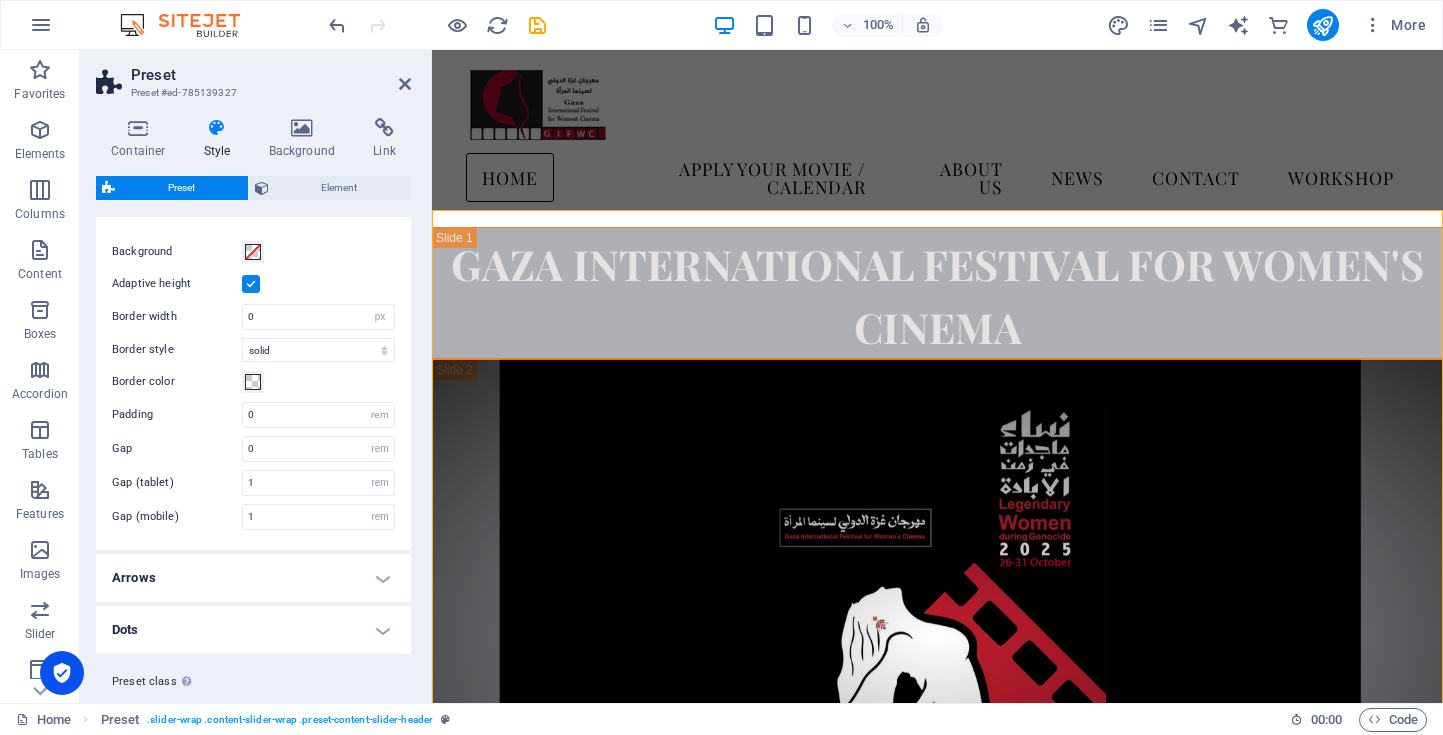 scroll, scrollTop: 0, scrollLeft: 0, axis: both 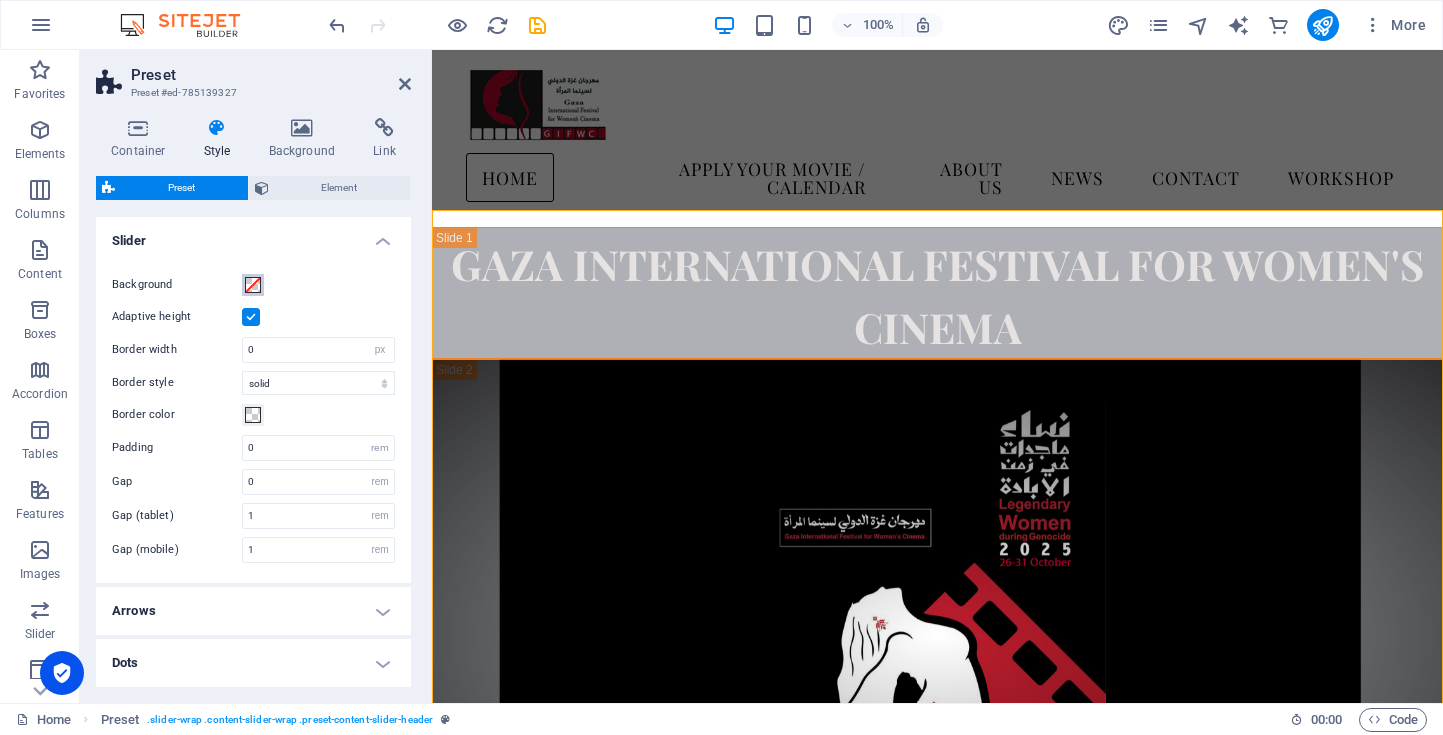 click at bounding box center [253, 285] 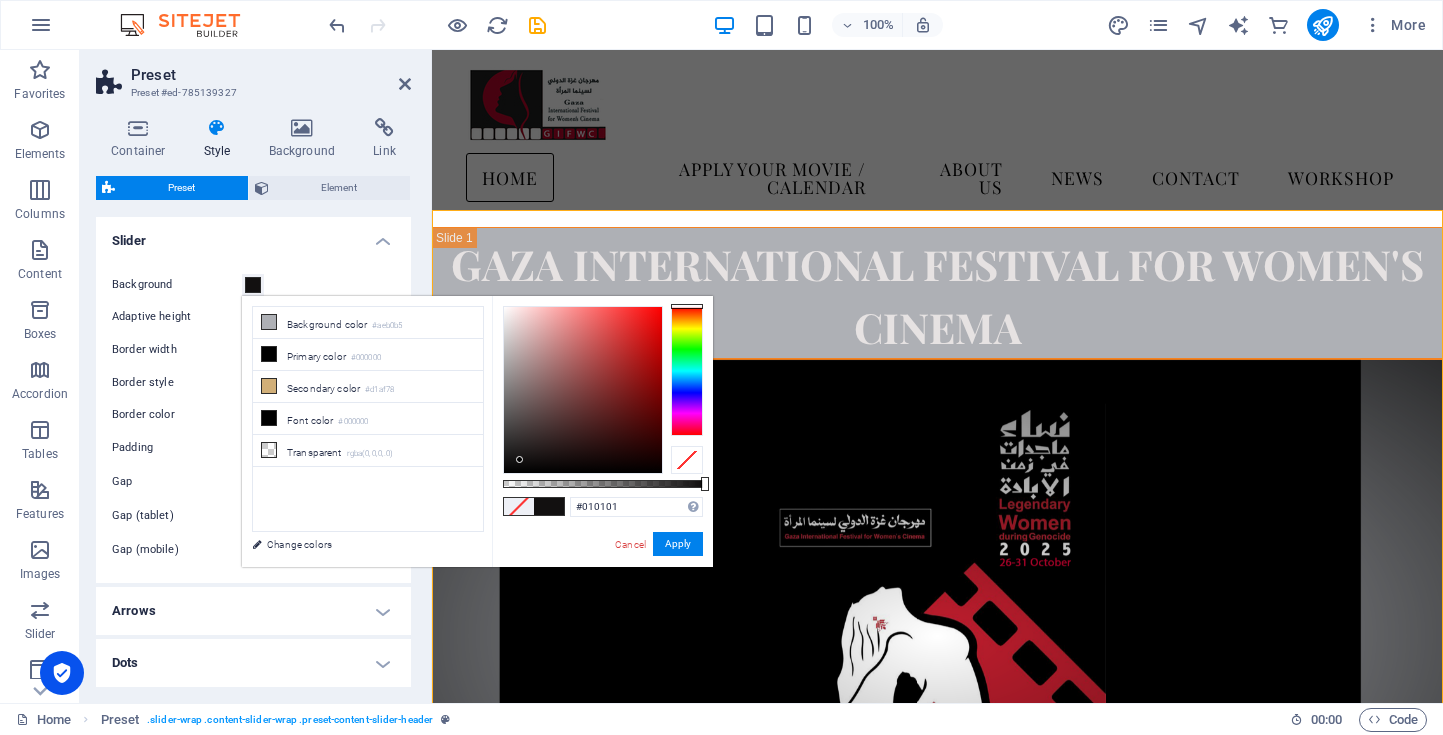 type on "#000000" 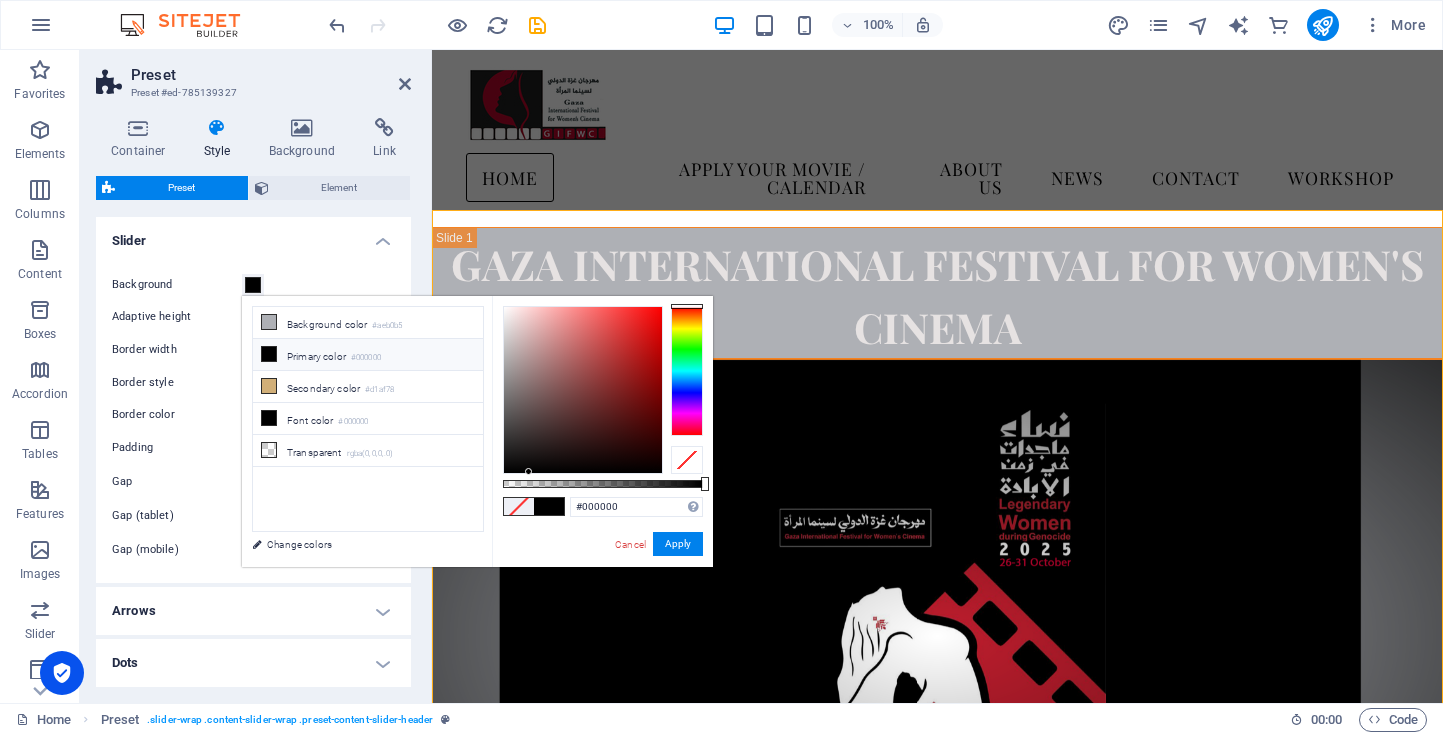 drag, startPoint x: 518, startPoint y: 456, endPoint x: 529, endPoint y: 474, distance: 21.095022 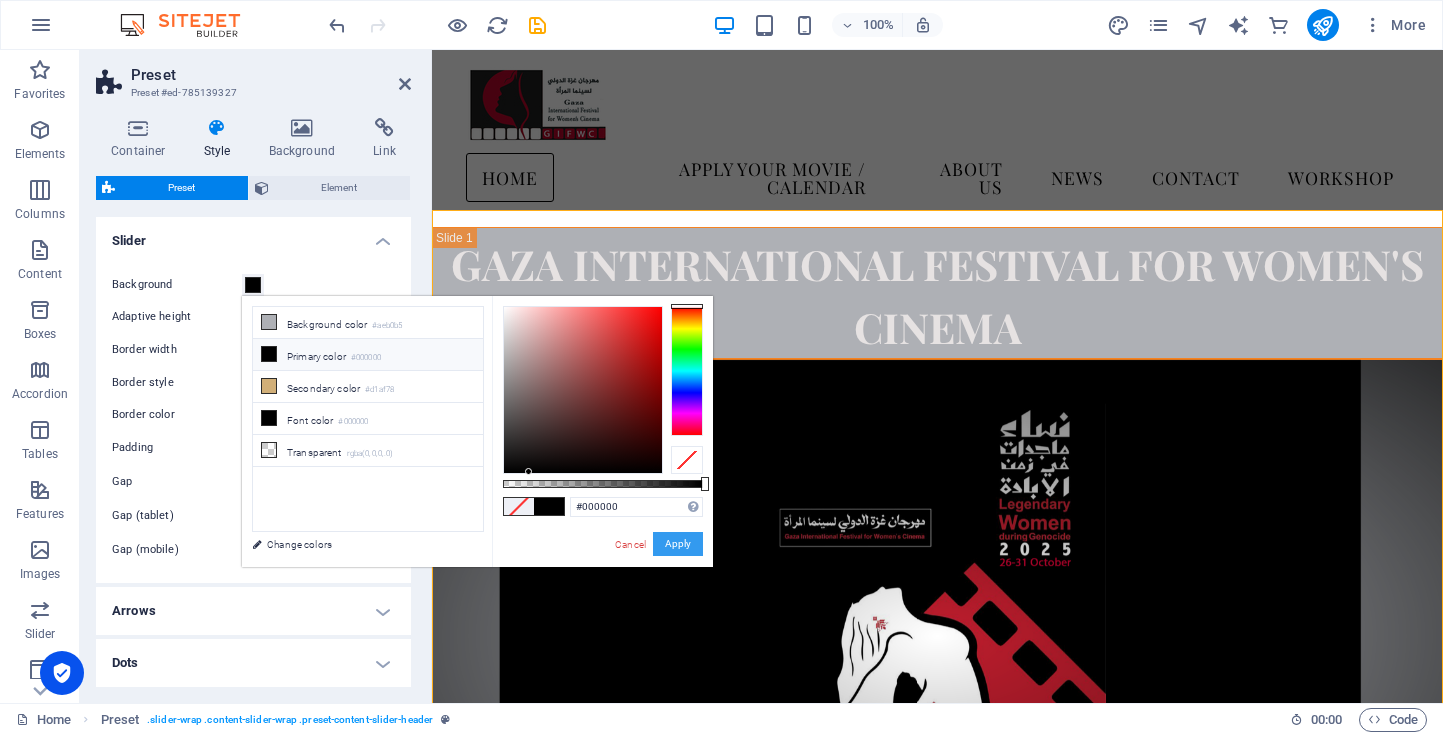 click on "Apply" at bounding box center (678, 544) 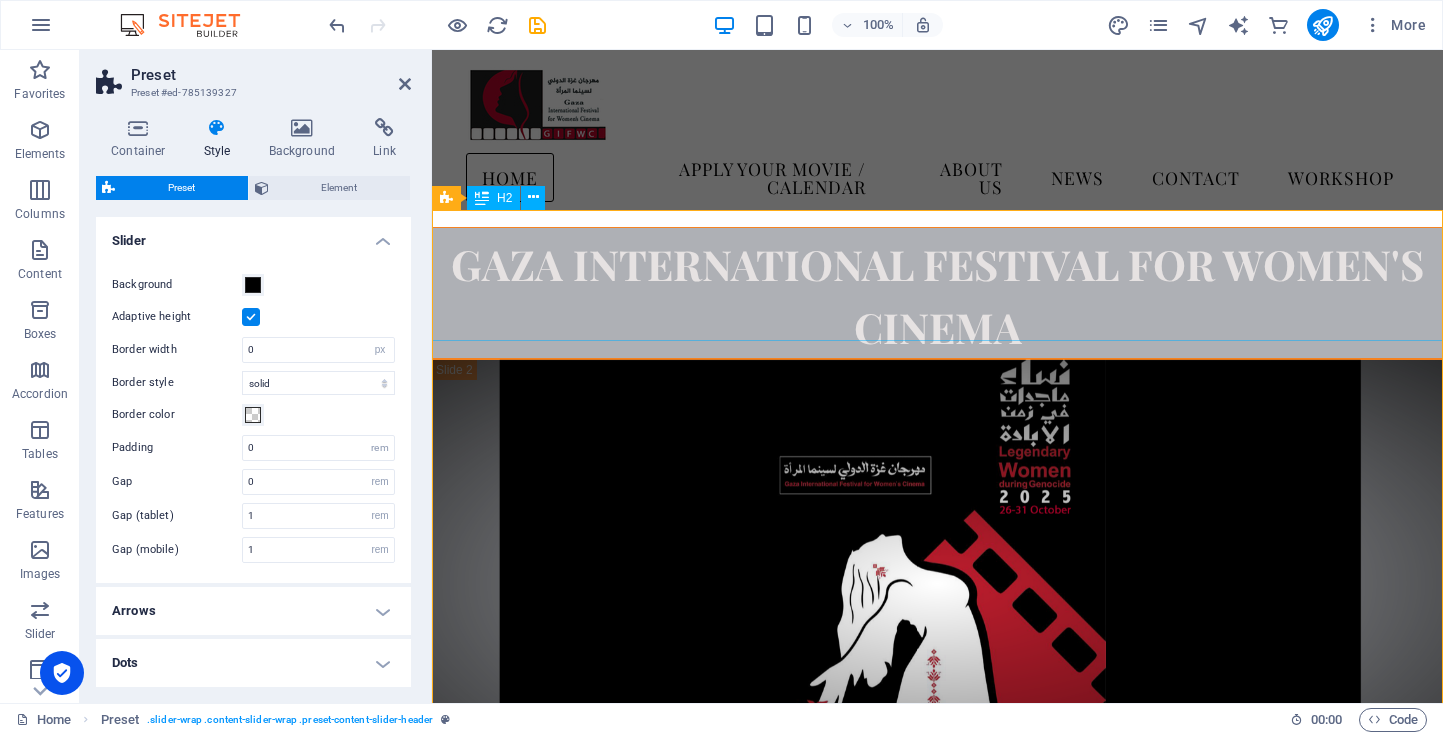 click on "Gaza International Festival For Women's Cinema" at bounding box center (937, 293) 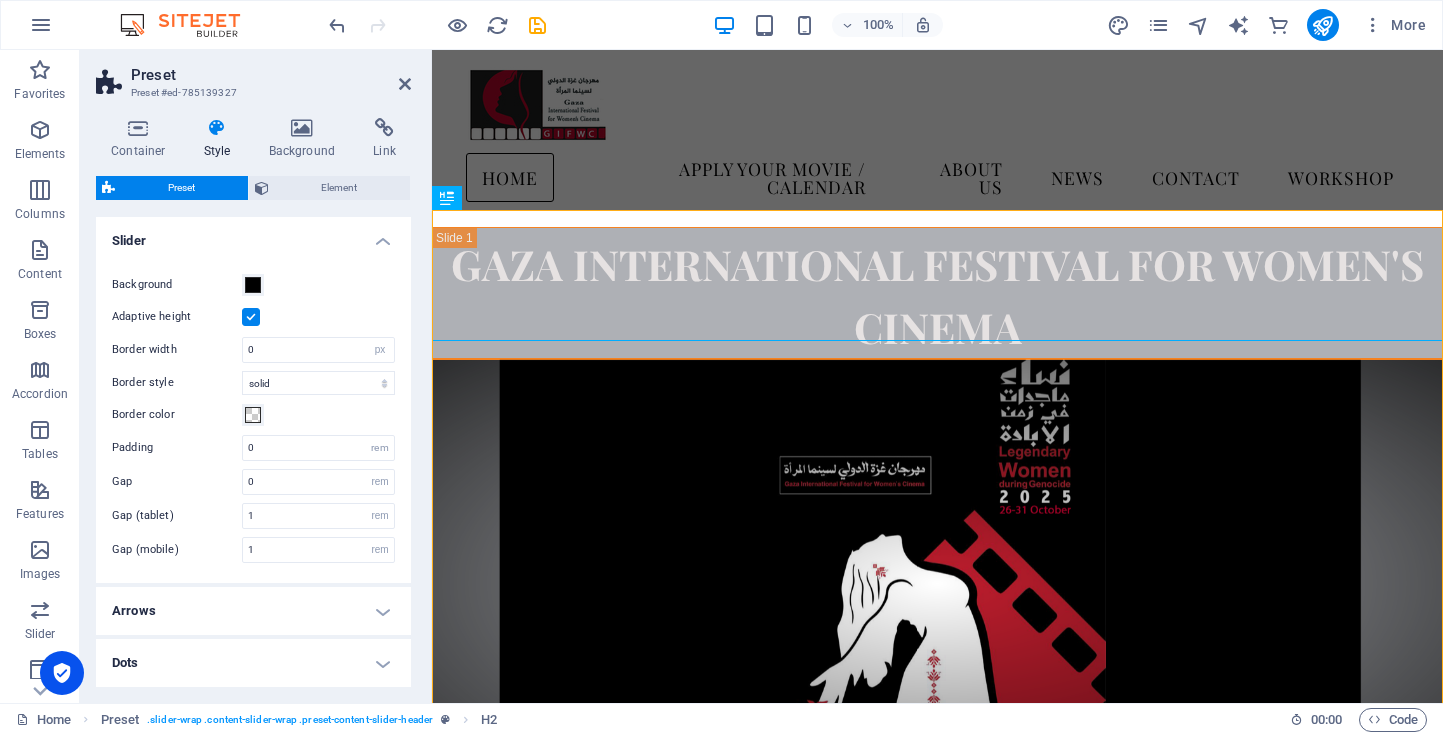 click at bounding box center (937, 583) 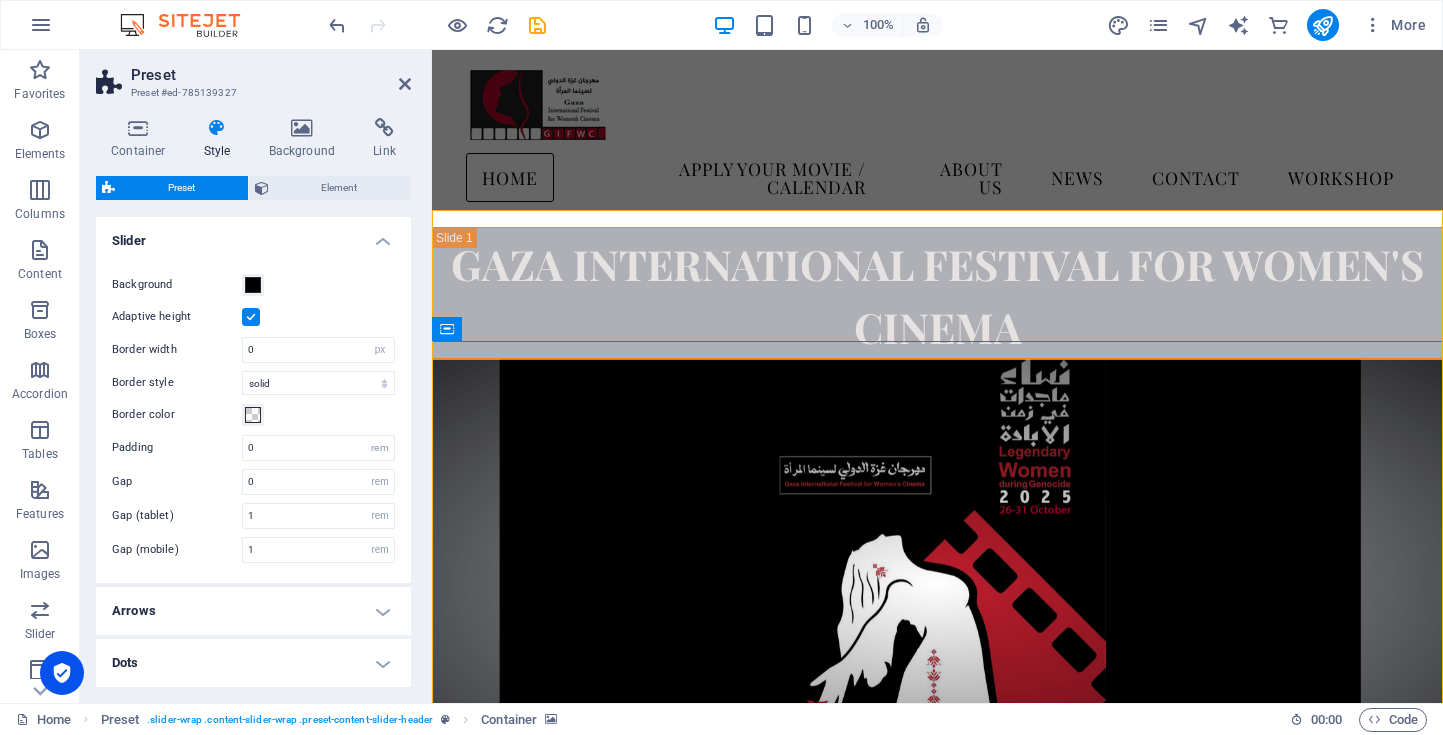 click at bounding box center (937, 583) 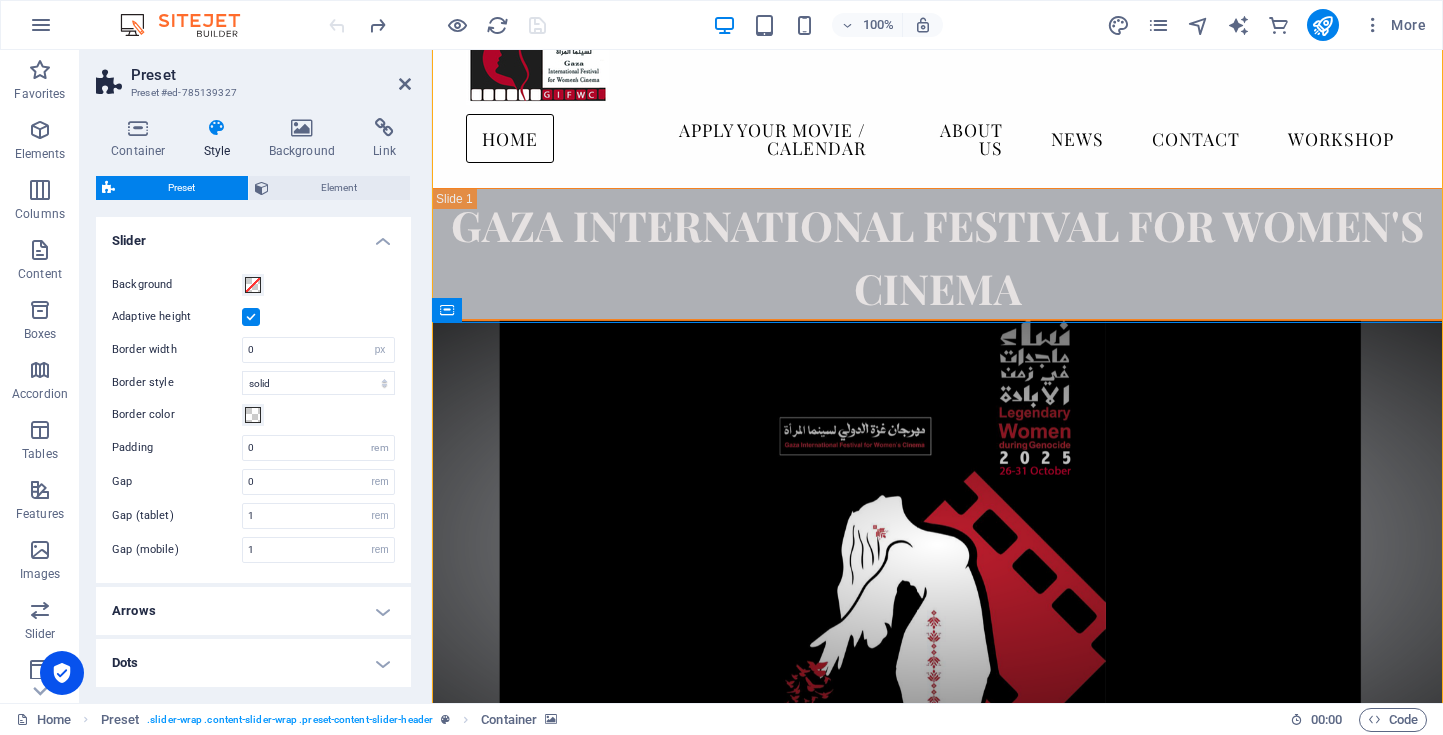 scroll, scrollTop: 0, scrollLeft: 0, axis: both 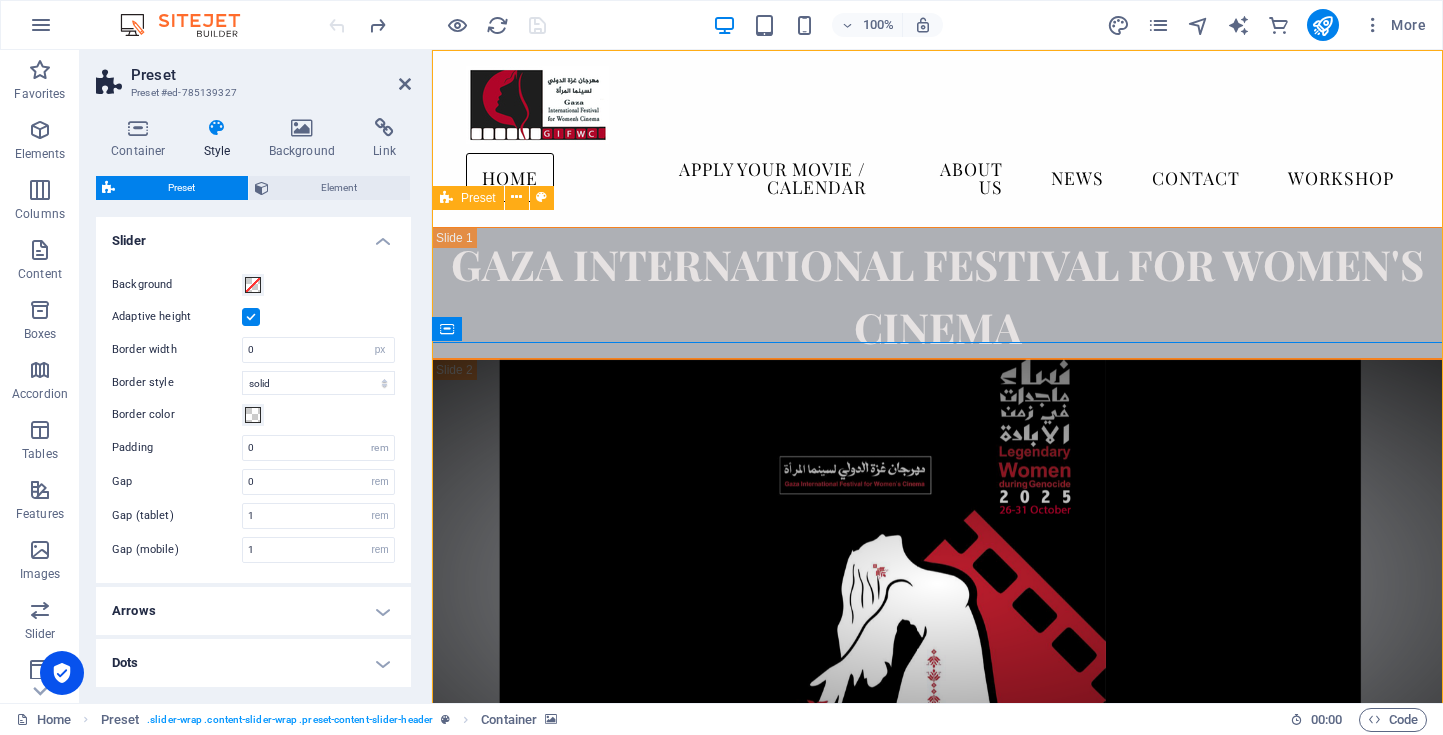 click at bounding box center [446, 198] 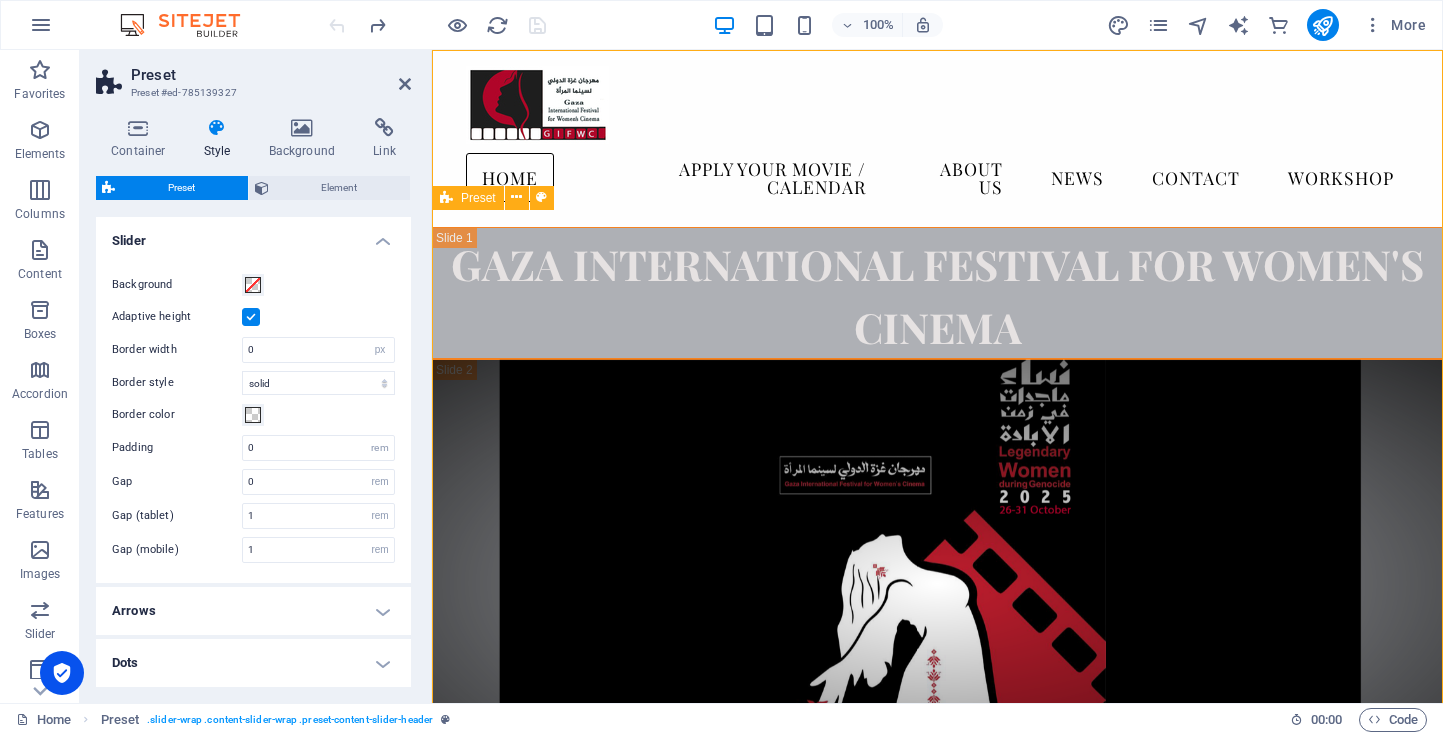 click on "Preset" at bounding box center (478, 198) 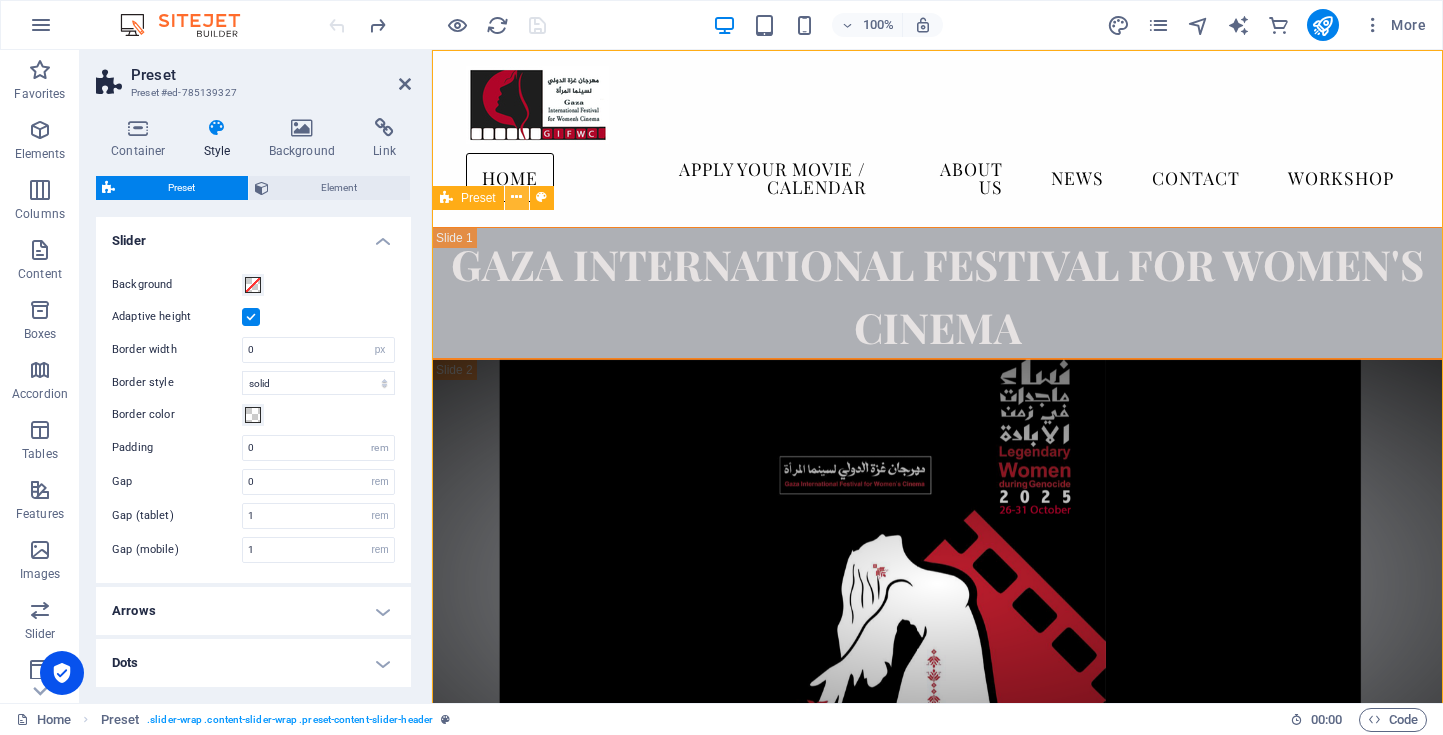 click at bounding box center (516, 197) 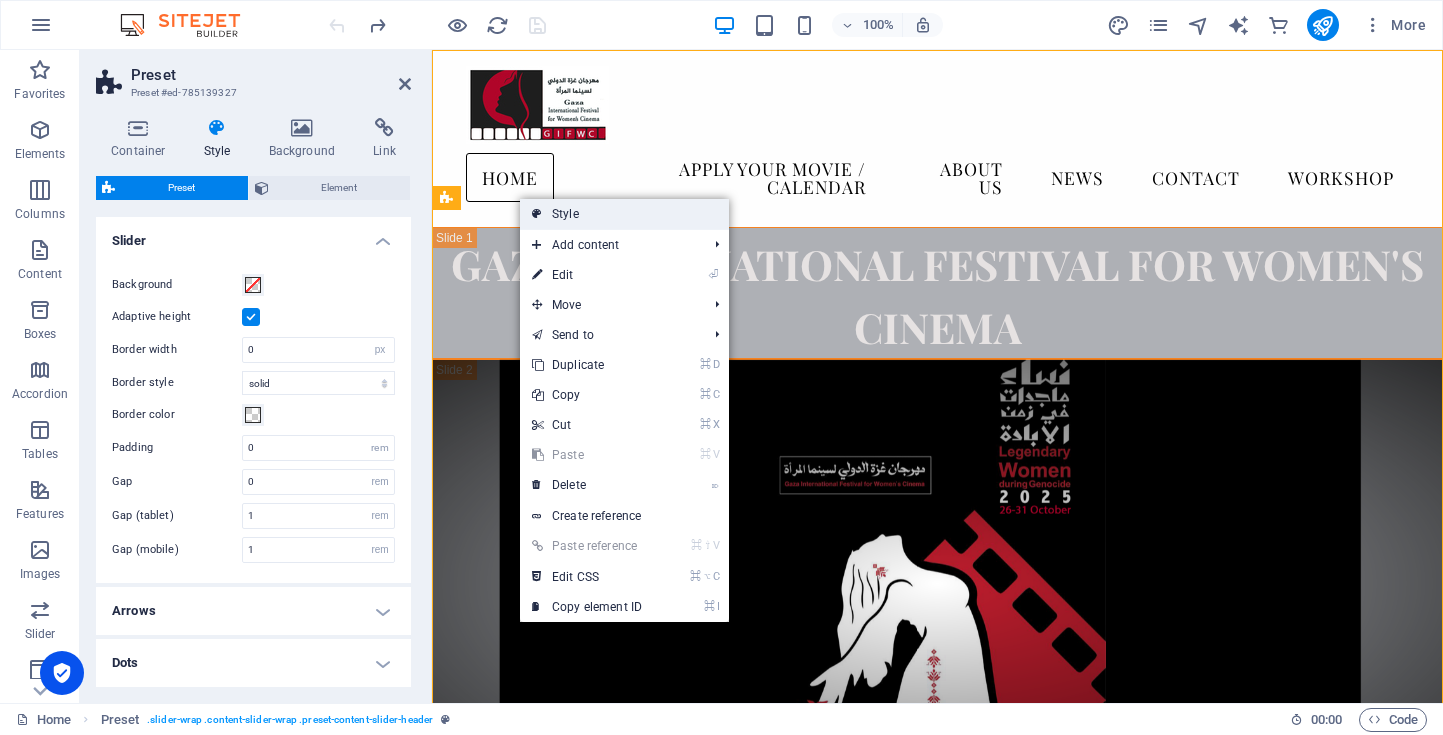 click on "Style" at bounding box center (624, 214) 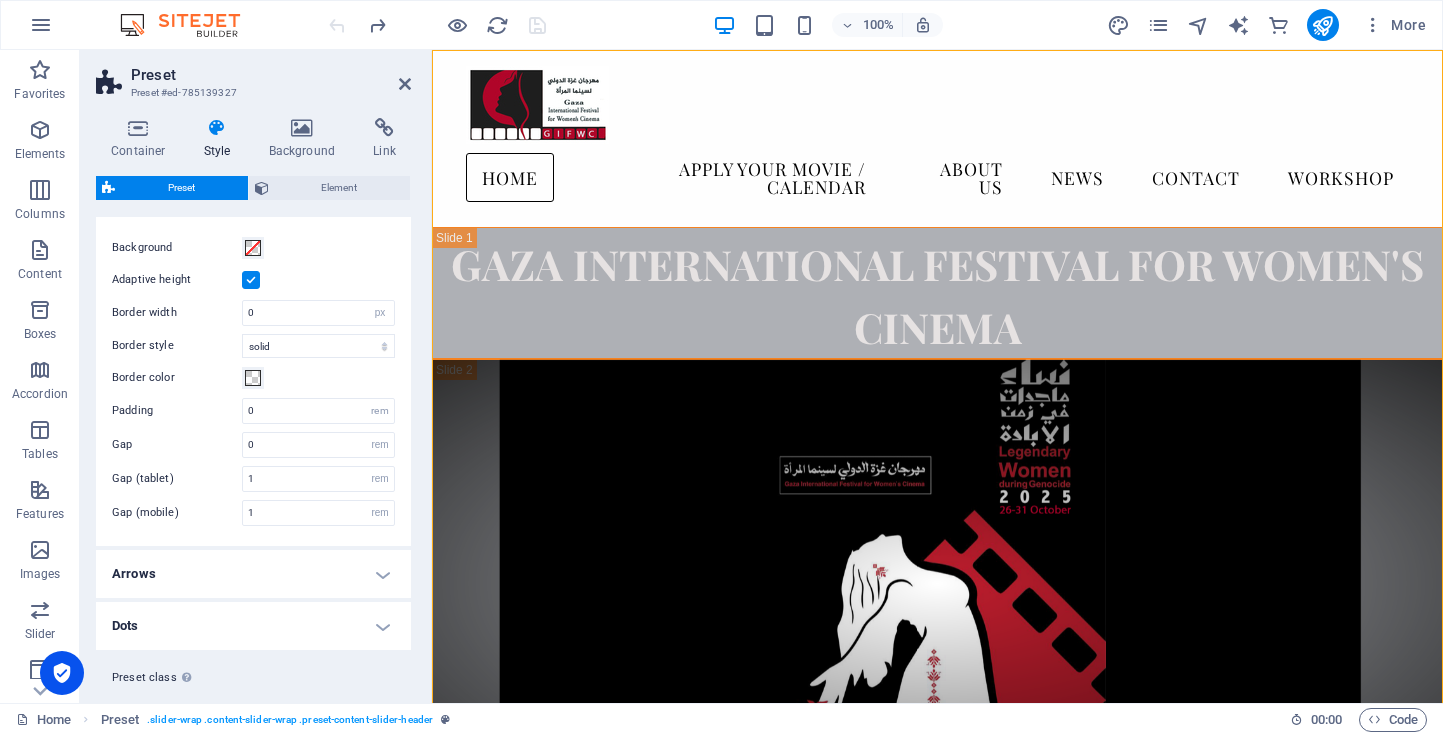 scroll, scrollTop: 36, scrollLeft: 0, axis: vertical 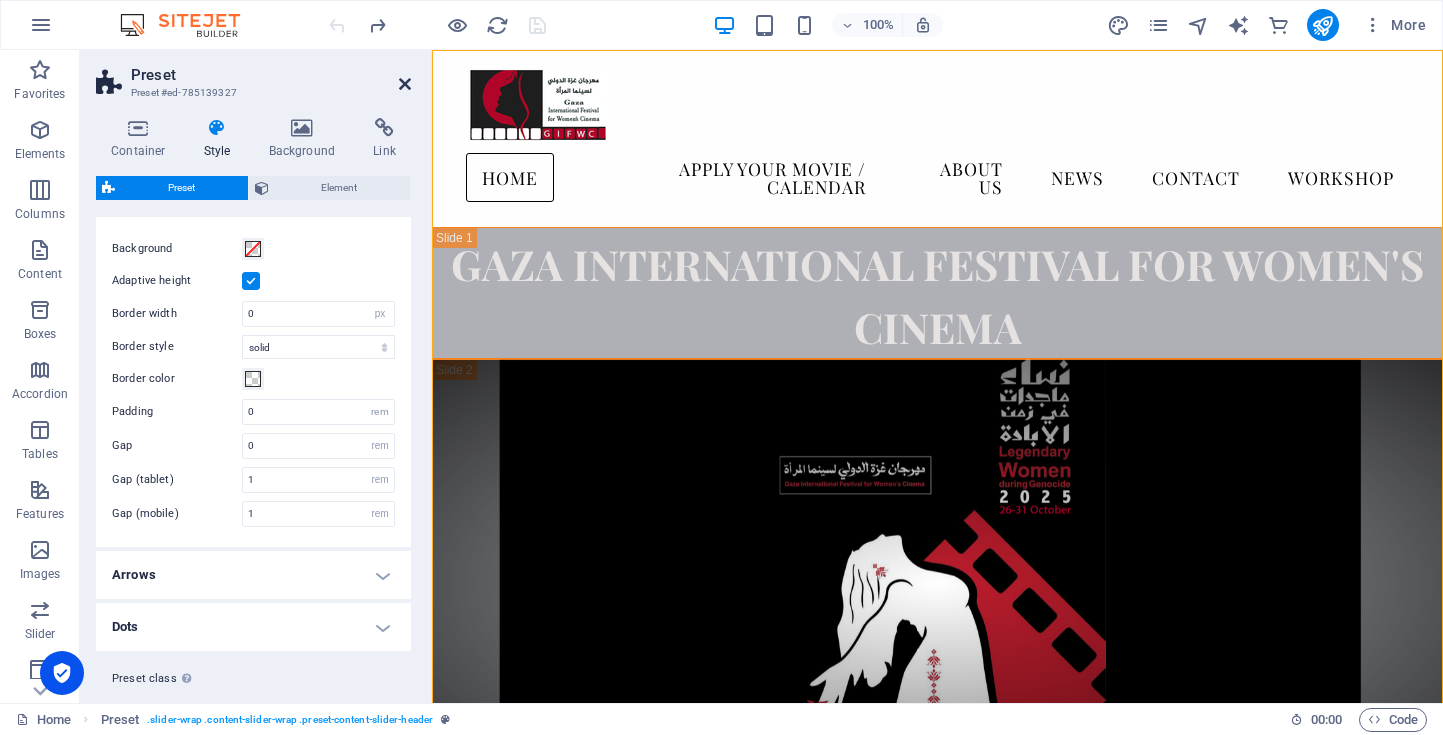 click at bounding box center [405, 84] 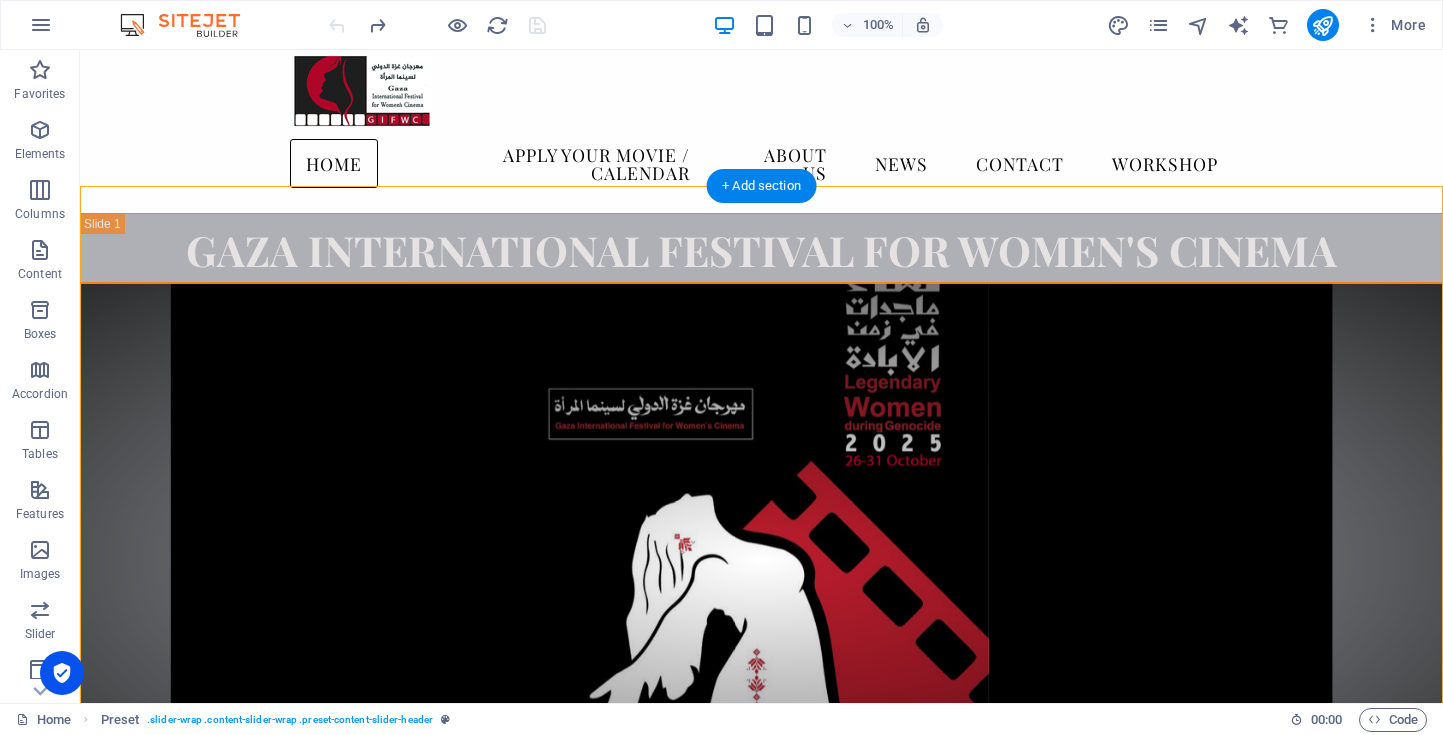 scroll, scrollTop: 0, scrollLeft: 0, axis: both 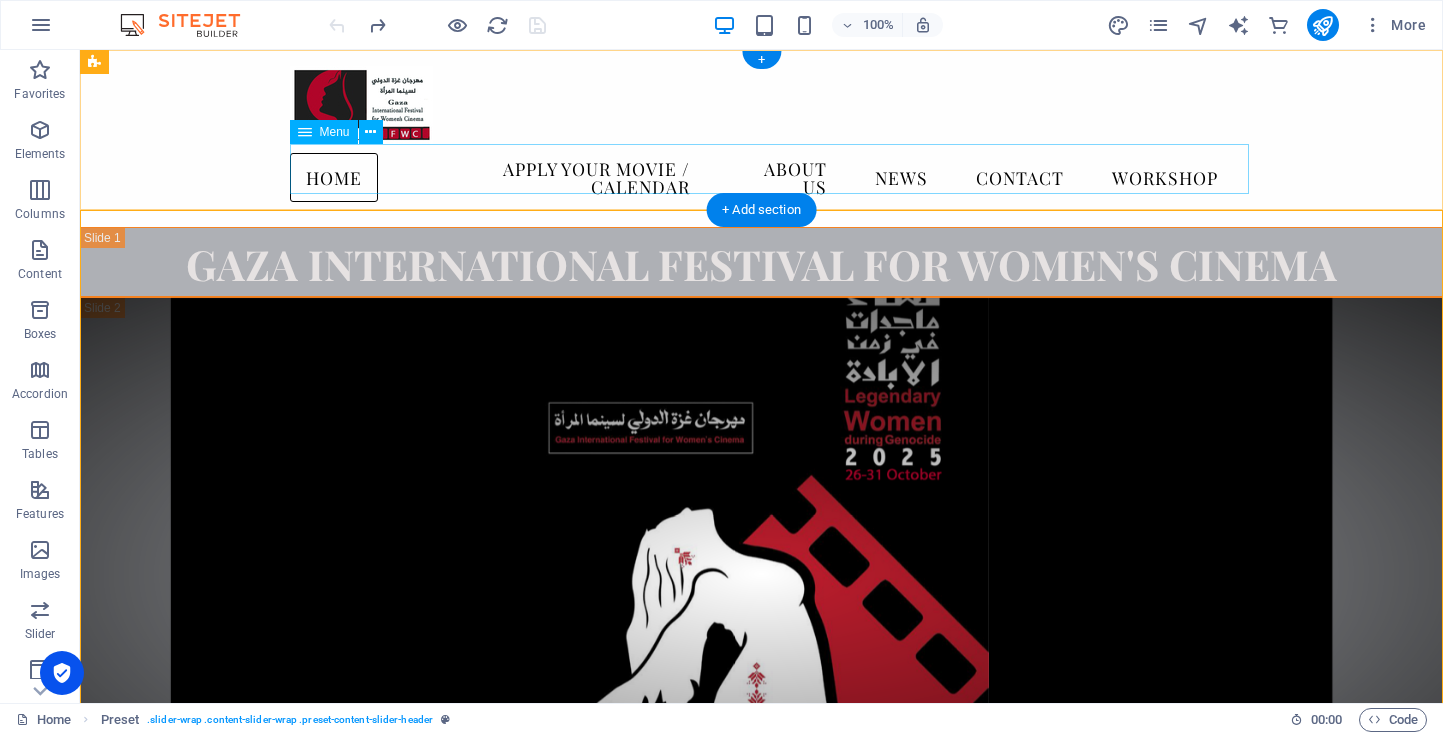 click on "Home Apply your movie / calendar About us News Contact WORKSHOP" at bounding box center (762, 177) 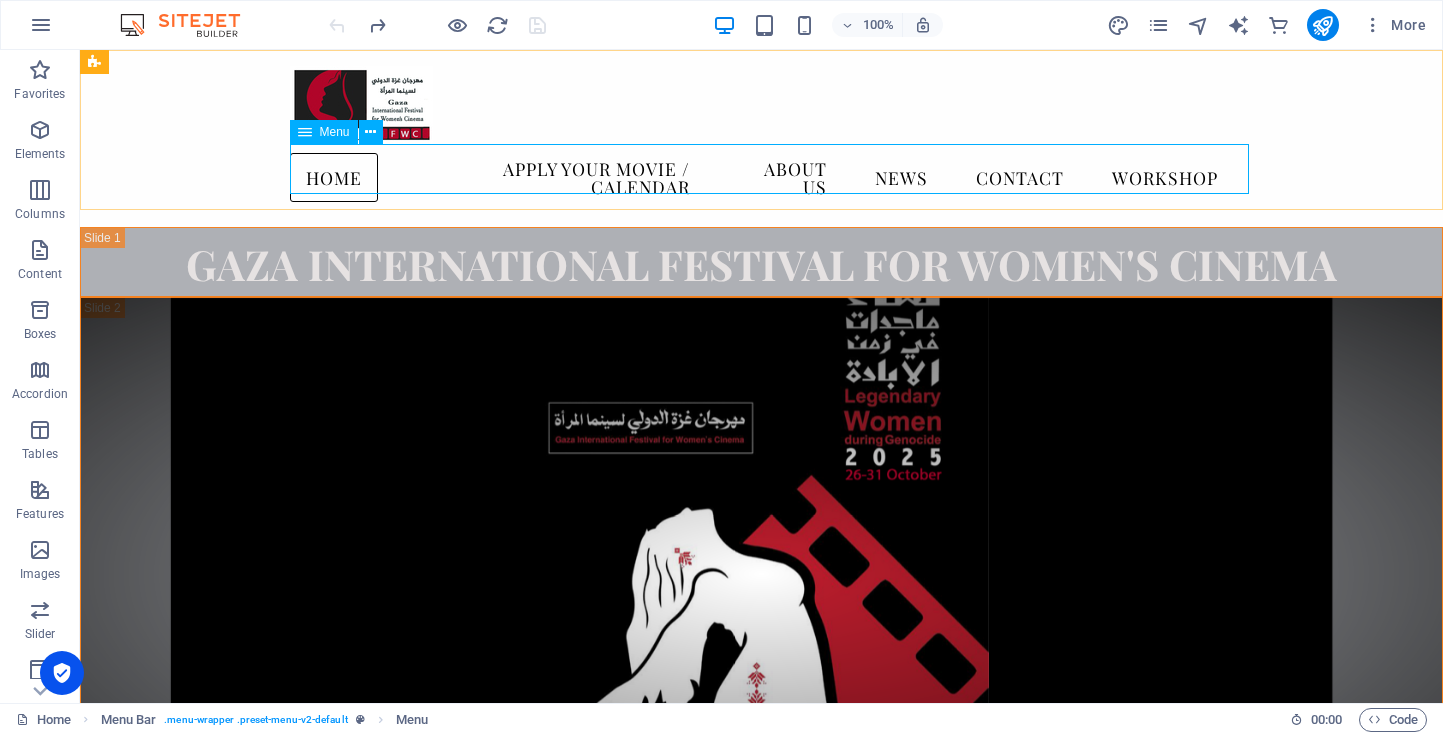 click on "Menu" at bounding box center (335, 132) 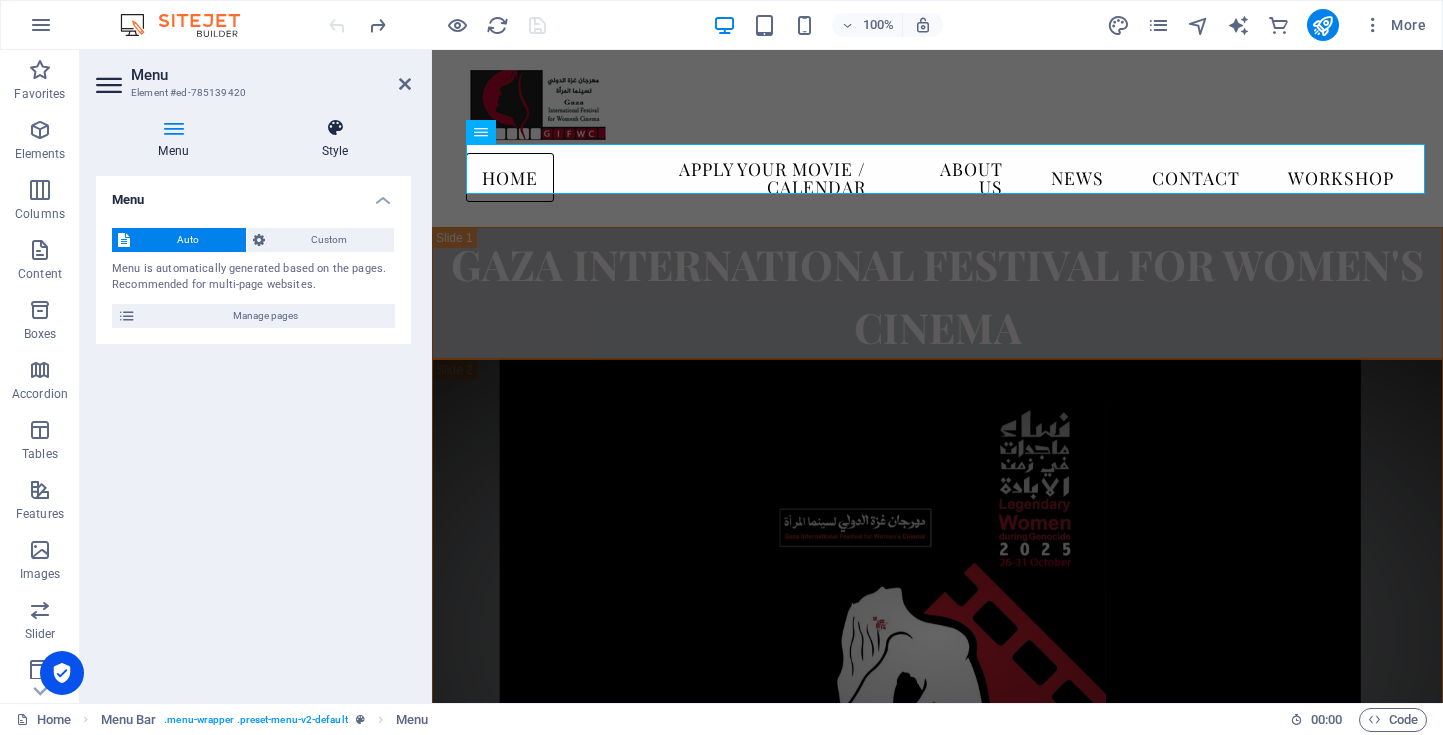 click at bounding box center [335, 128] 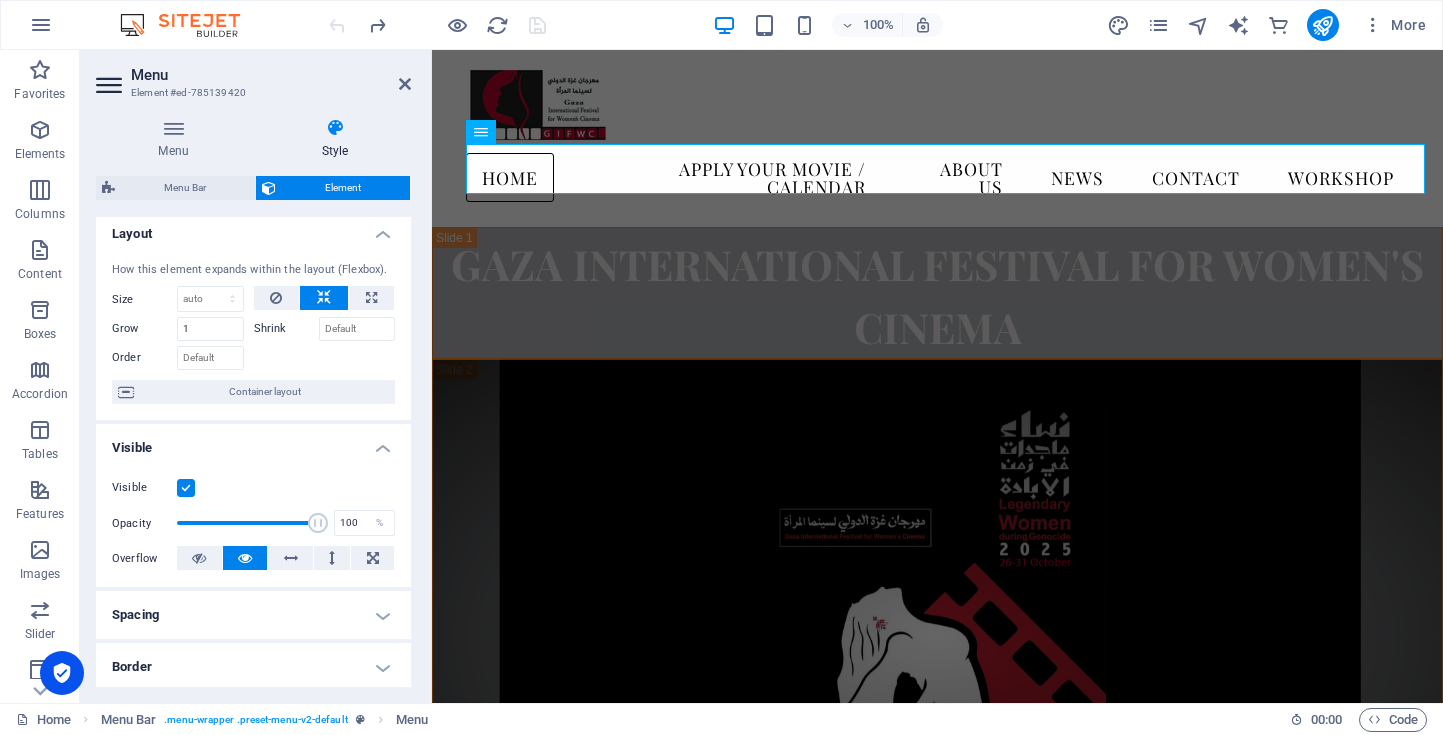 scroll, scrollTop: 0, scrollLeft: 0, axis: both 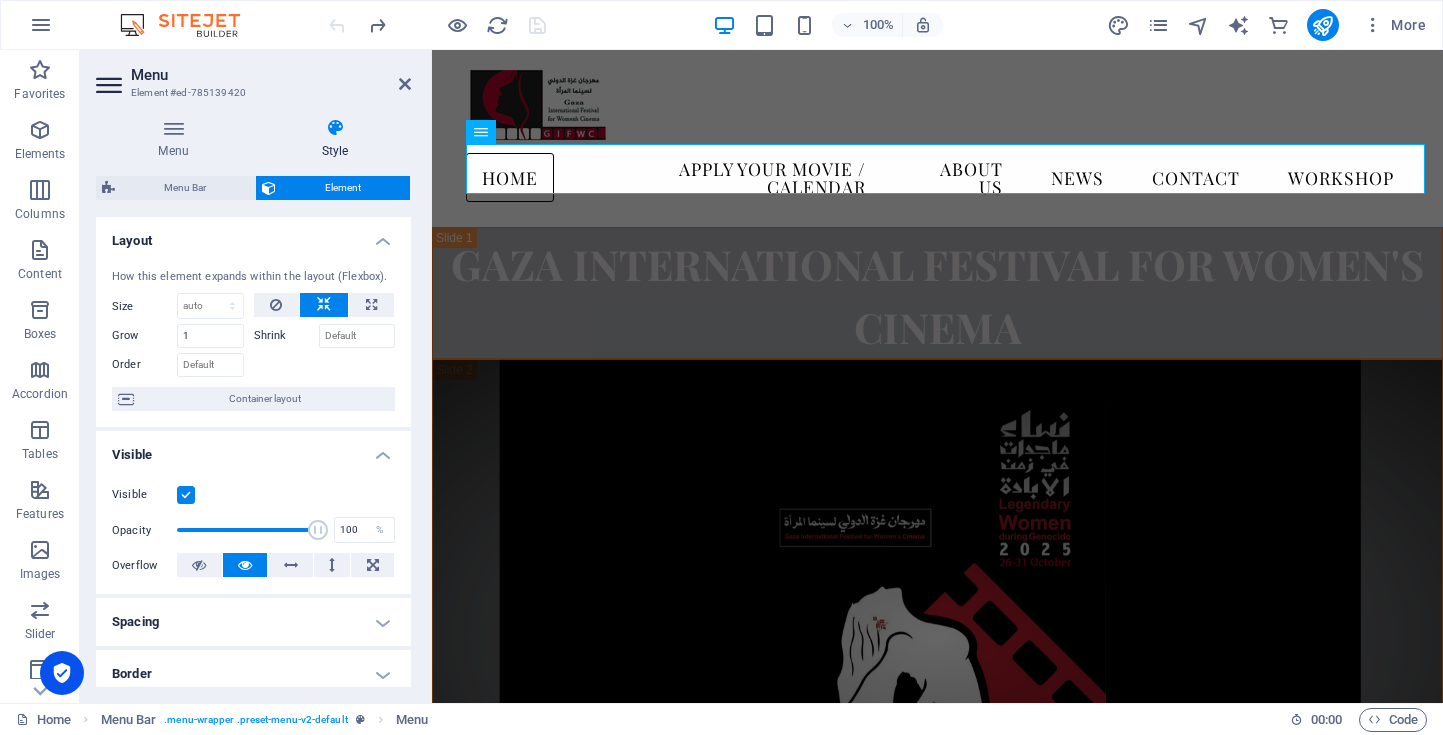 click at bounding box center [335, 128] 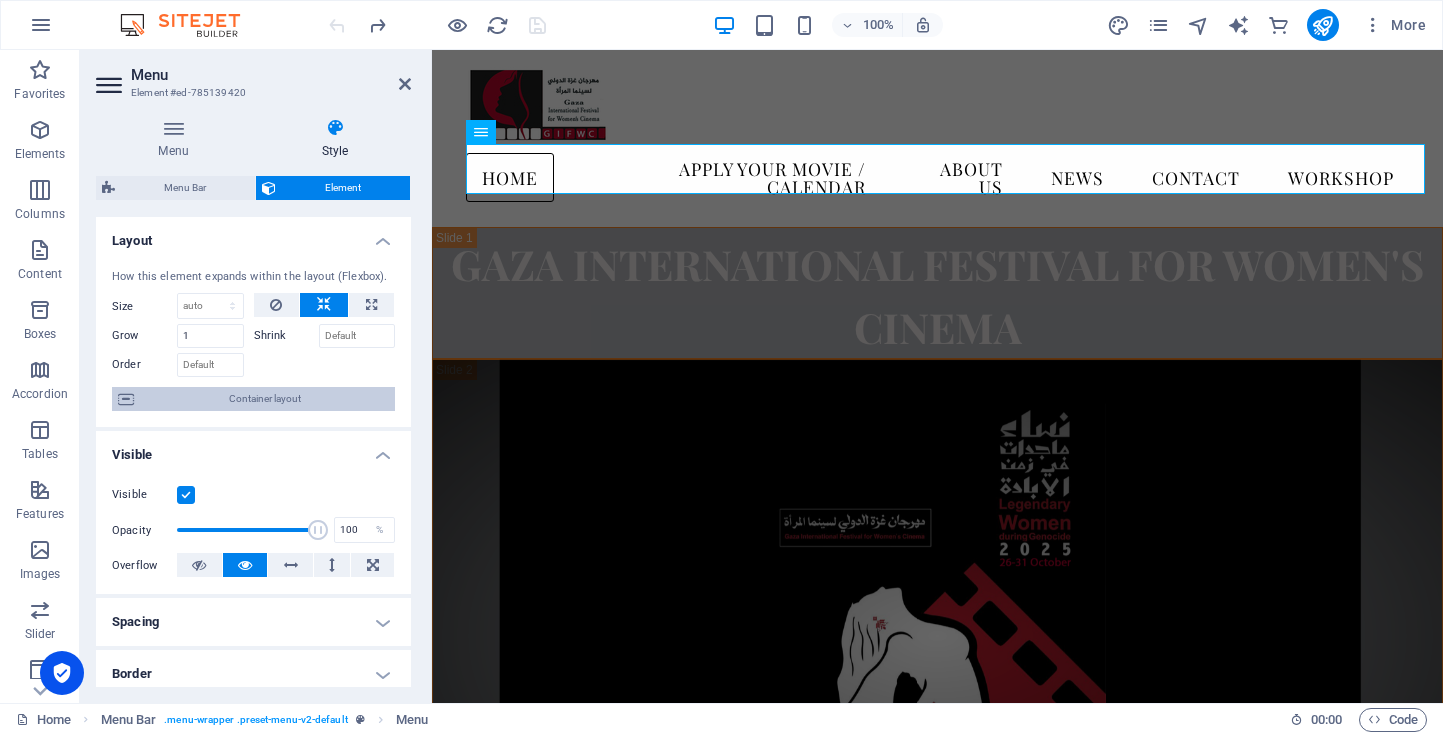 click on "Container layout" at bounding box center (264, 399) 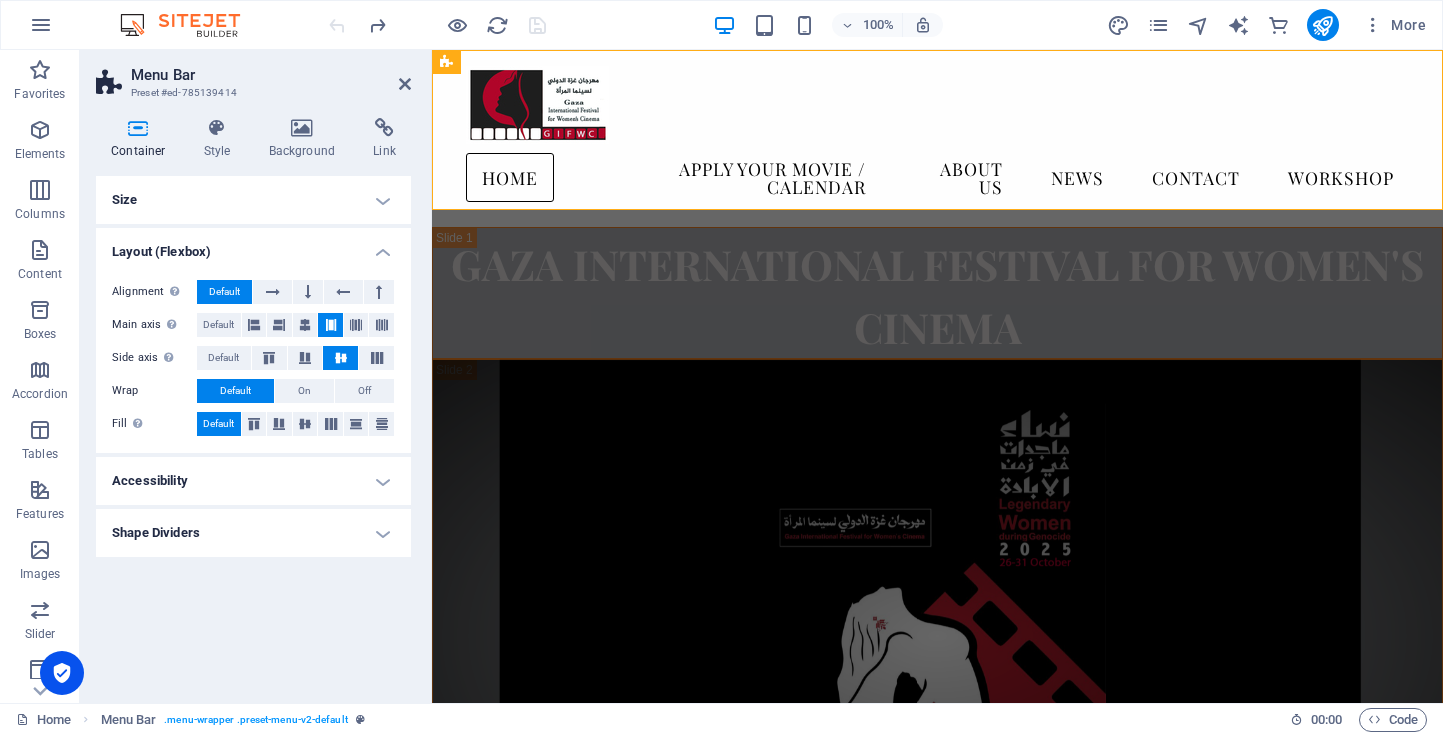 click on "Shape Dividers" at bounding box center [253, 533] 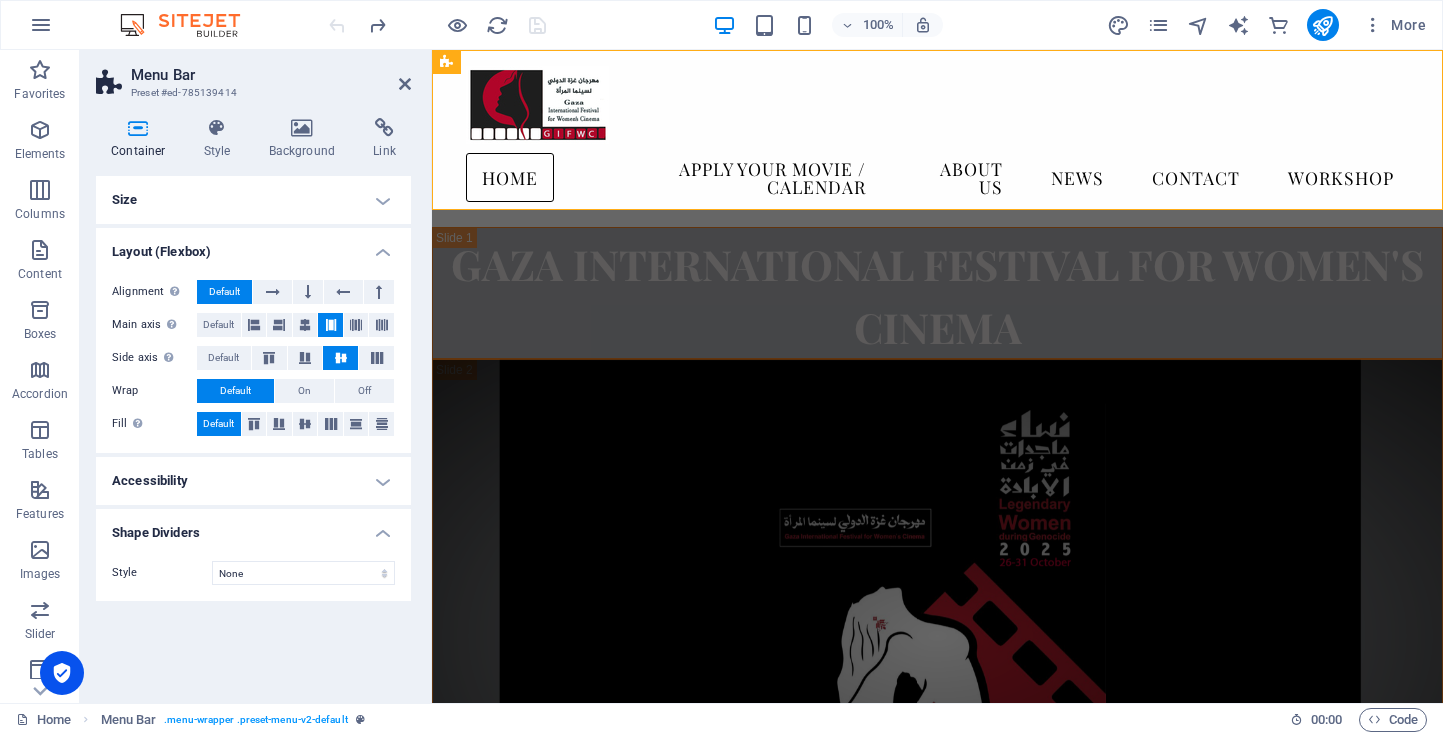 click on "Shape Dividers" at bounding box center [253, 527] 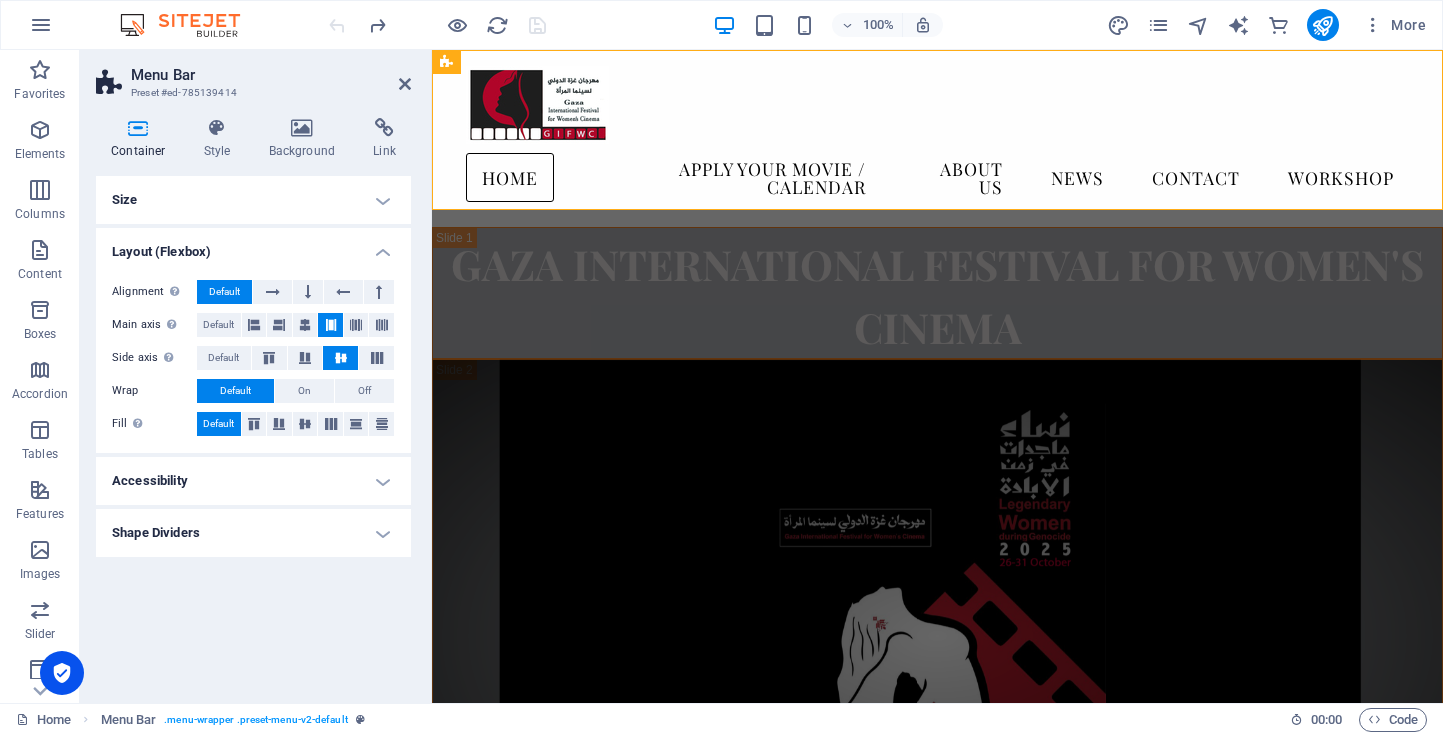 click on "Size" at bounding box center (253, 200) 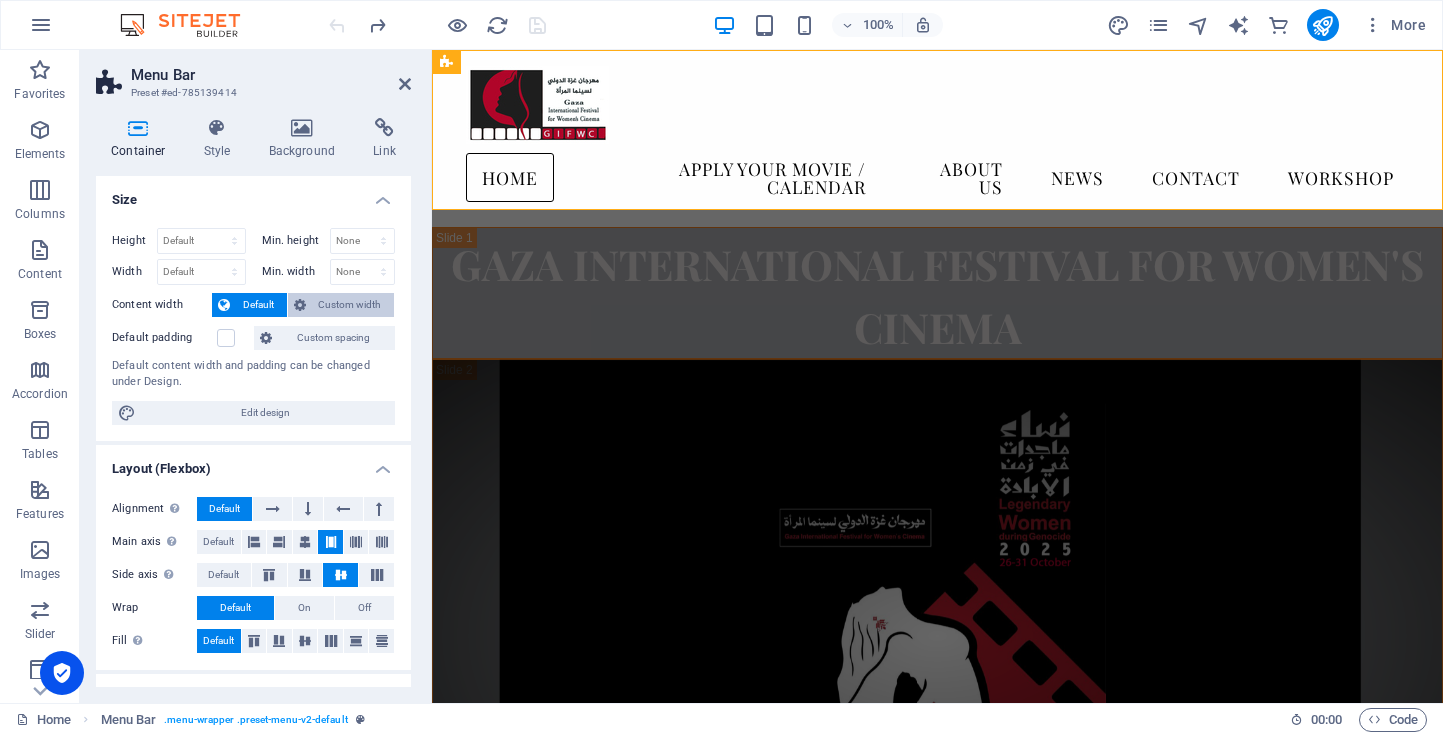 click on "Custom width" at bounding box center (350, 305) 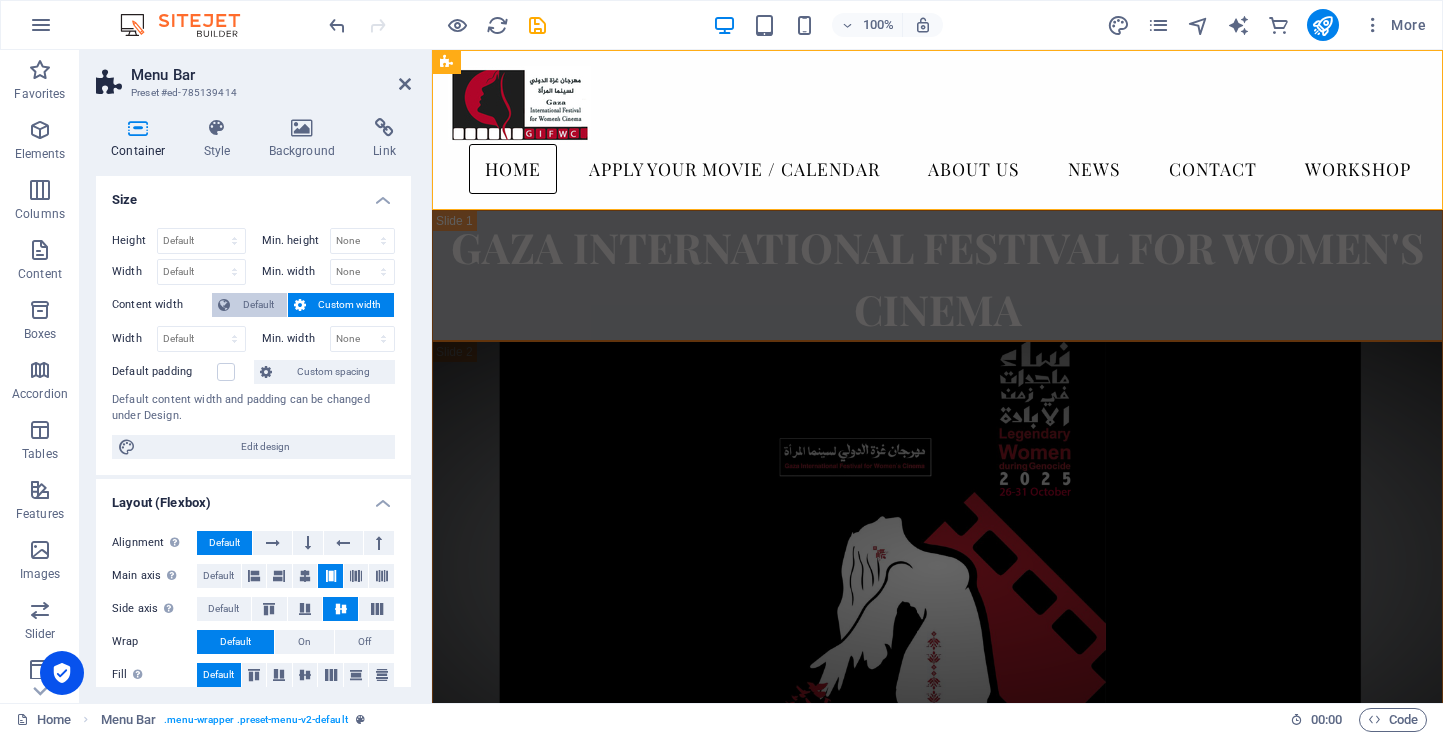 click on "Default" at bounding box center (258, 305) 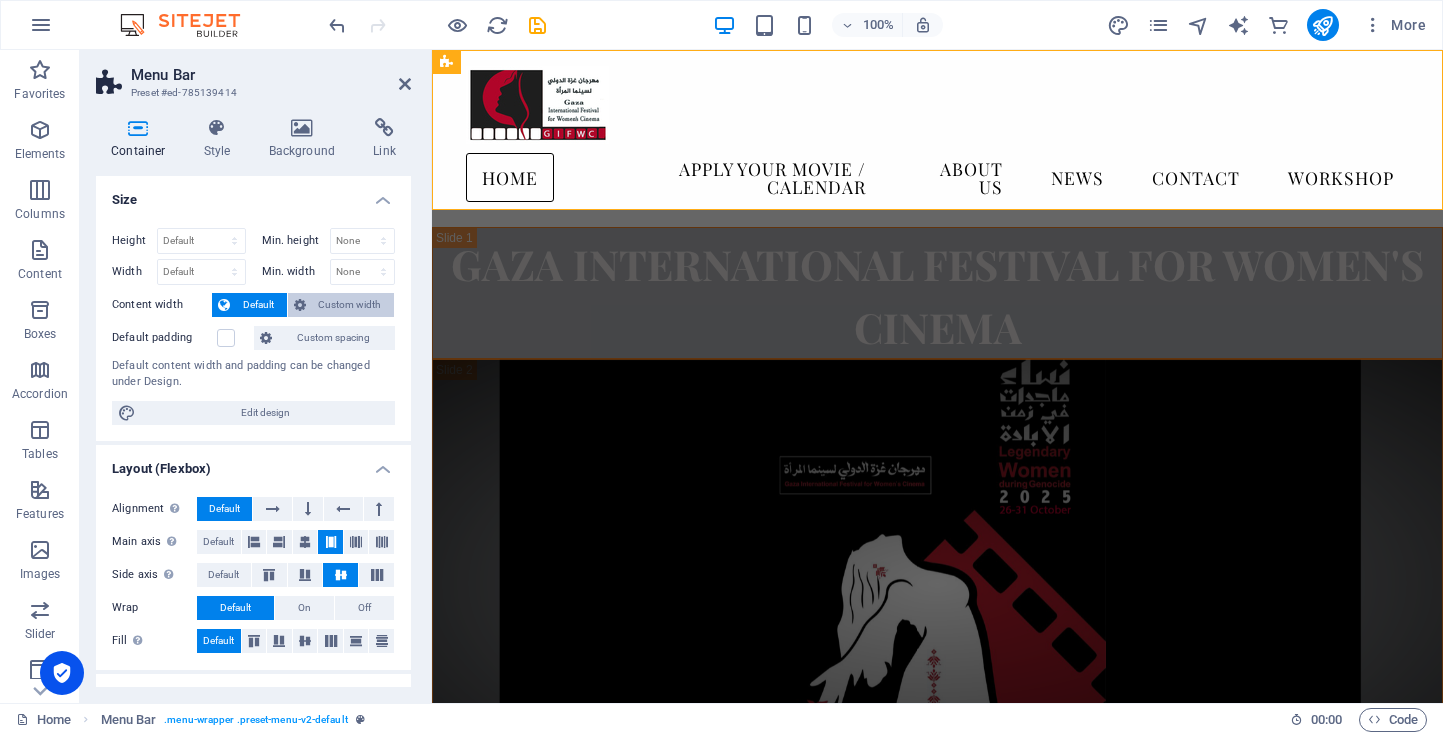 click on "Custom width" at bounding box center (350, 305) 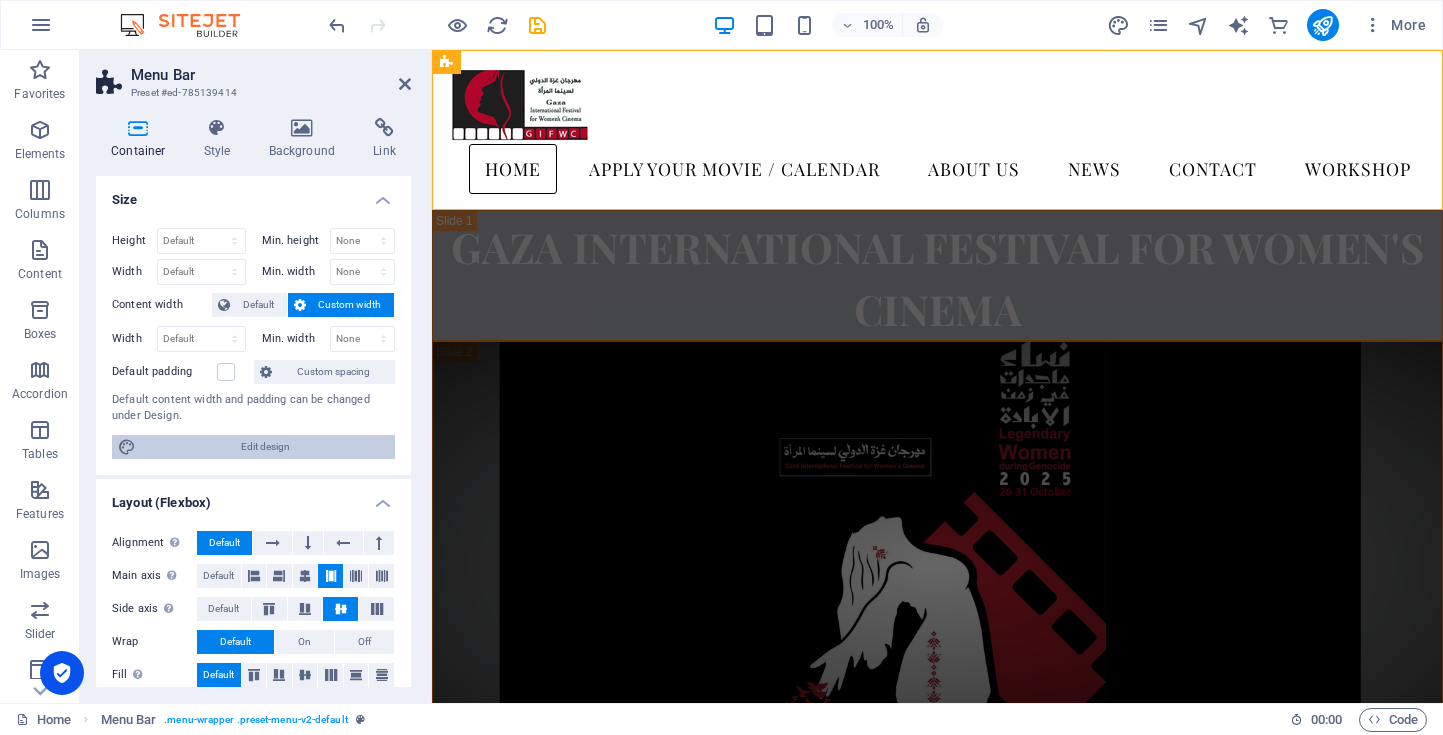 click on "Edit design" at bounding box center [265, 447] 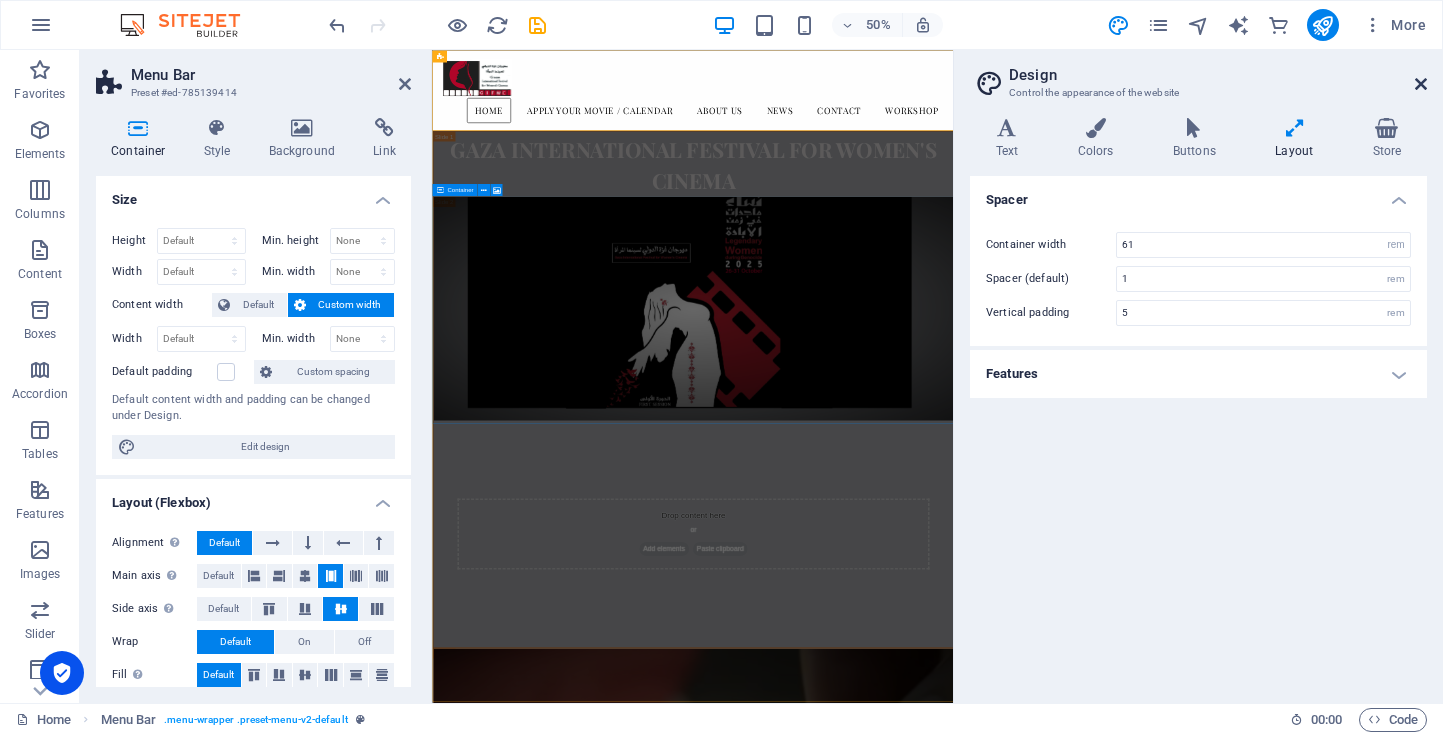 click at bounding box center [1421, 84] 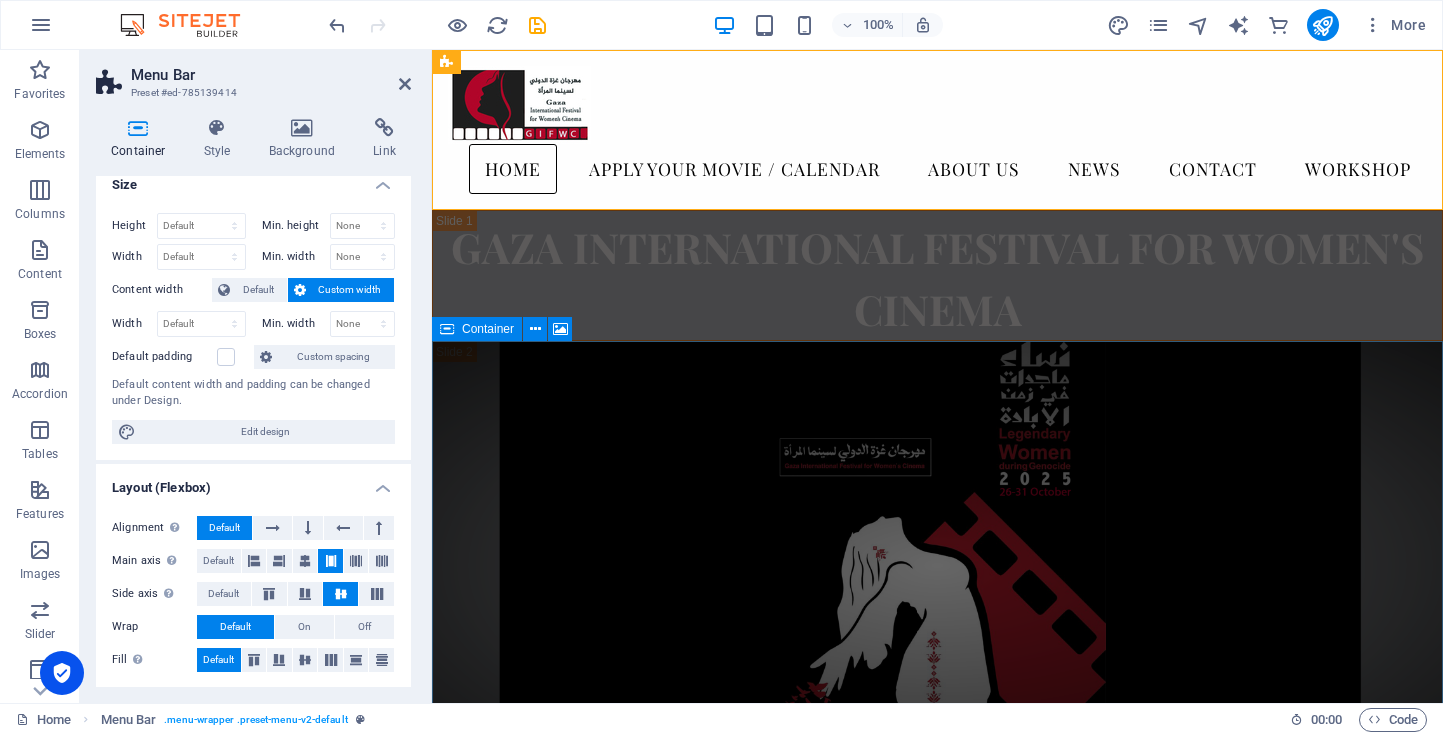 scroll, scrollTop: 0, scrollLeft: 0, axis: both 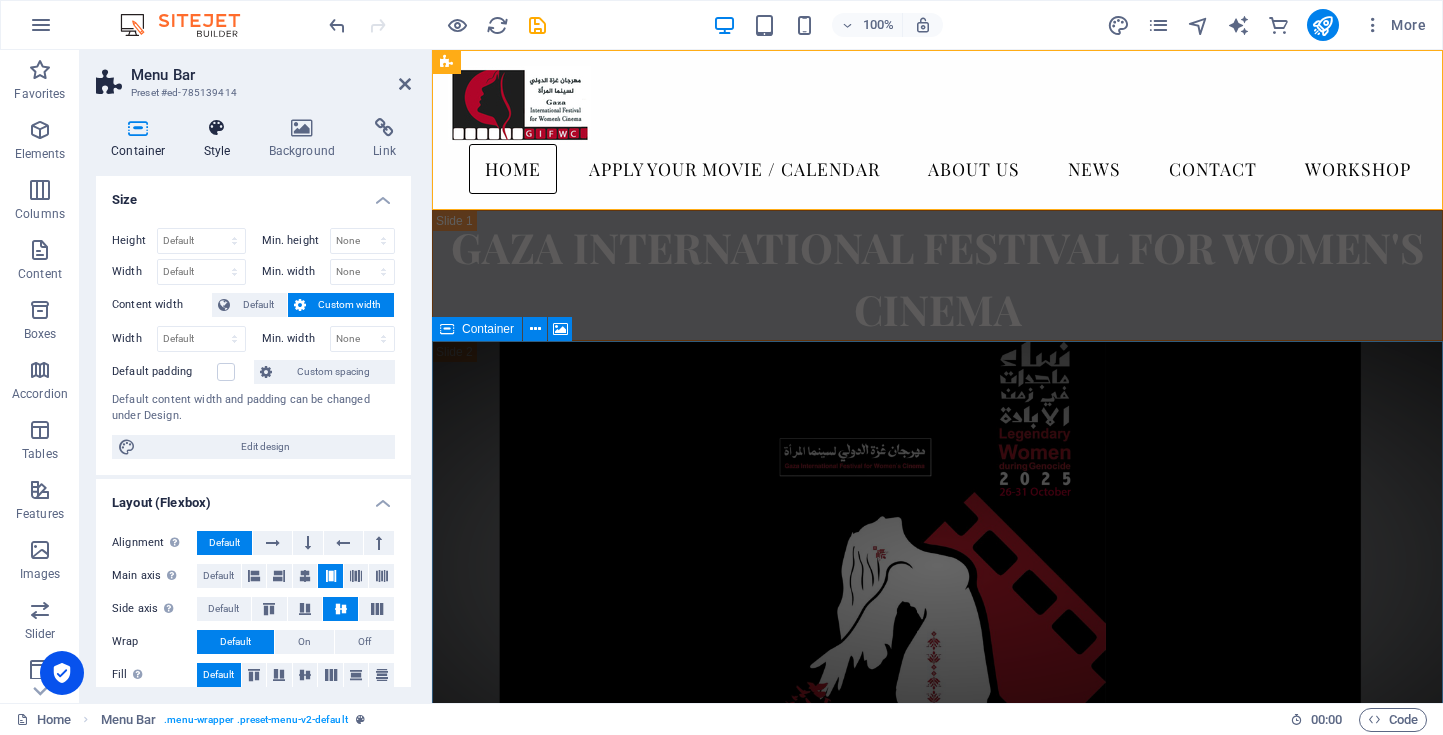 click at bounding box center (217, 128) 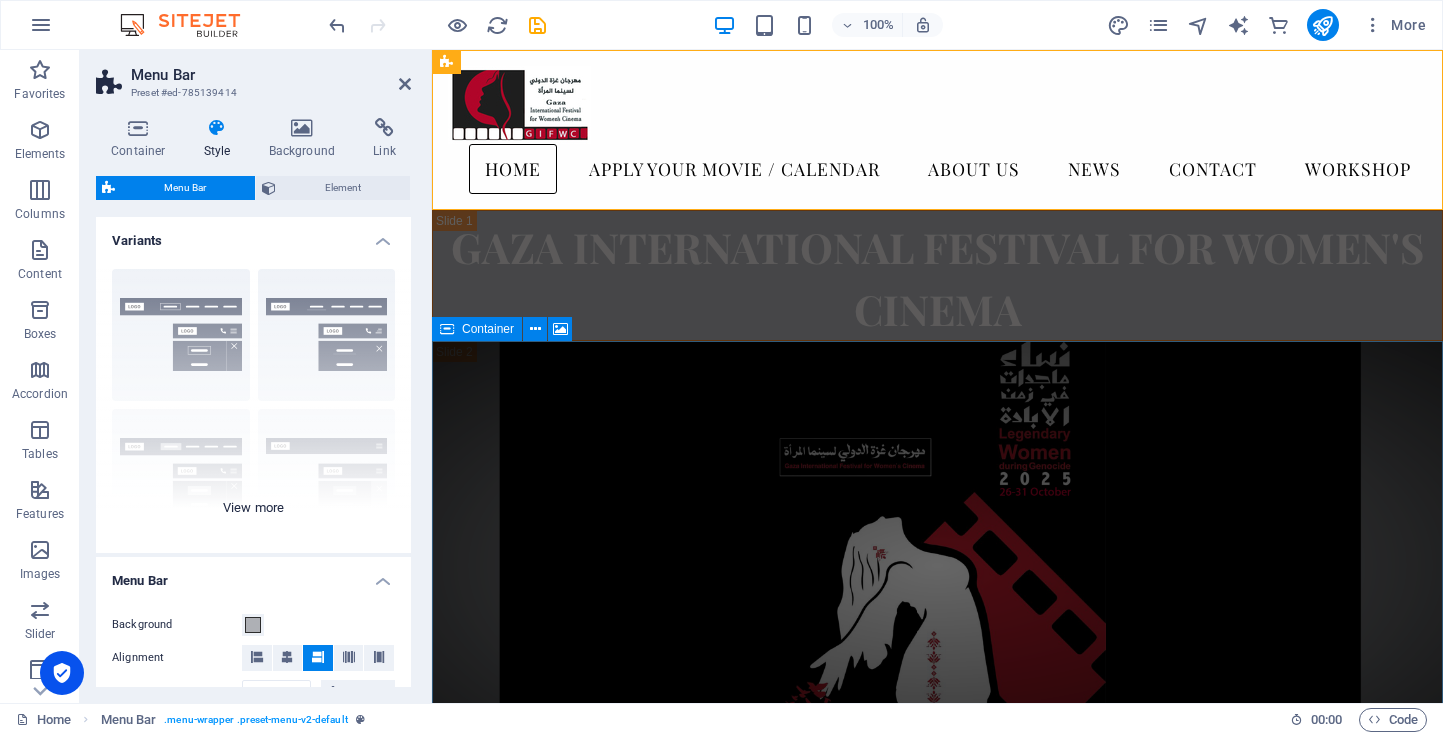 click on "Border Centered Default Fixed Loki Trigger Wide XXL" at bounding box center [253, 403] 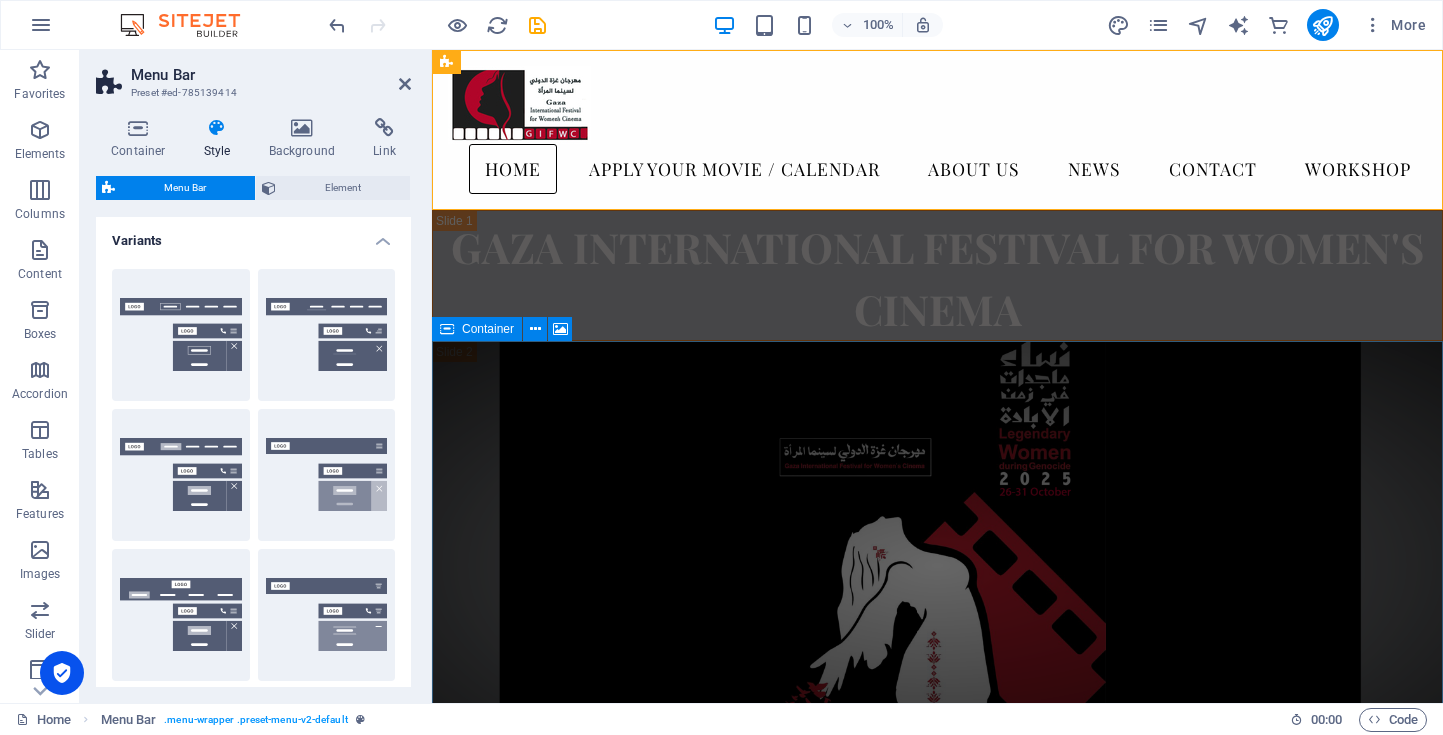 click on "Border" at bounding box center [181, 335] 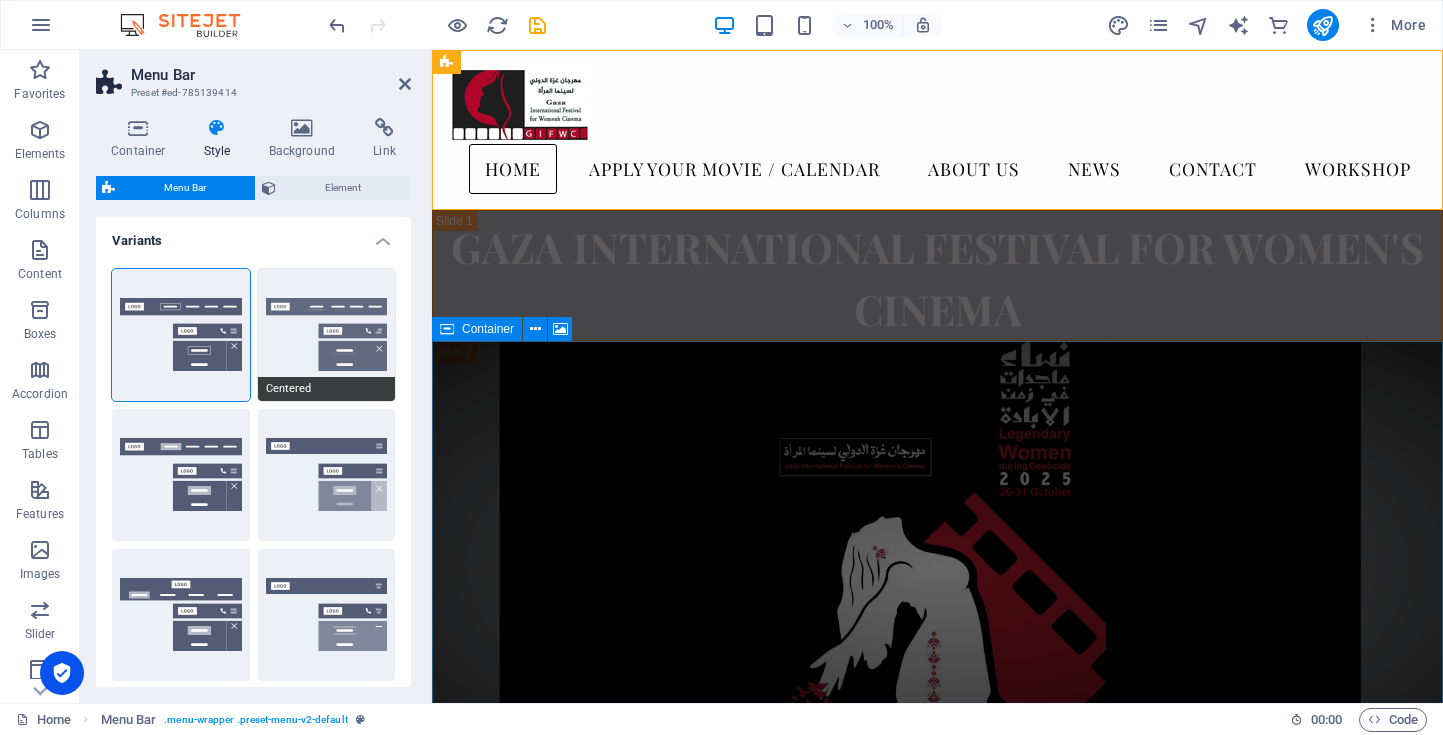click on "Centered" at bounding box center [327, 335] 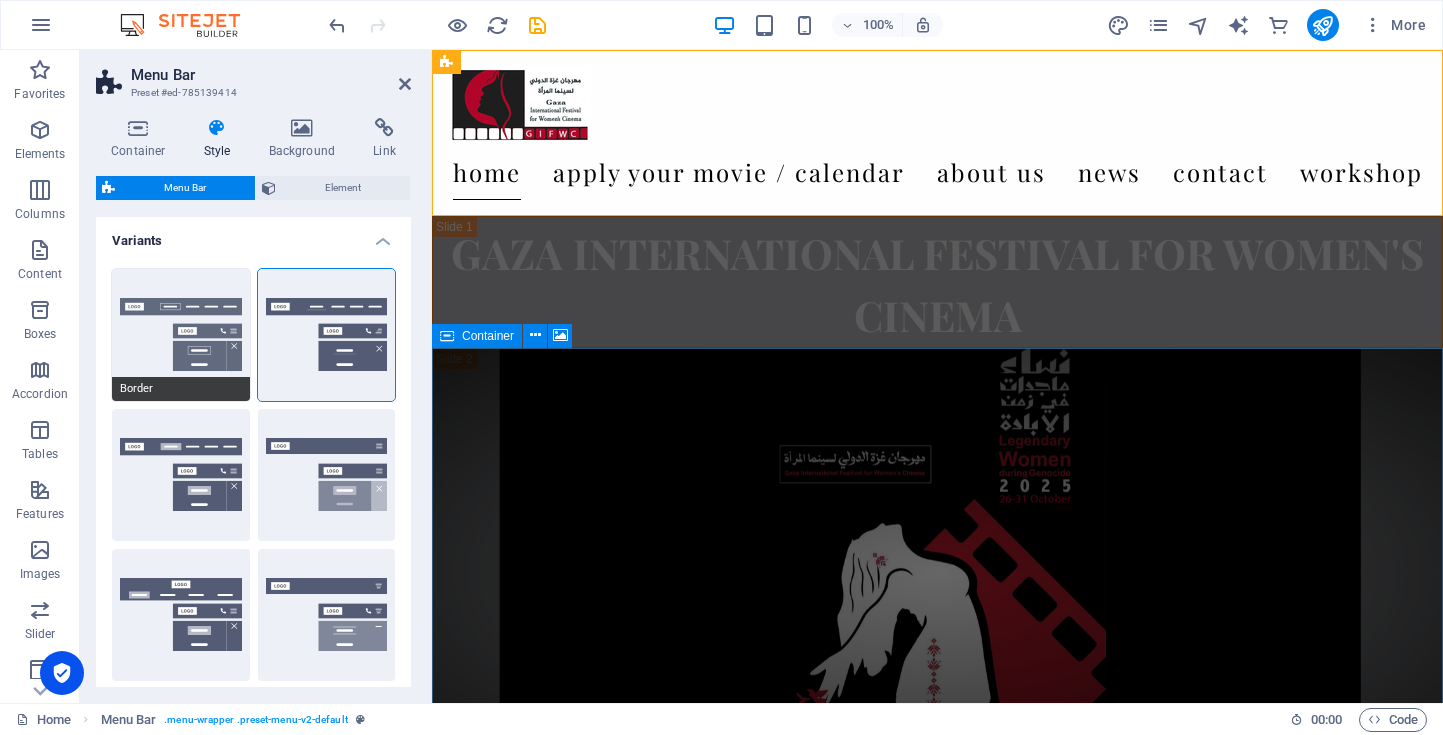 click on "Border" at bounding box center [181, 335] 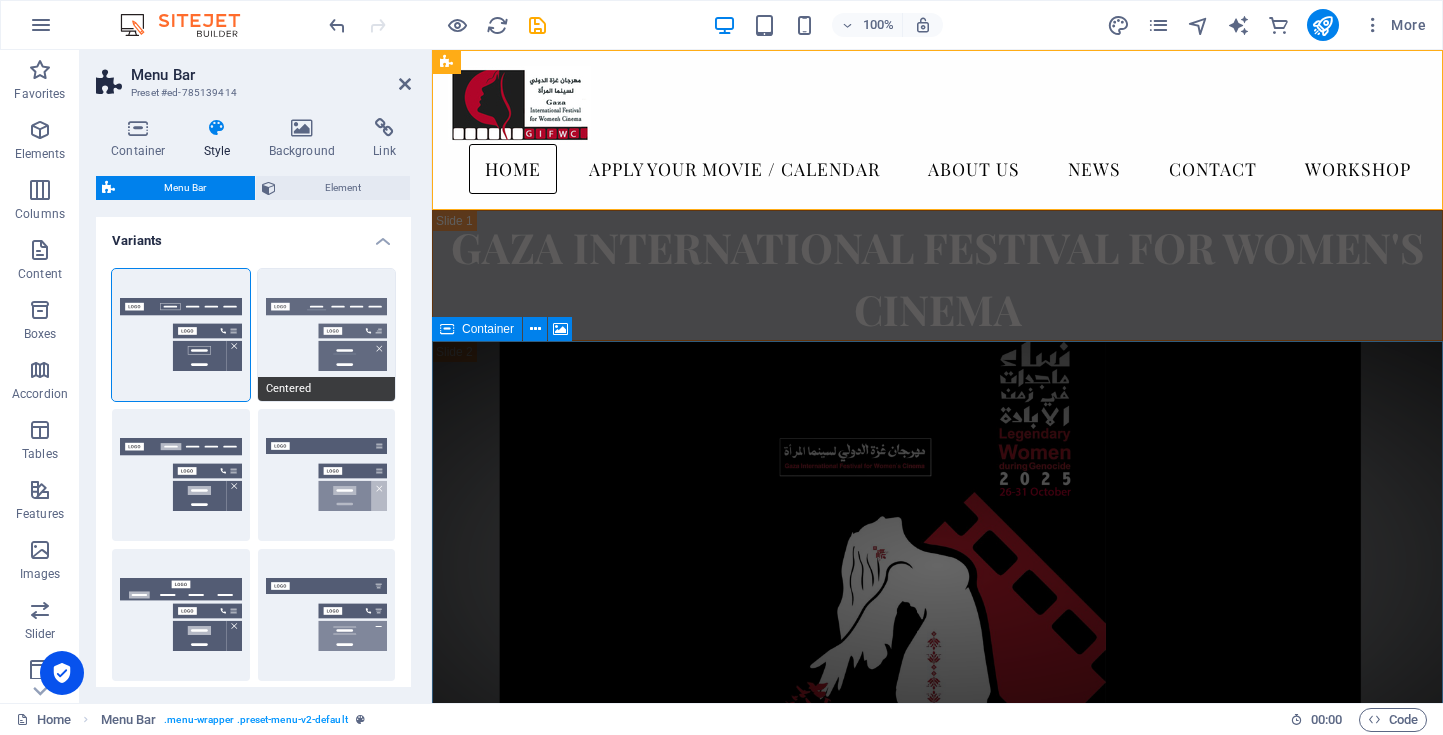 click on "Centered" at bounding box center (327, 335) 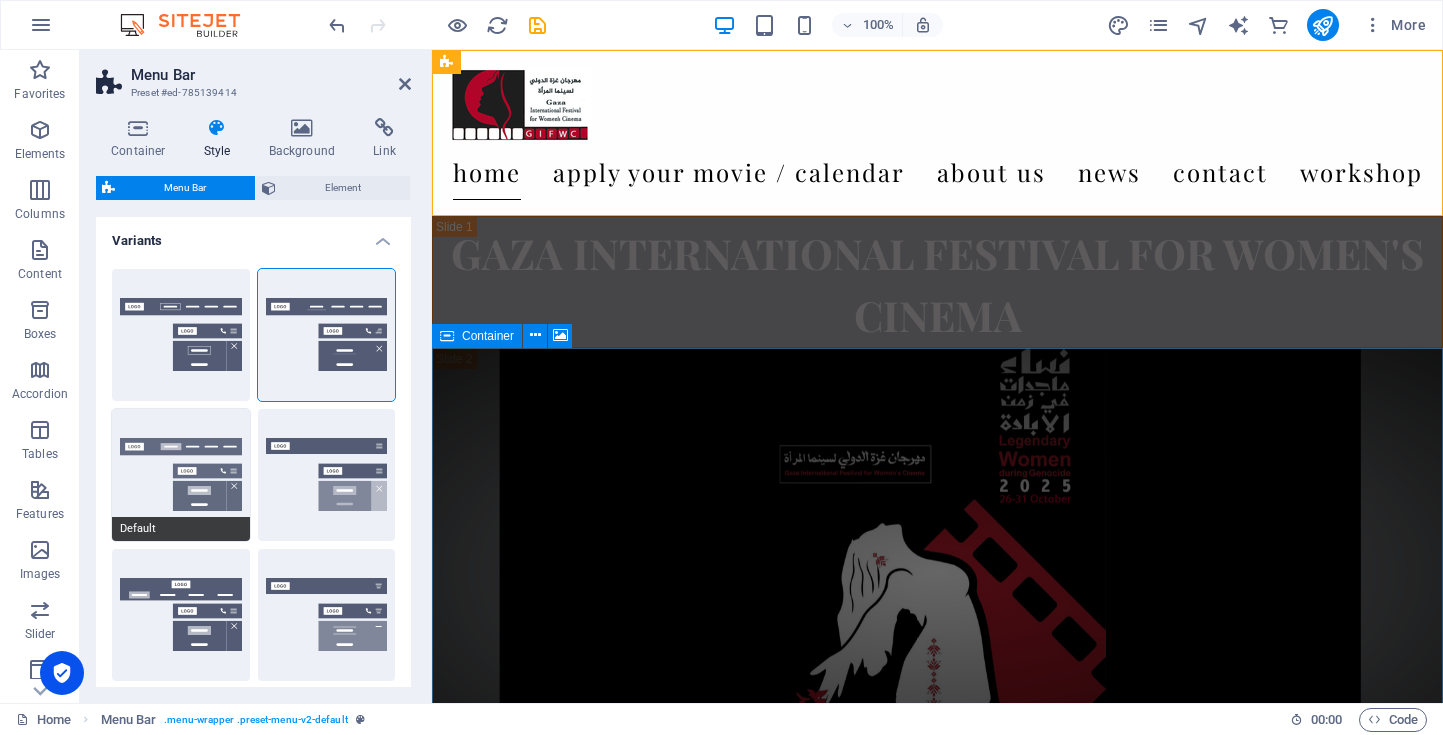 click on "Default" at bounding box center (181, 475) 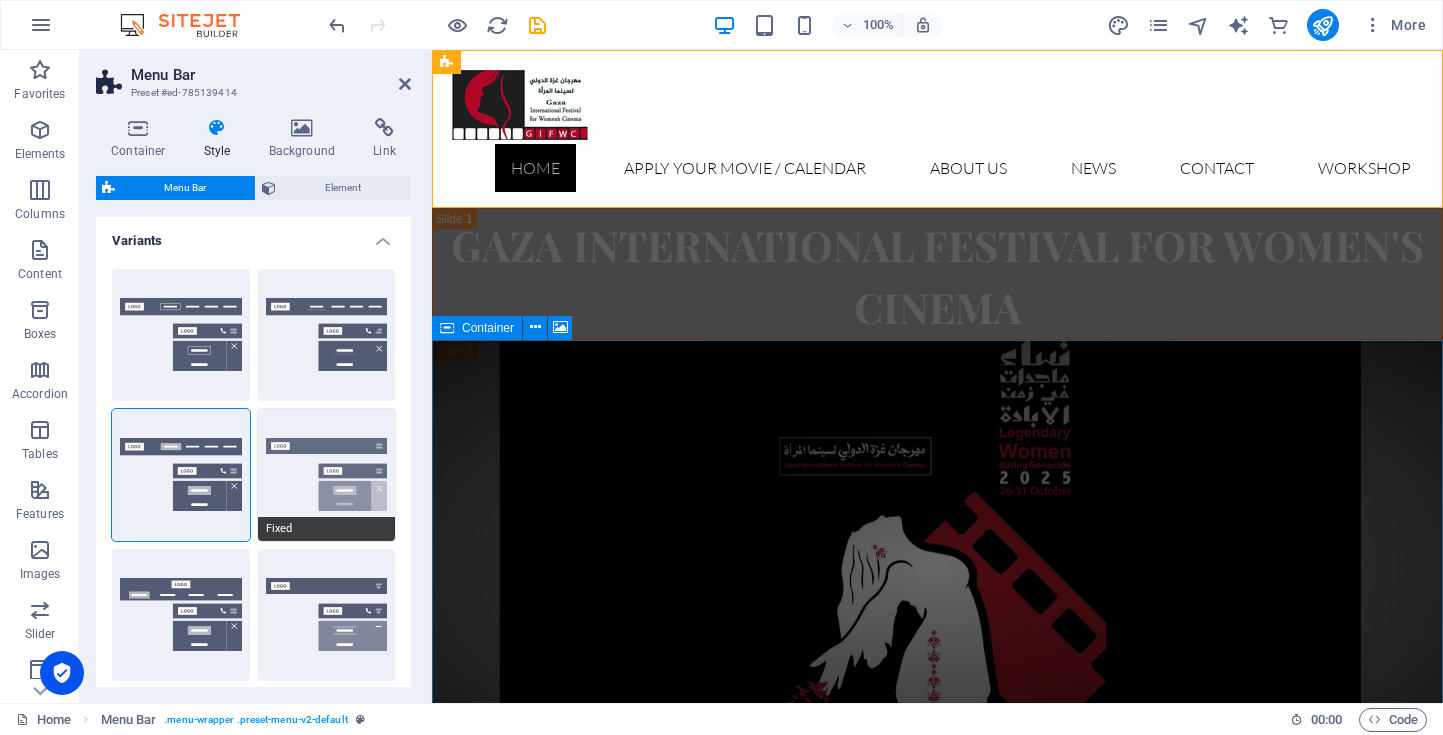 click on "Fixed" at bounding box center (327, 475) 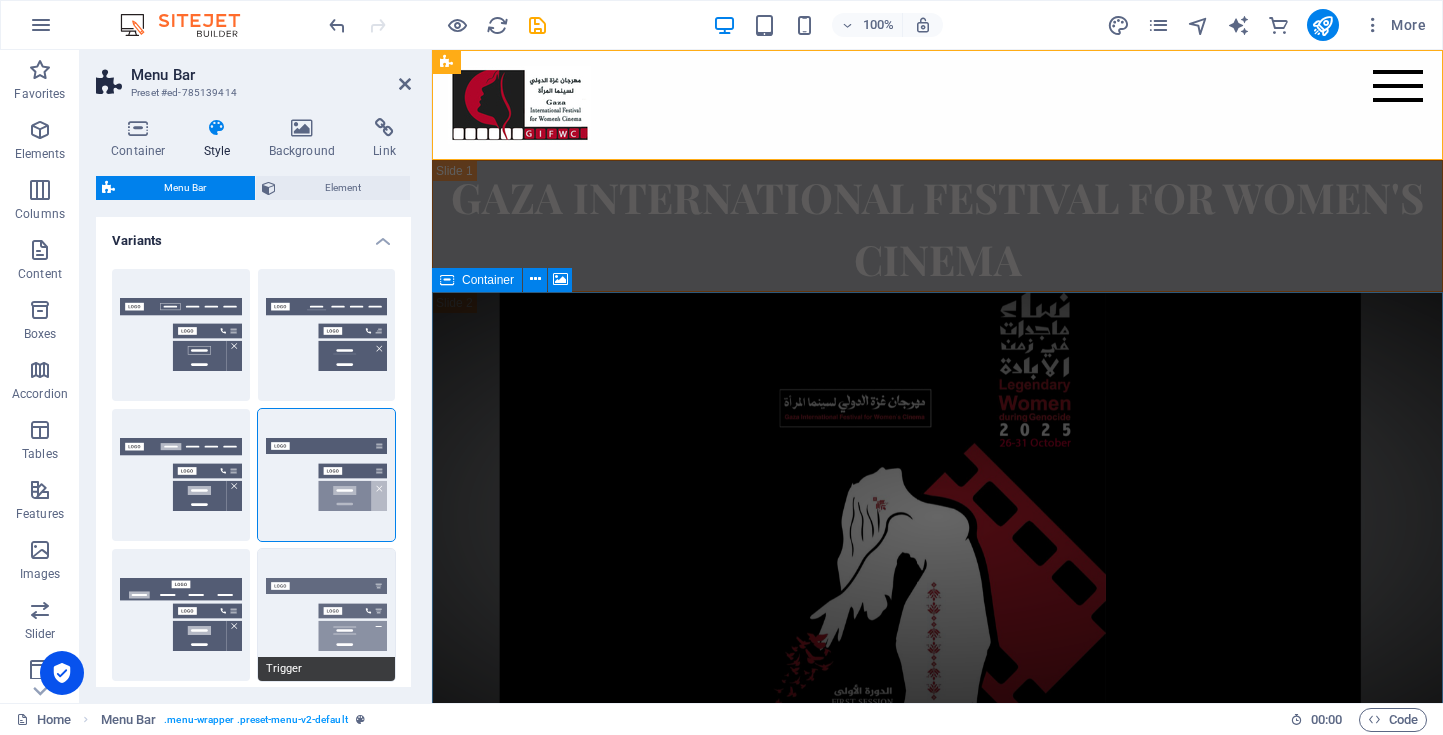 click on "Trigger" at bounding box center (327, 615) 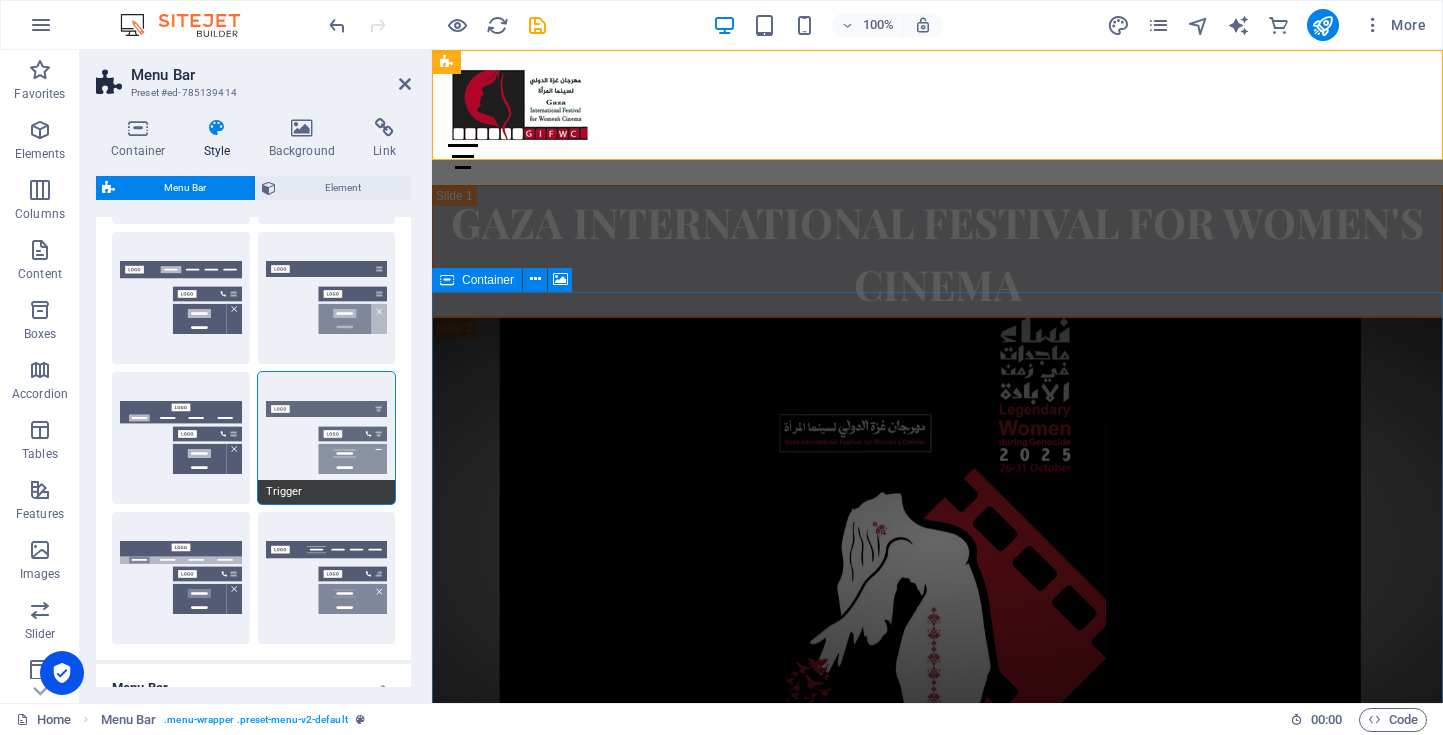 scroll, scrollTop: 201, scrollLeft: 0, axis: vertical 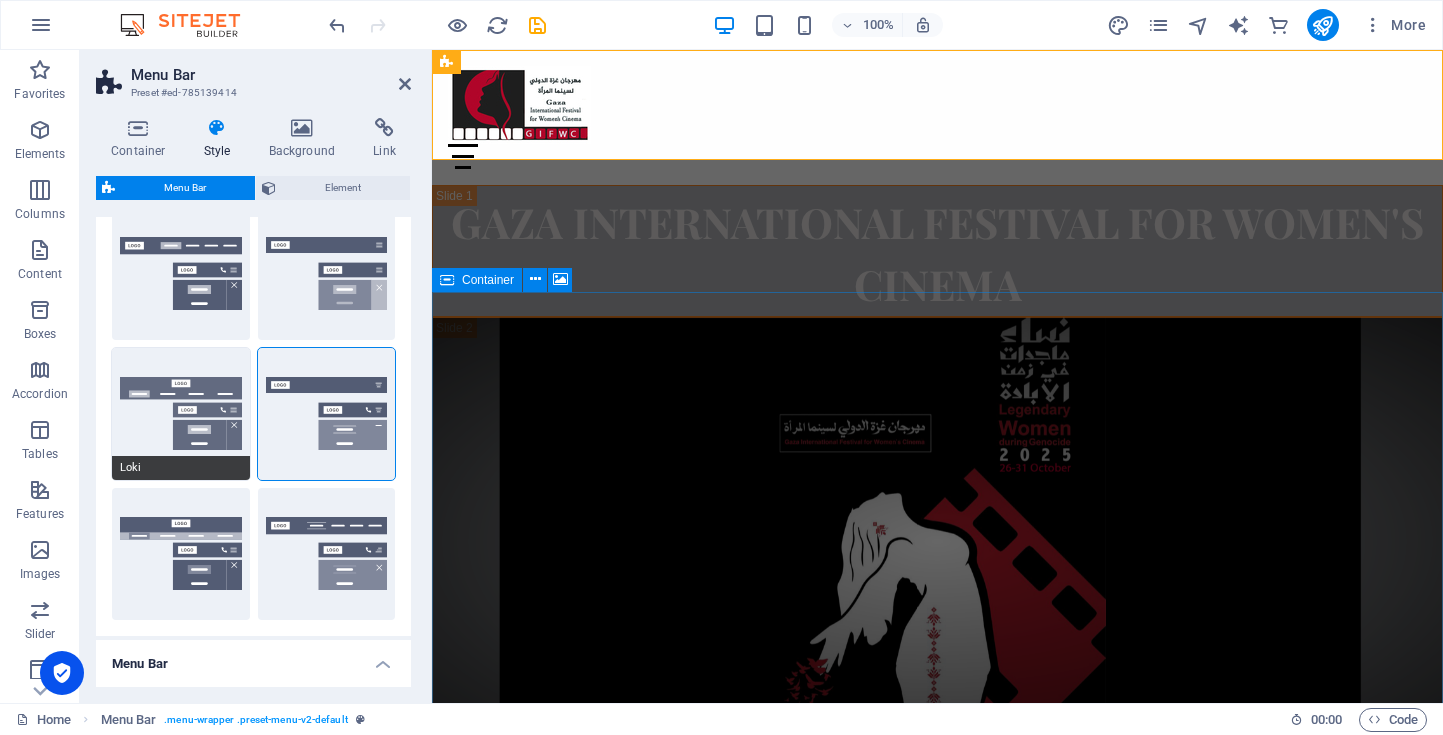 click on "Loki" at bounding box center [181, 414] 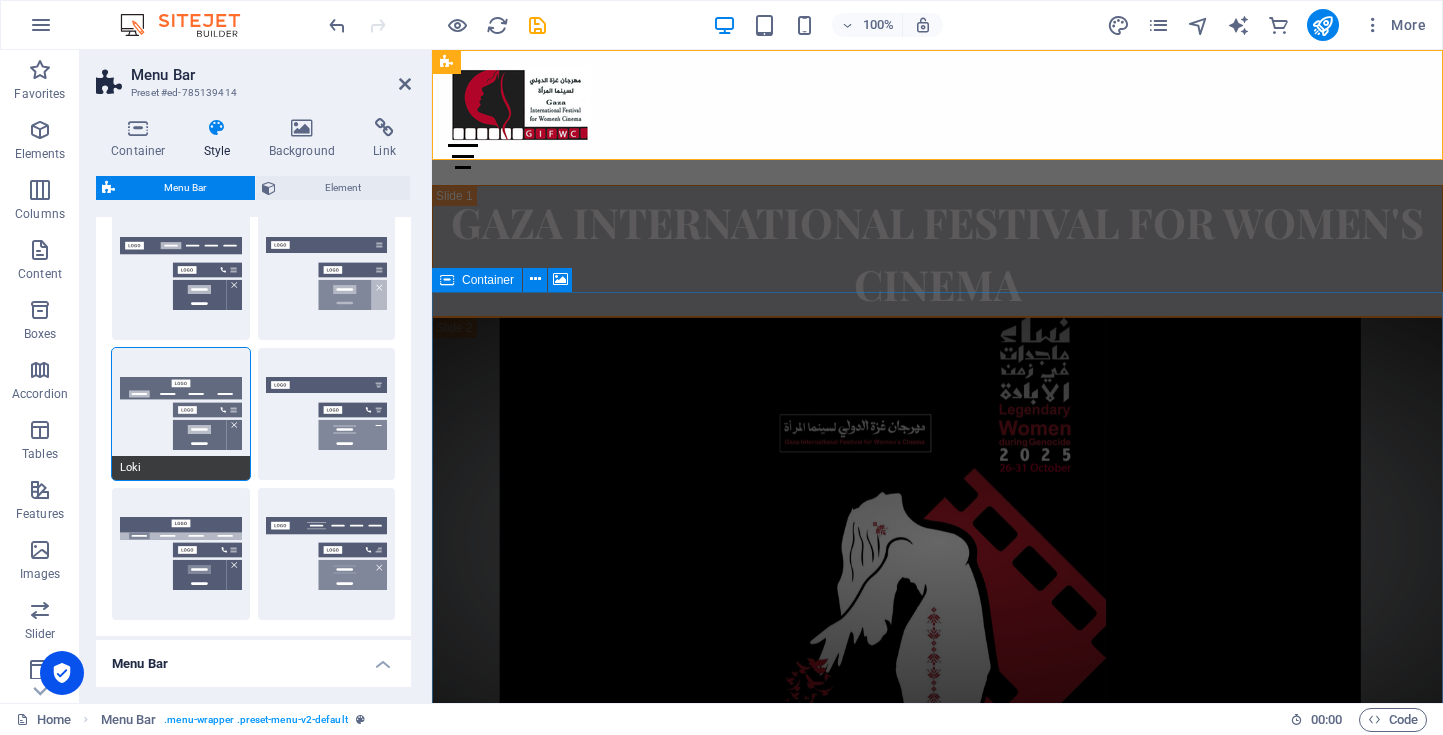 type on "0" 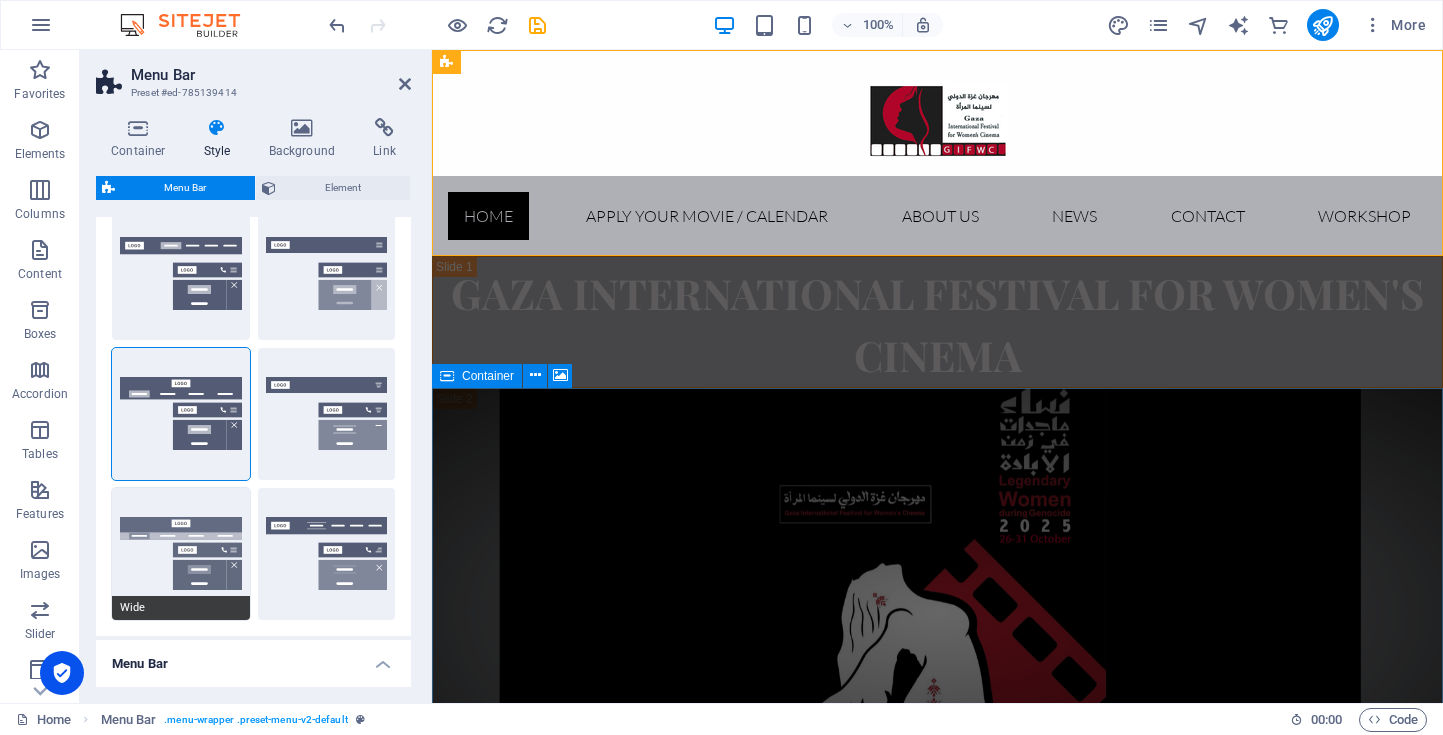 click on "Wide" at bounding box center [181, 554] 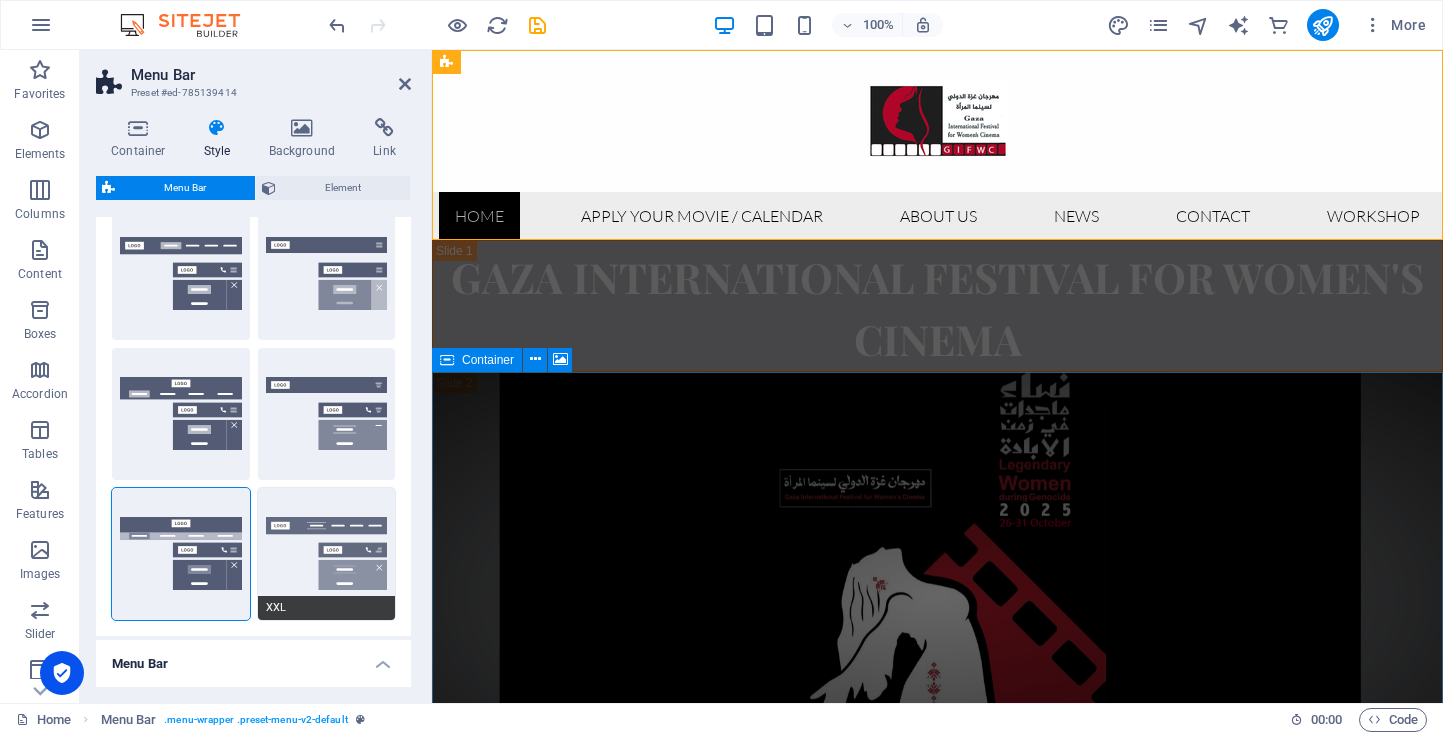 click on "XXL" at bounding box center (327, 554) 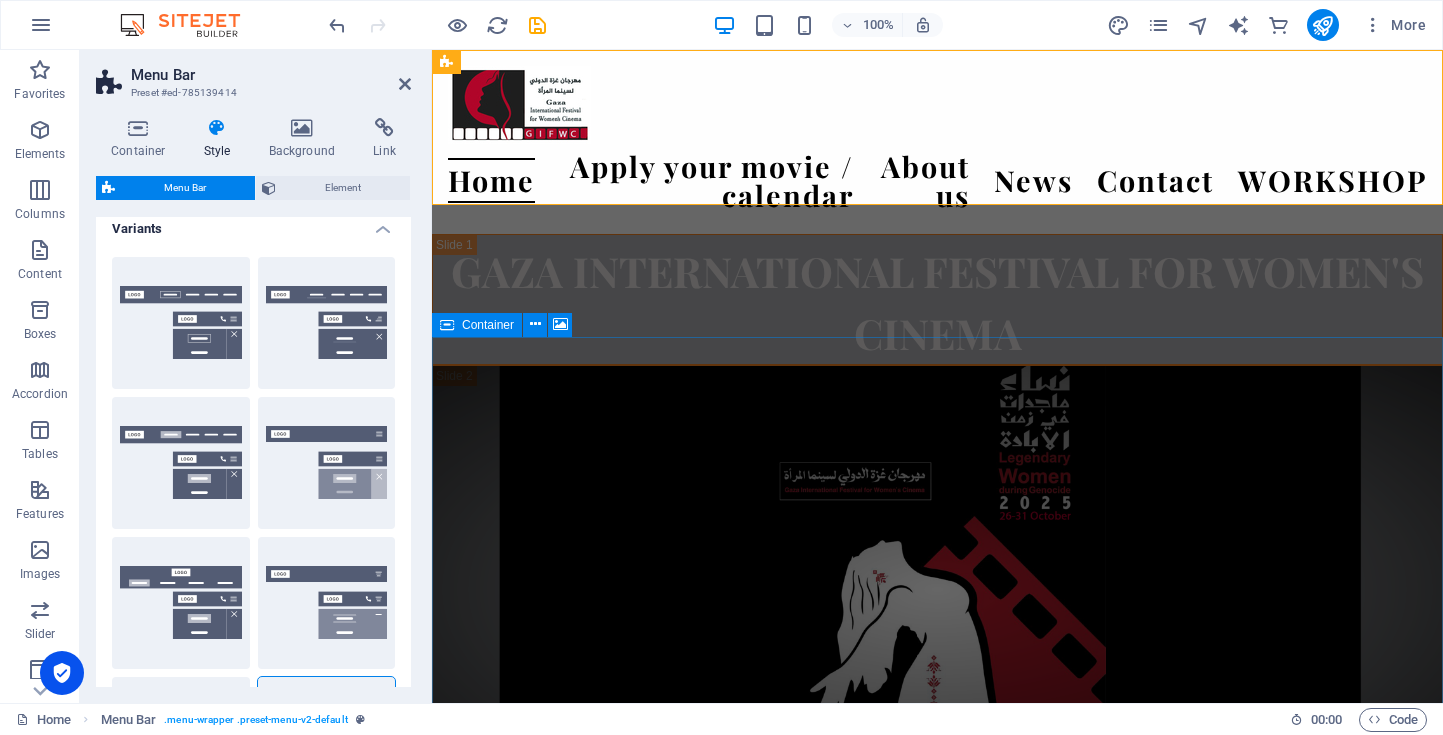 scroll, scrollTop: 0, scrollLeft: 0, axis: both 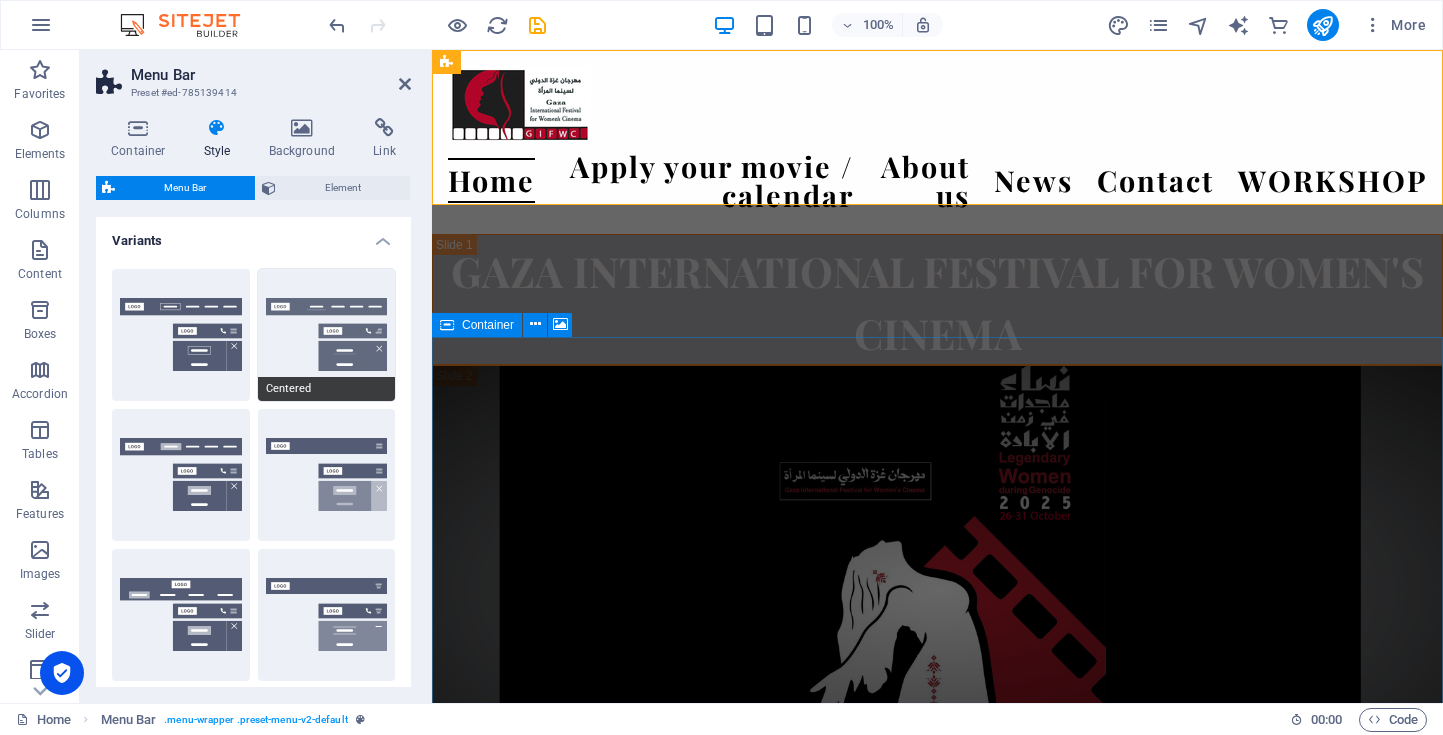 click on "Centered" at bounding box center (327, 335) 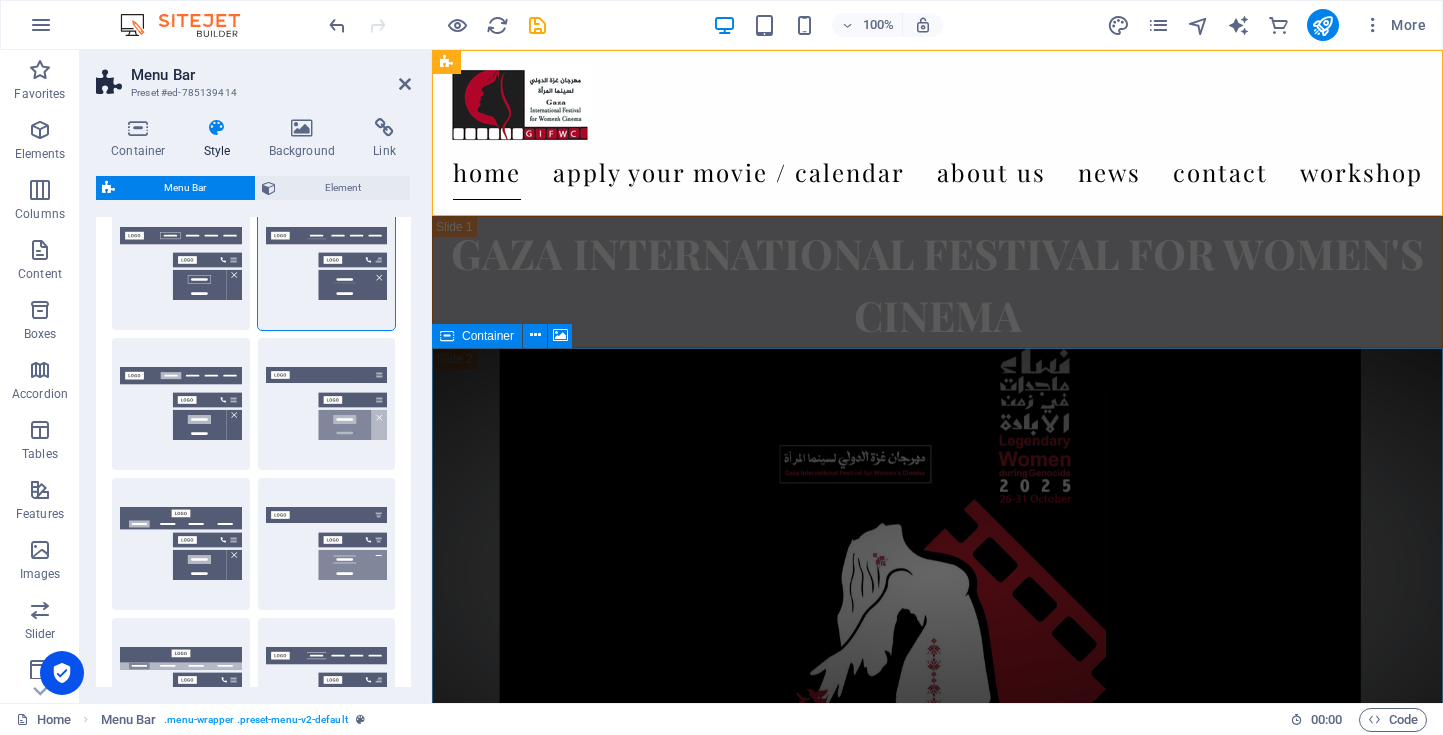 scroll, scrollTop: 0, scrollLeft: 0, axis: both 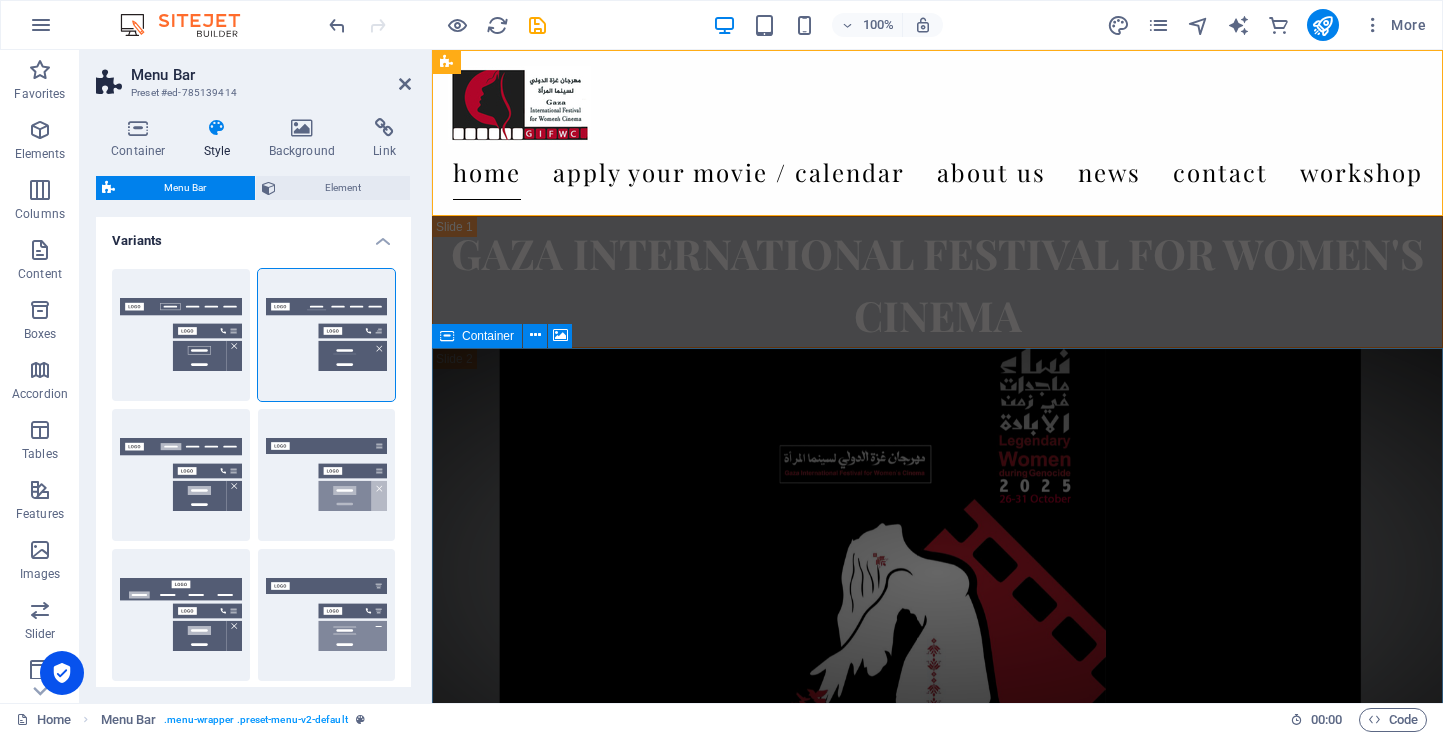 click at bounding box center (217, 128) 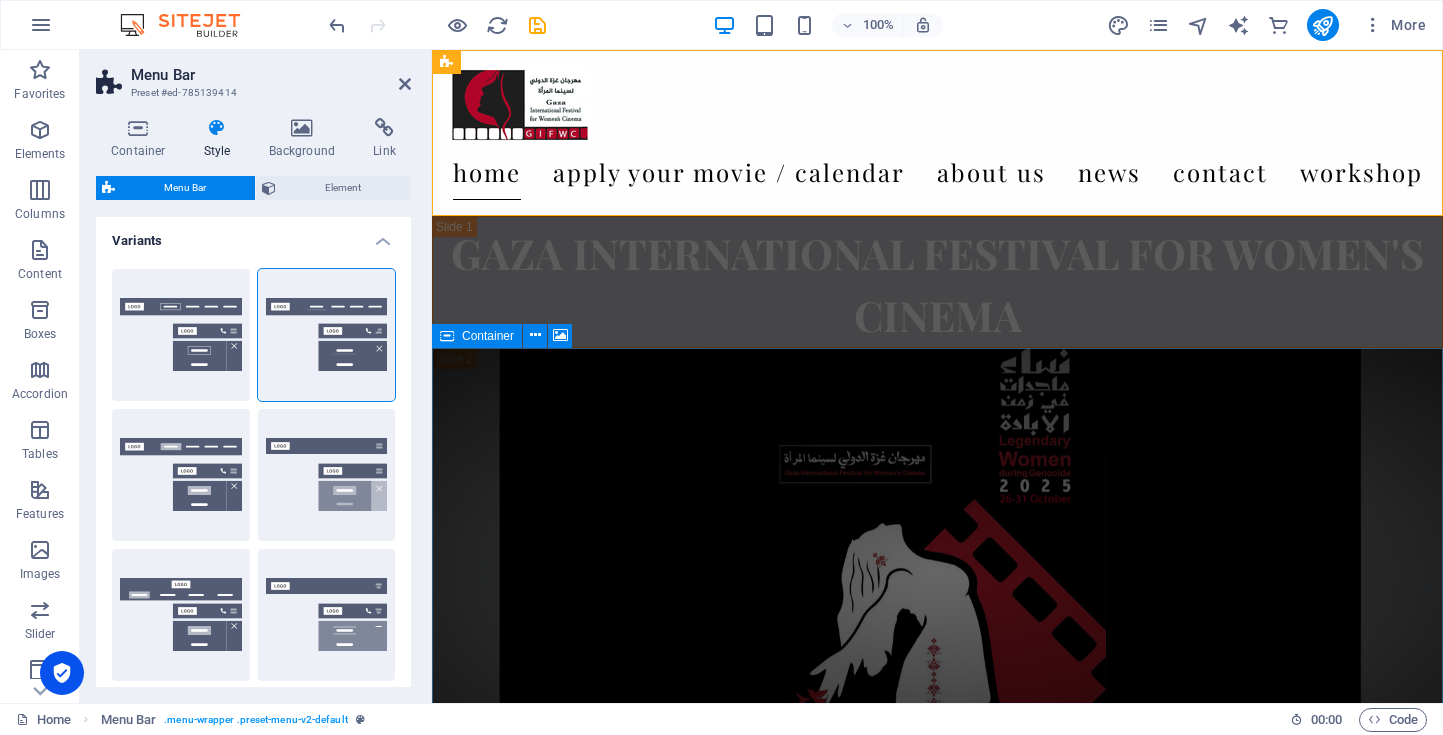 click at bounding box center [217, 128] 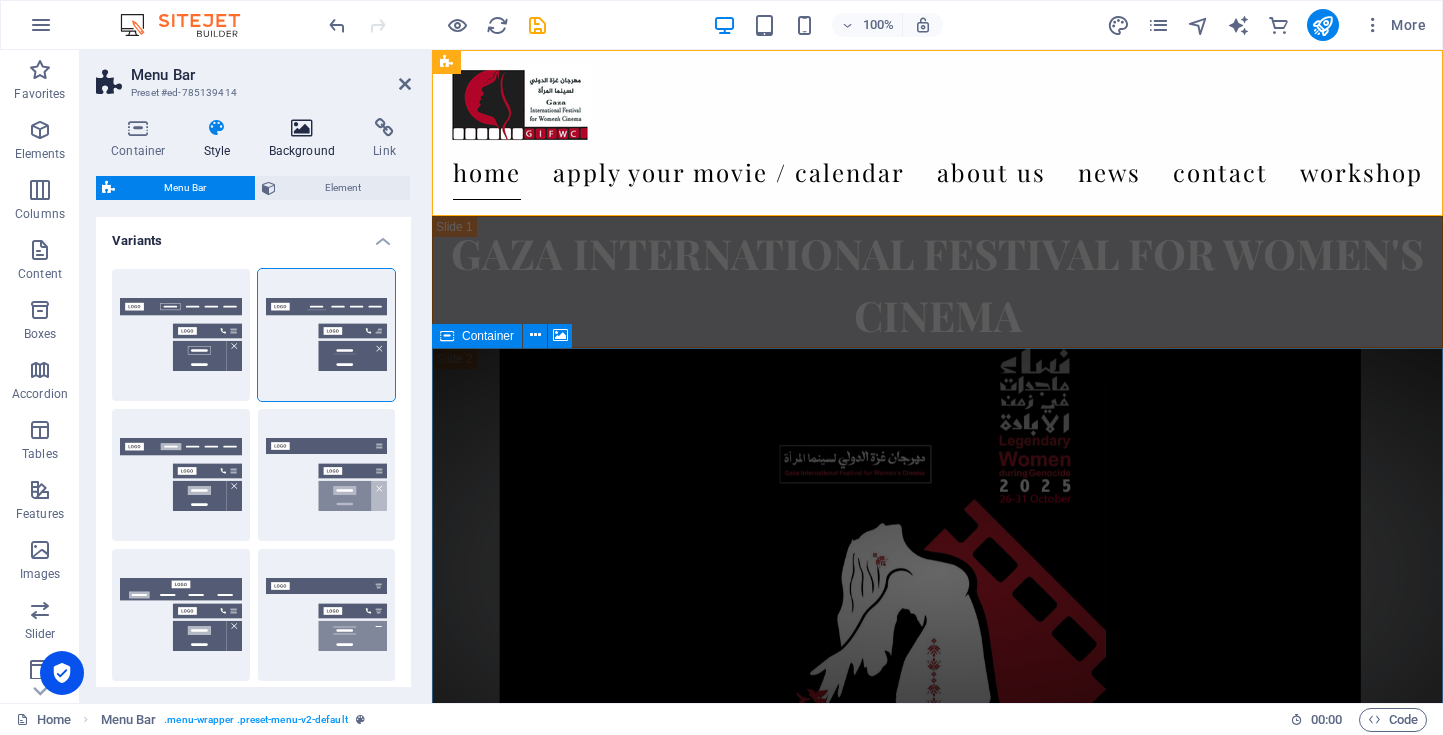 click on "Background" at bounding box center (306, 139) 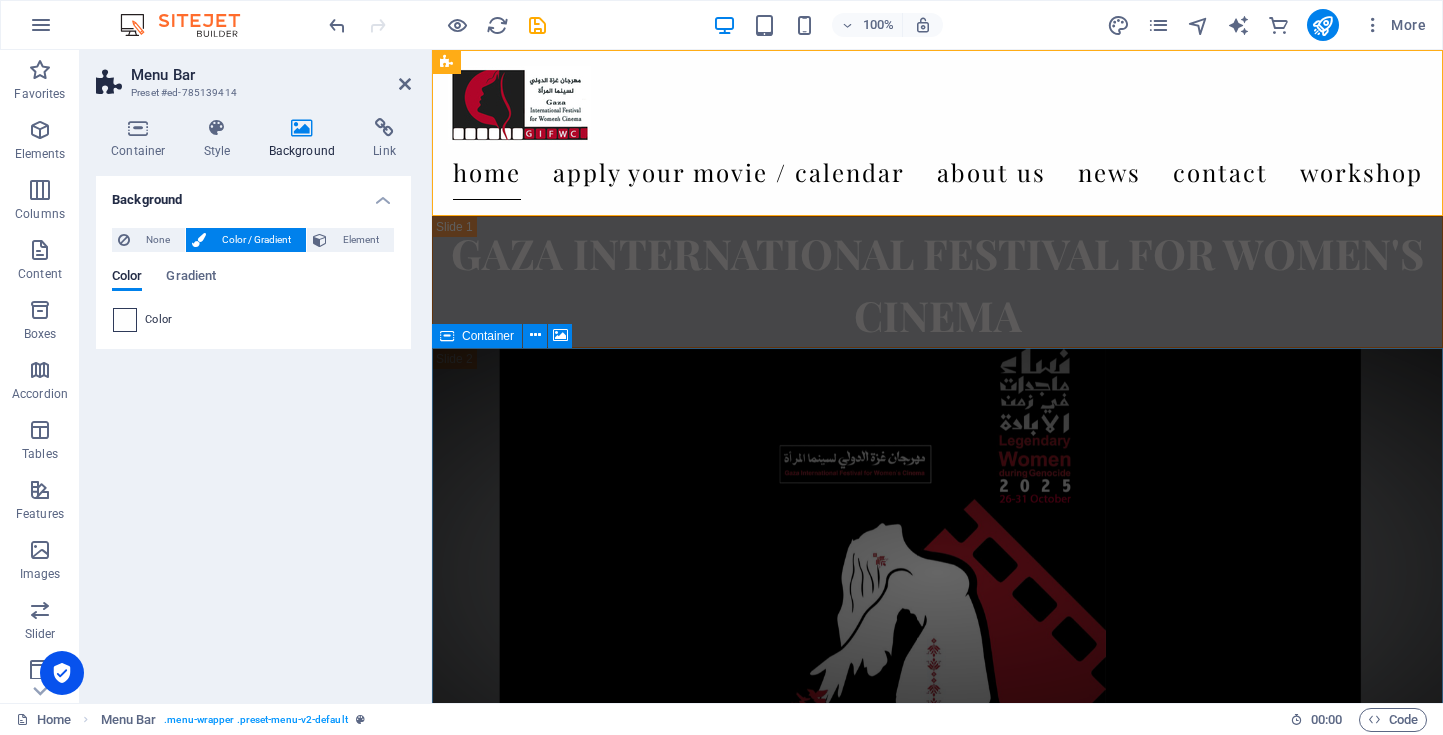 click at bounding box center (125, 320) 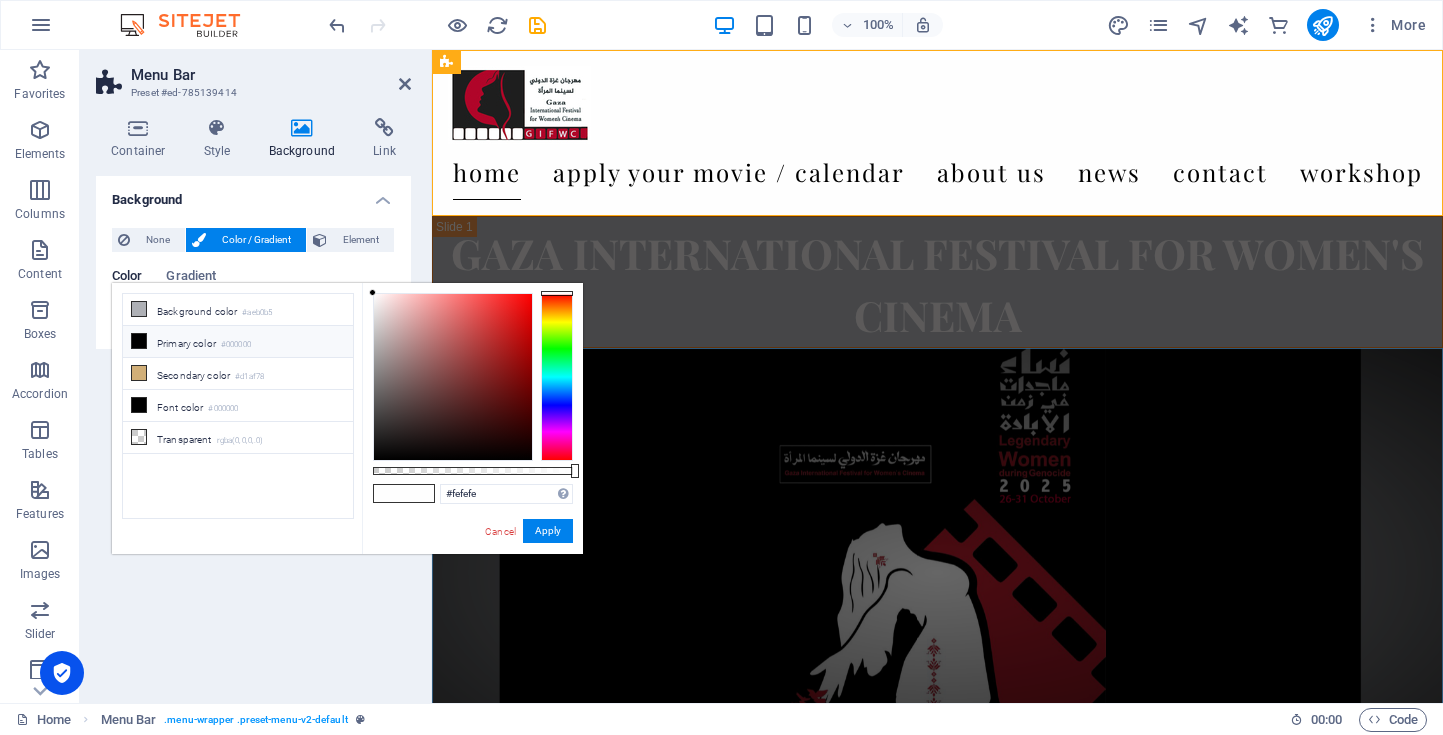 click at bounding box center (139, 341) 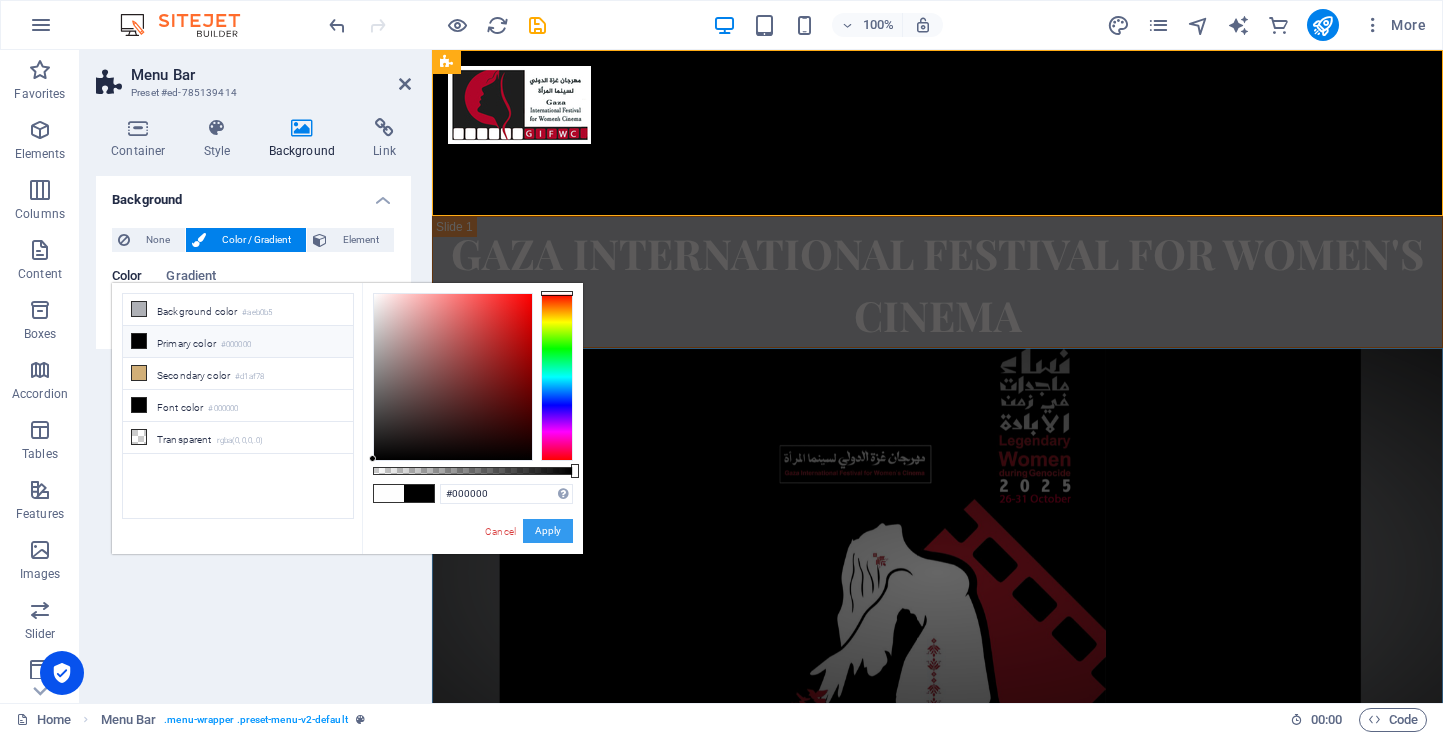 click on "Apply" at bounding box center (548, 531) 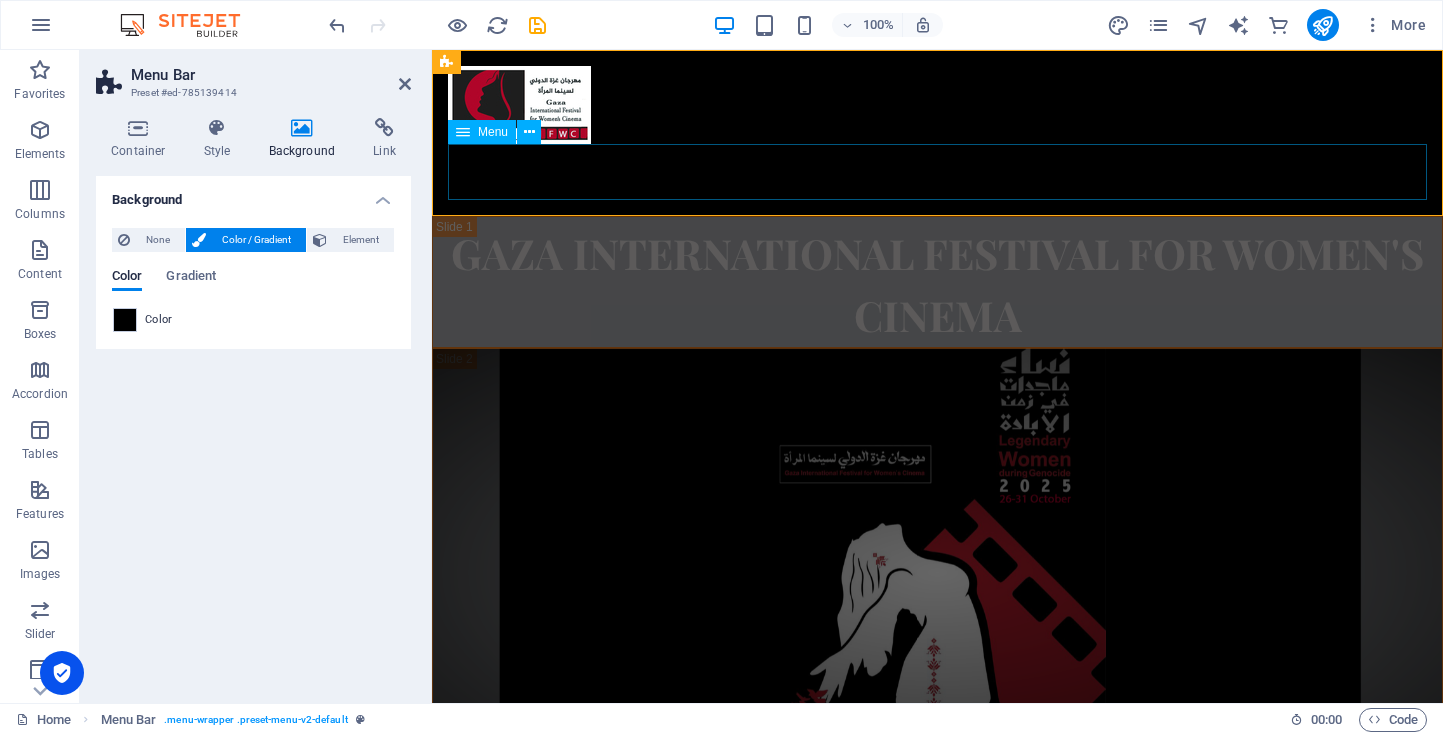 click on "Home Apply your movie / calendar About us News Contact WORKSHOP" at bounding box center (937, 172) 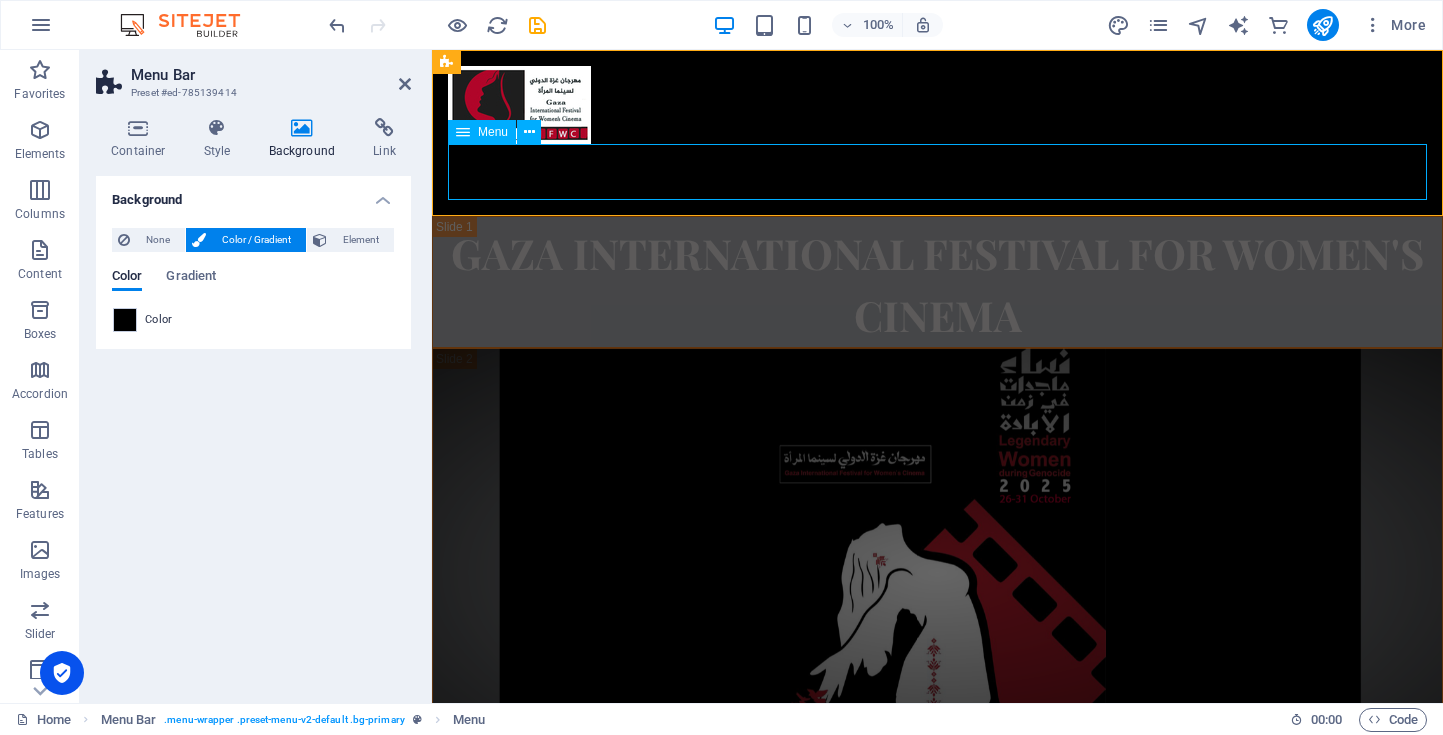 click on "Home Apply your movie / calendar About us News Contact WORKSHOP" at bounding box center [937, 172] 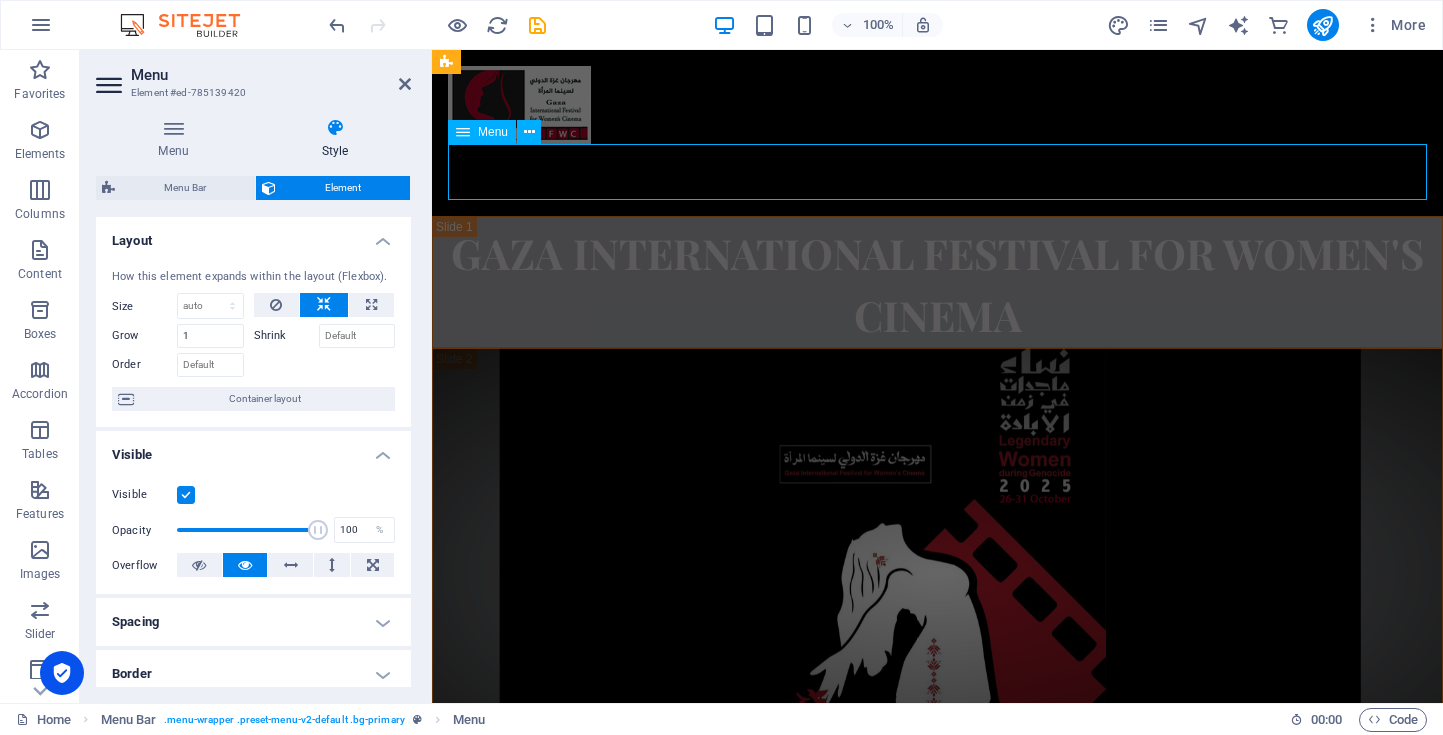 click on "Home Apply your movie / calendar About us News Contact WORKSHOP" at bounding box center (937, 172) 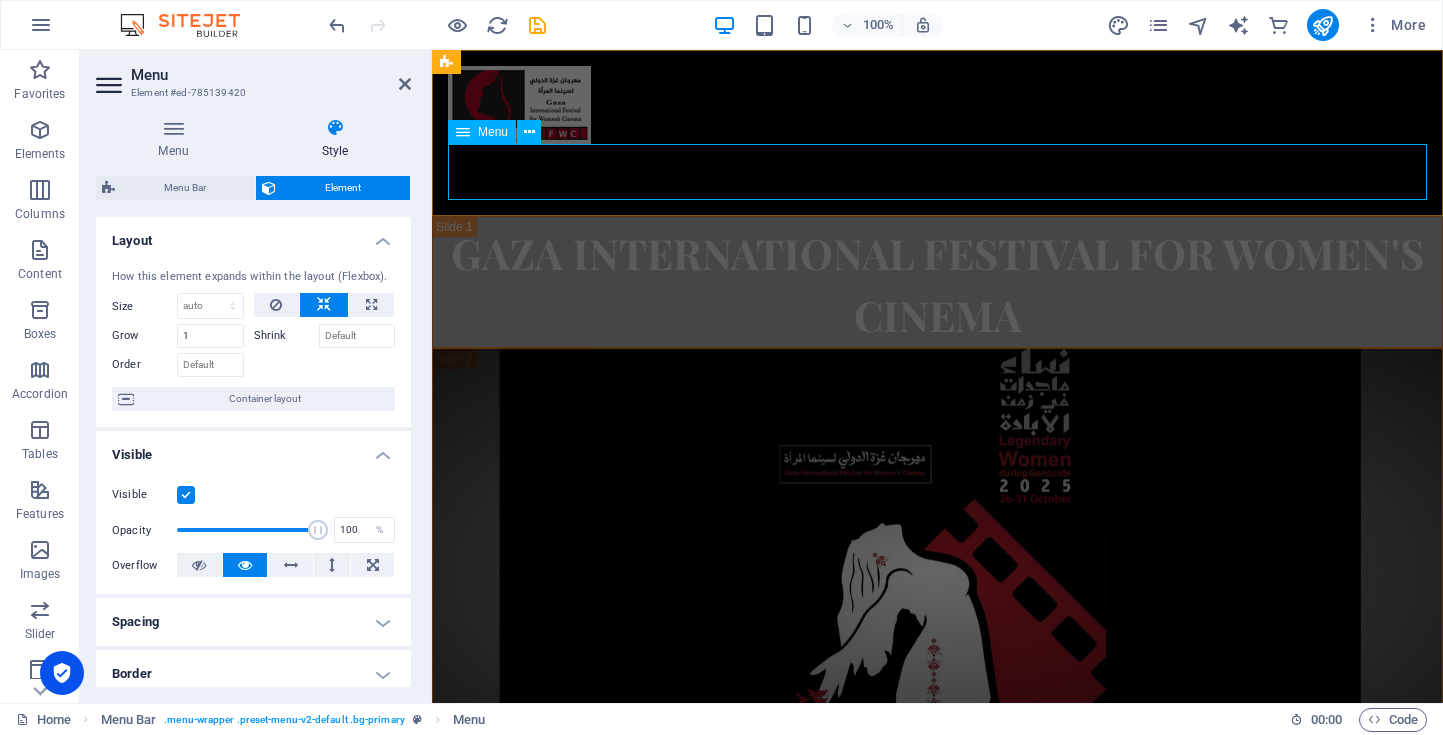 click on "Home Apply your movie / calendar About us News Contact WORKSHOP" at bounding box center (937, 172) 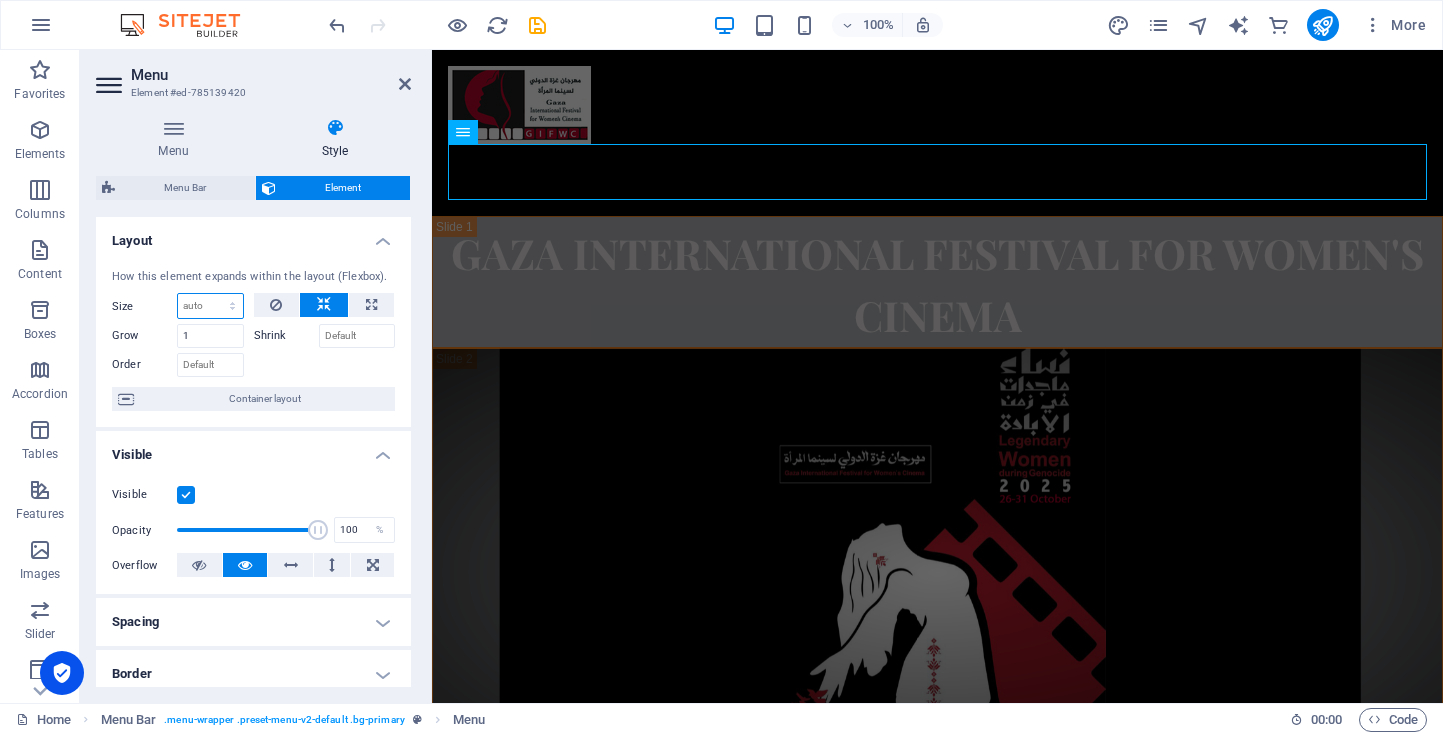 click on "Default auto px % 1/1 1/2 1/3 1/4 1/5 1/6 1/7 1/8 1/9 1/10" at bounding box center [210, 306] 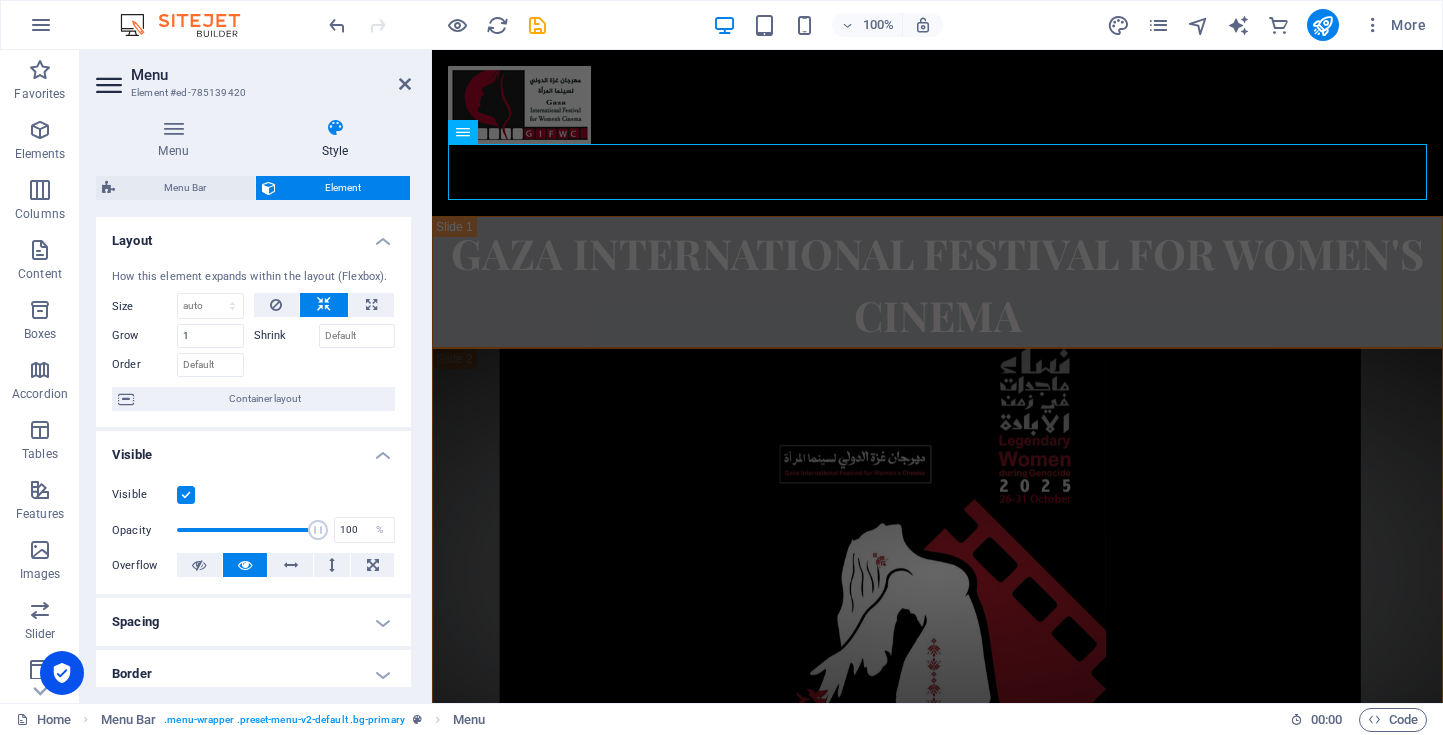 click at bounding box center (335, 128) 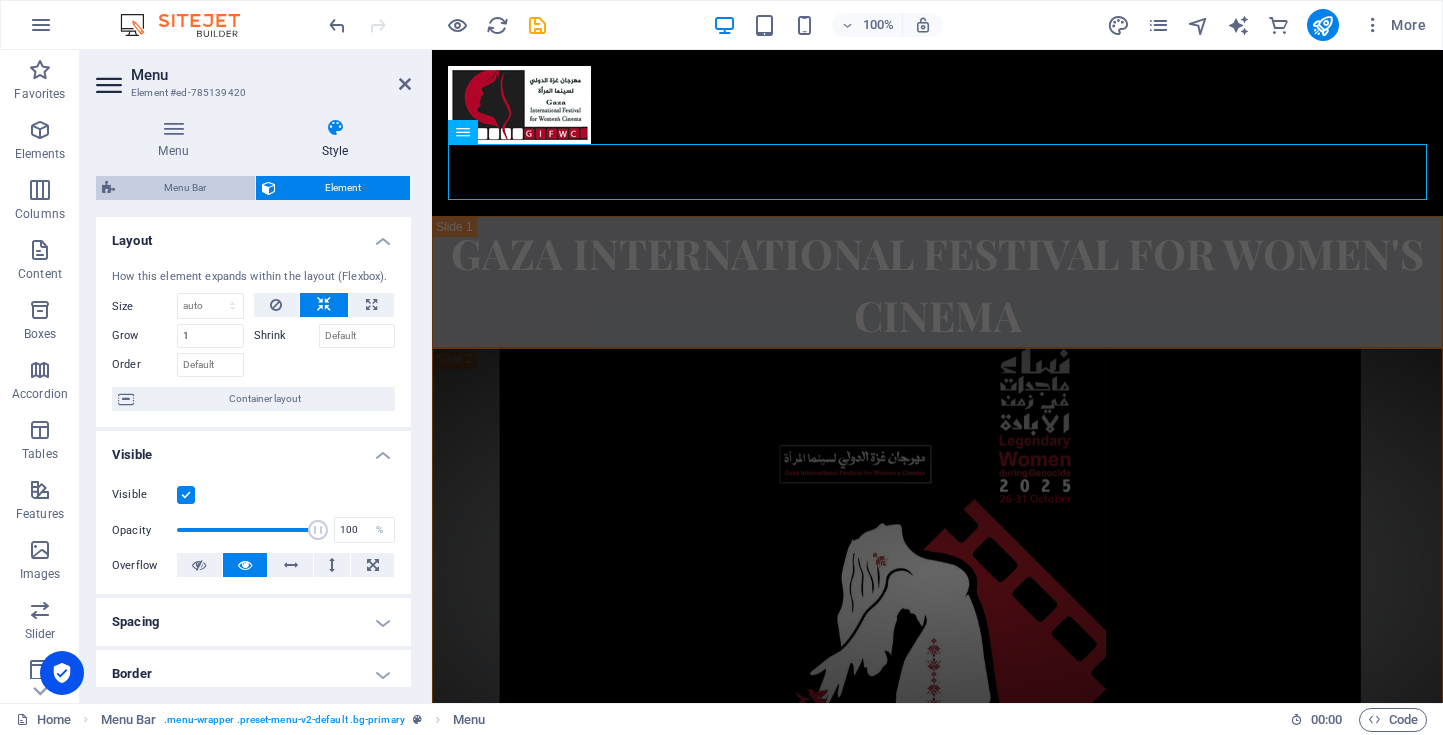 click on "Menu Bar" at bounding box center (185, 188) 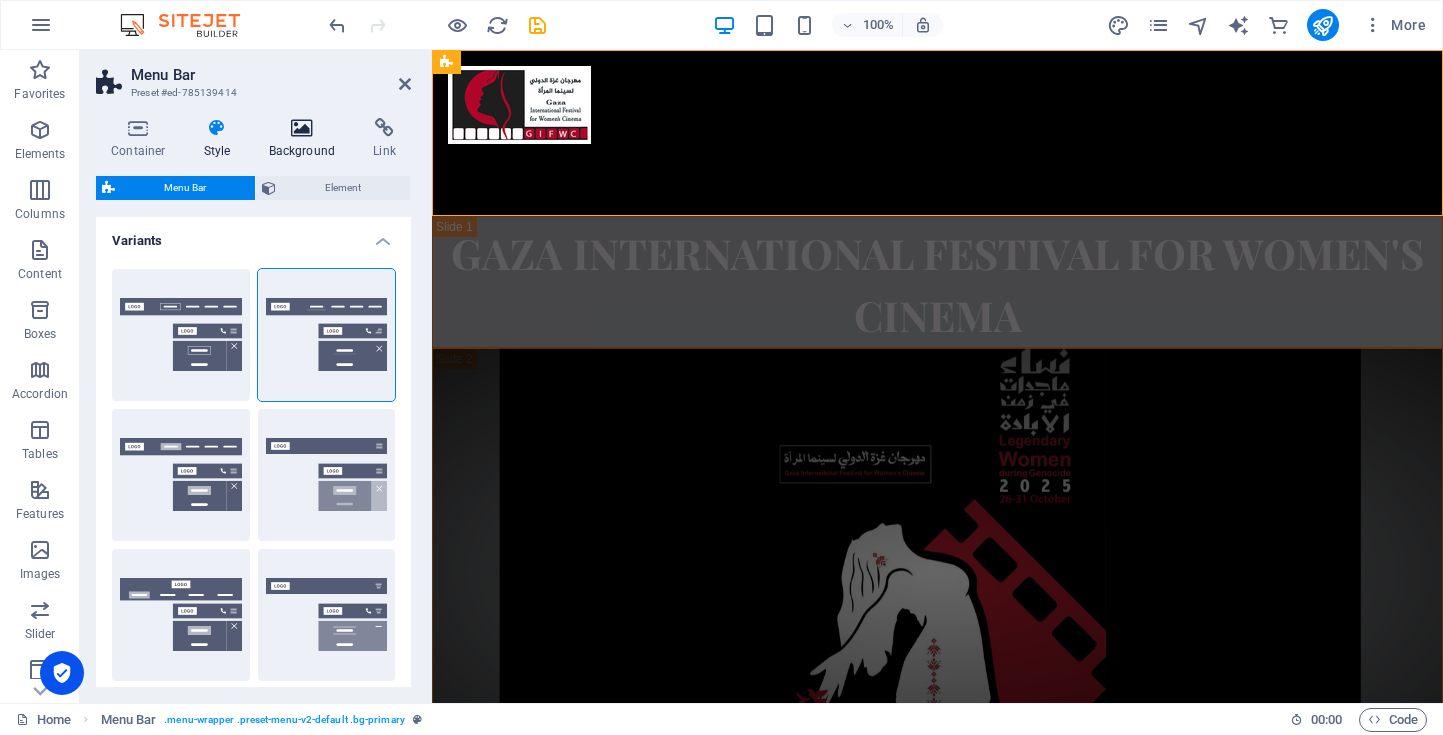 click at bounding box center [302, 128] 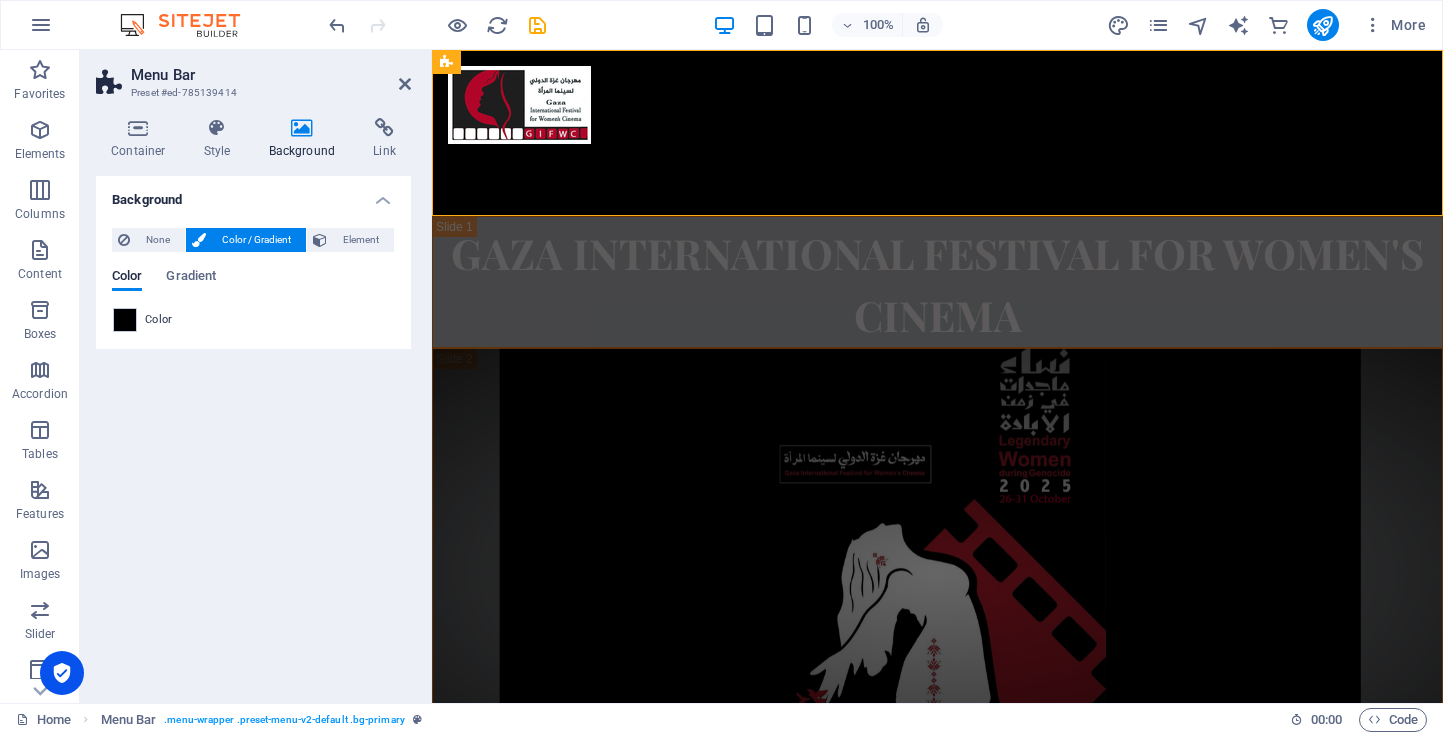 click on "Color" at bounding box center [159, 320] 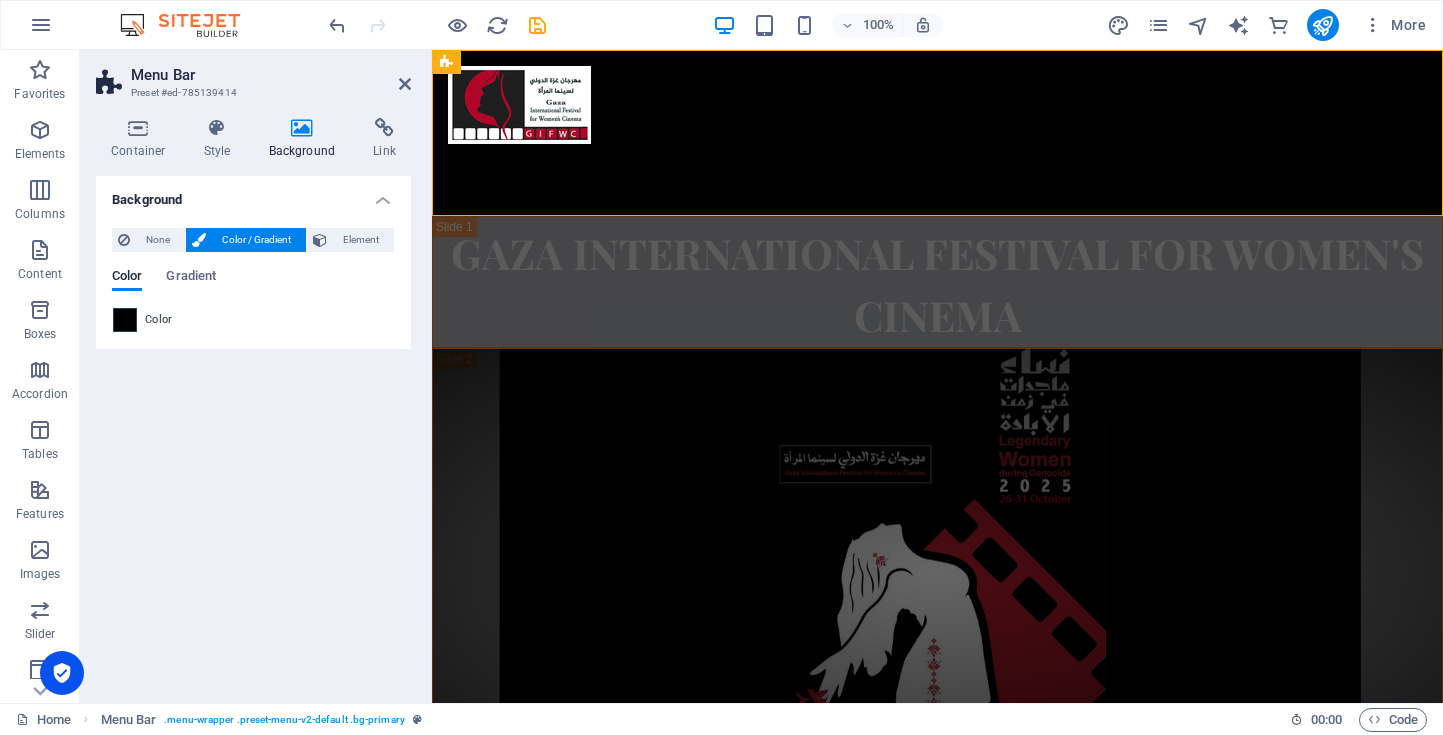 click at bounding box center (125, 320) 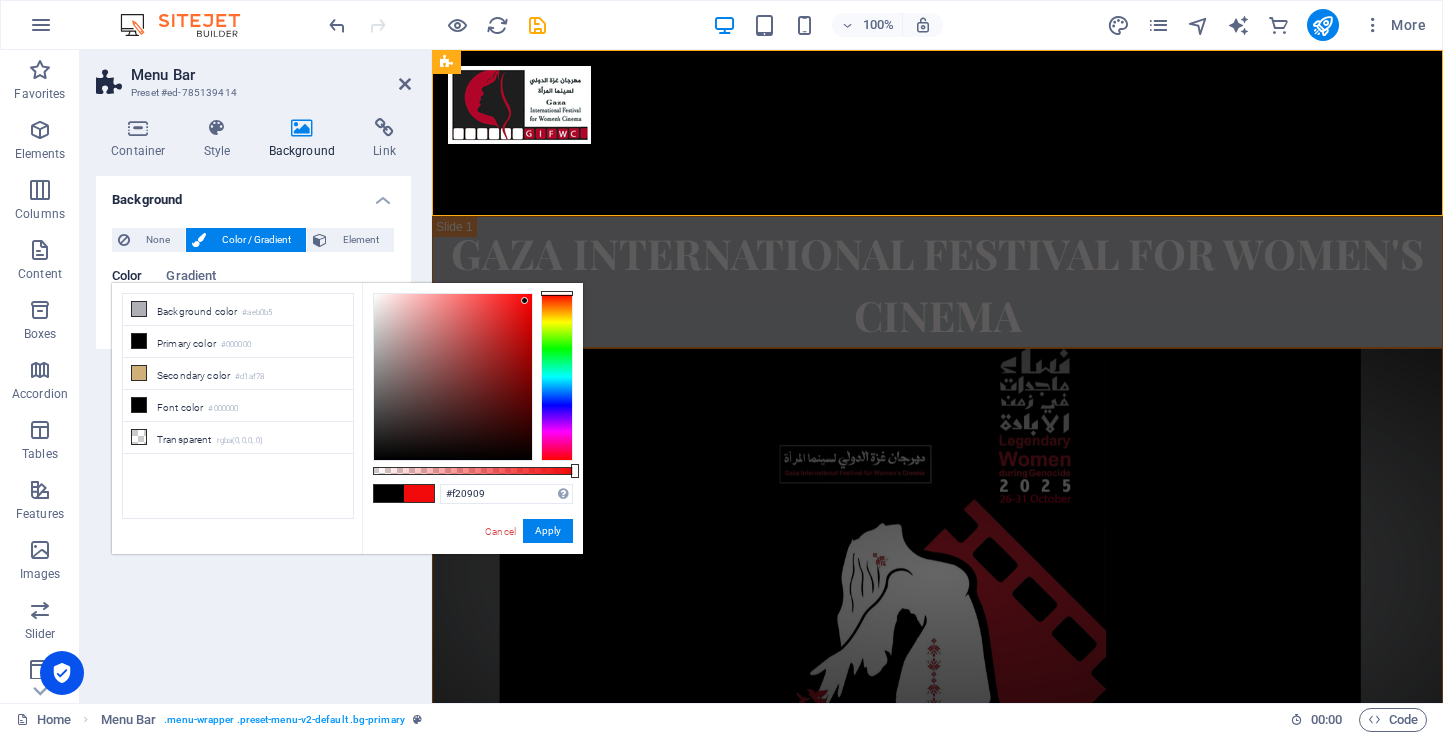 click at bounding box center (453, 377) 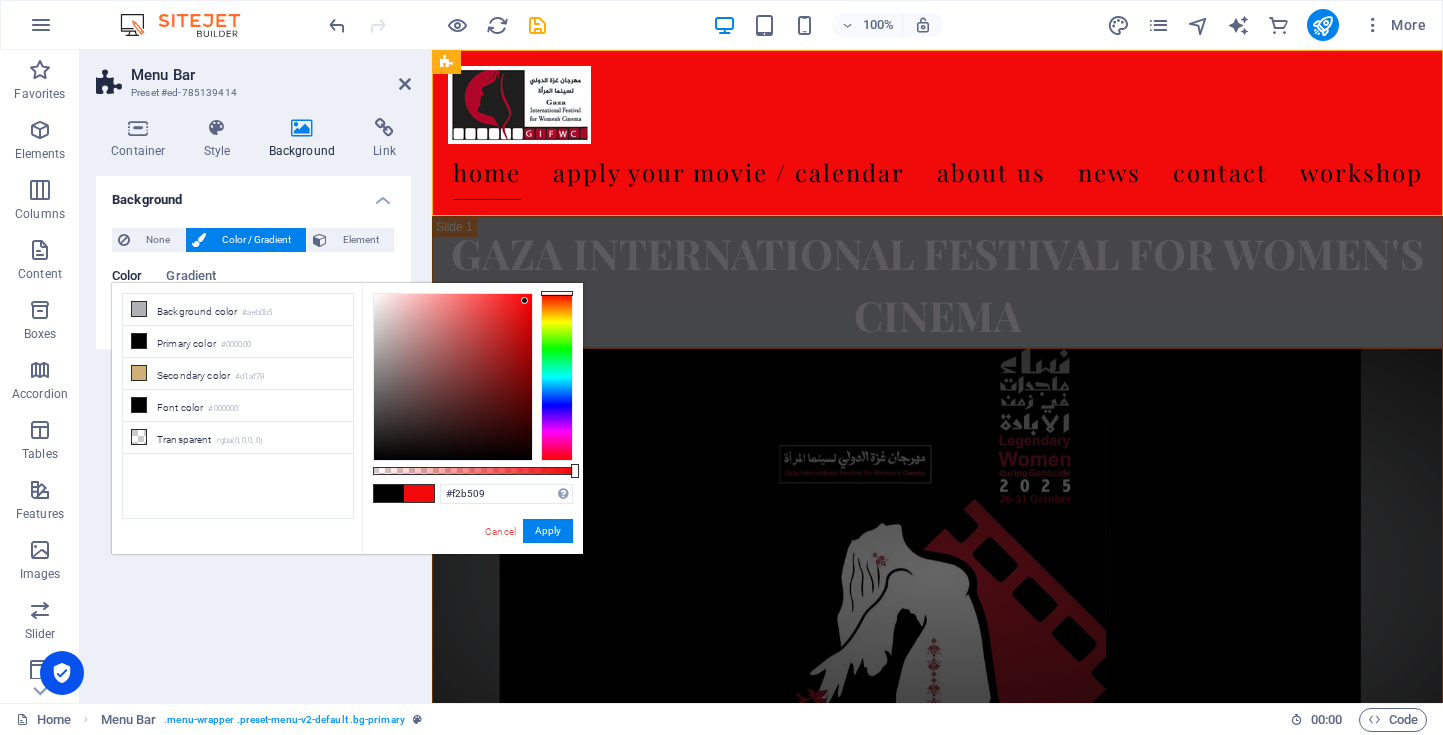 click at bounding box center (557, 377) 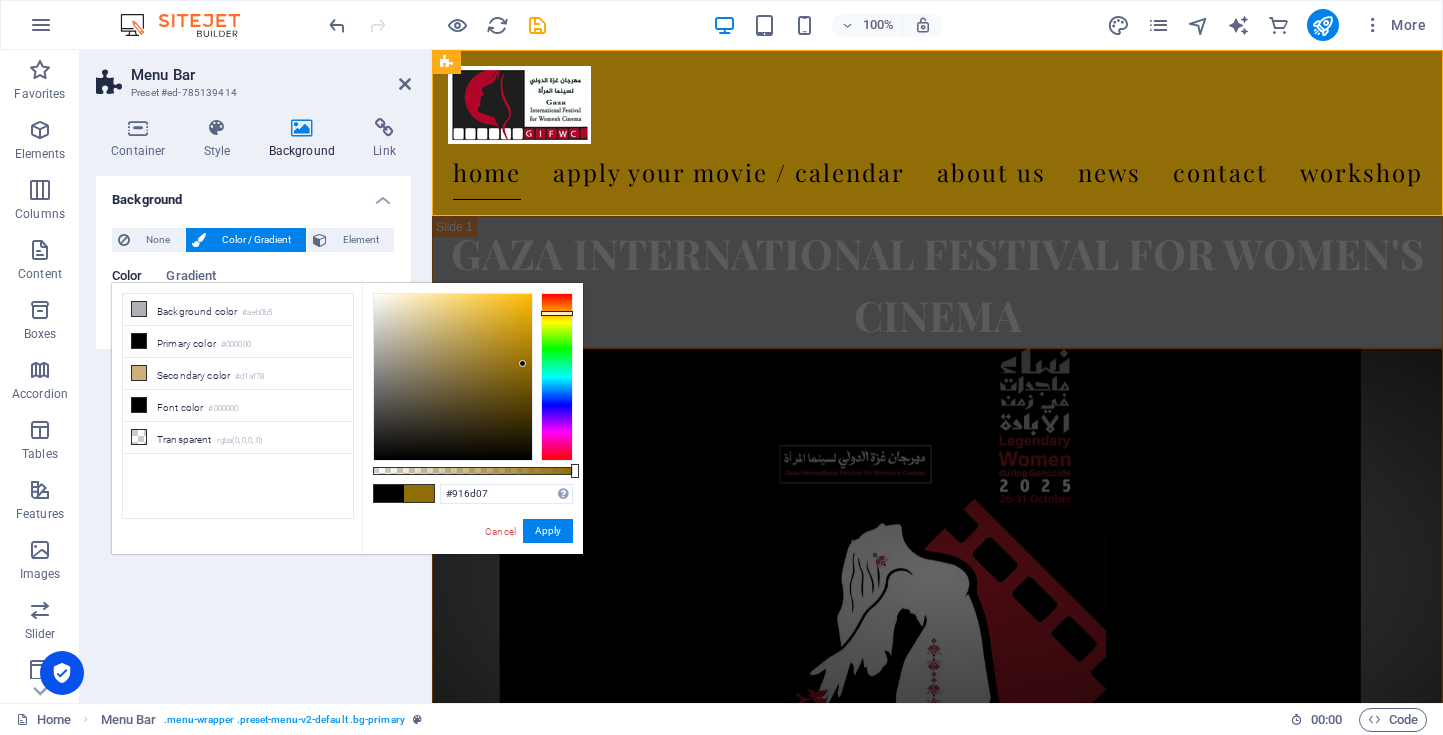 click at bounding box center (453, 377) 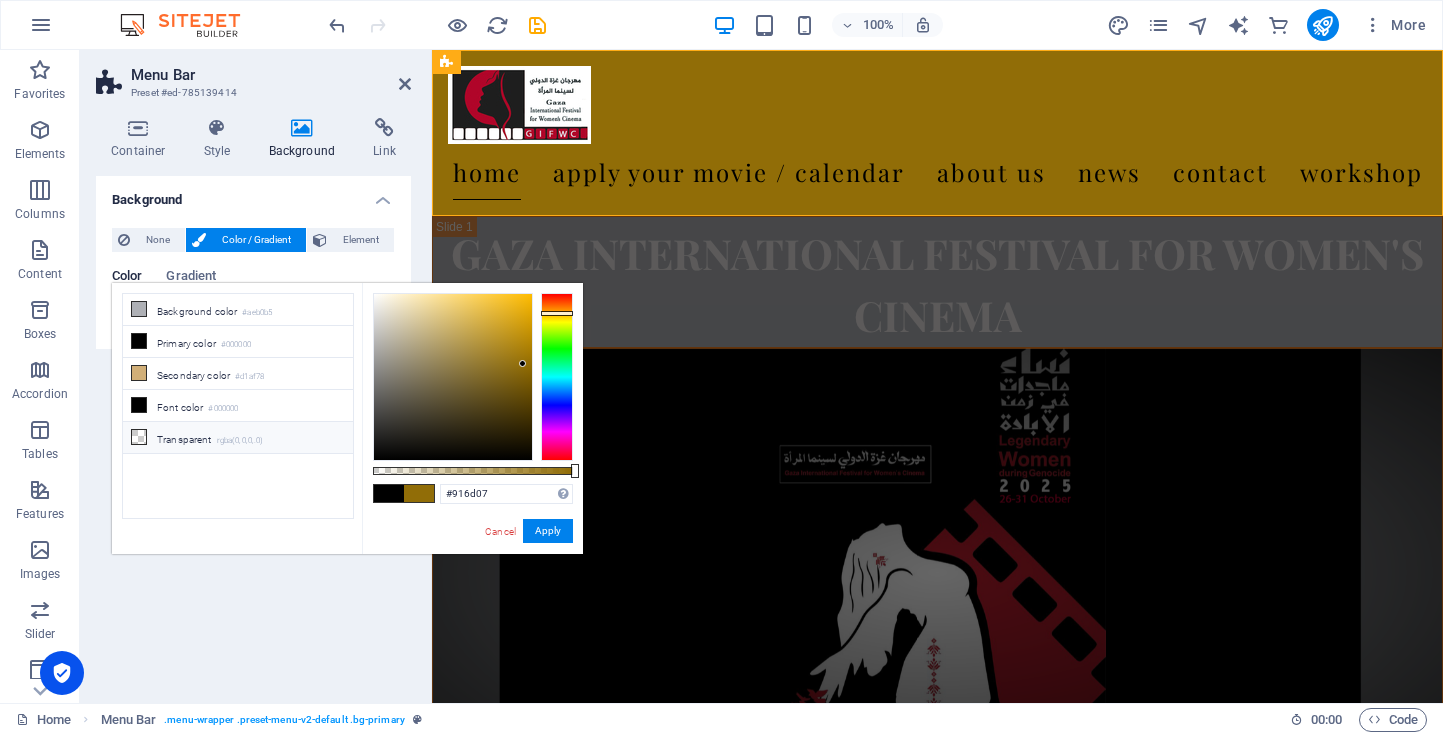 click on "Transparent
rgba(0,0,0,.0)" at bounding box center (238, 438) 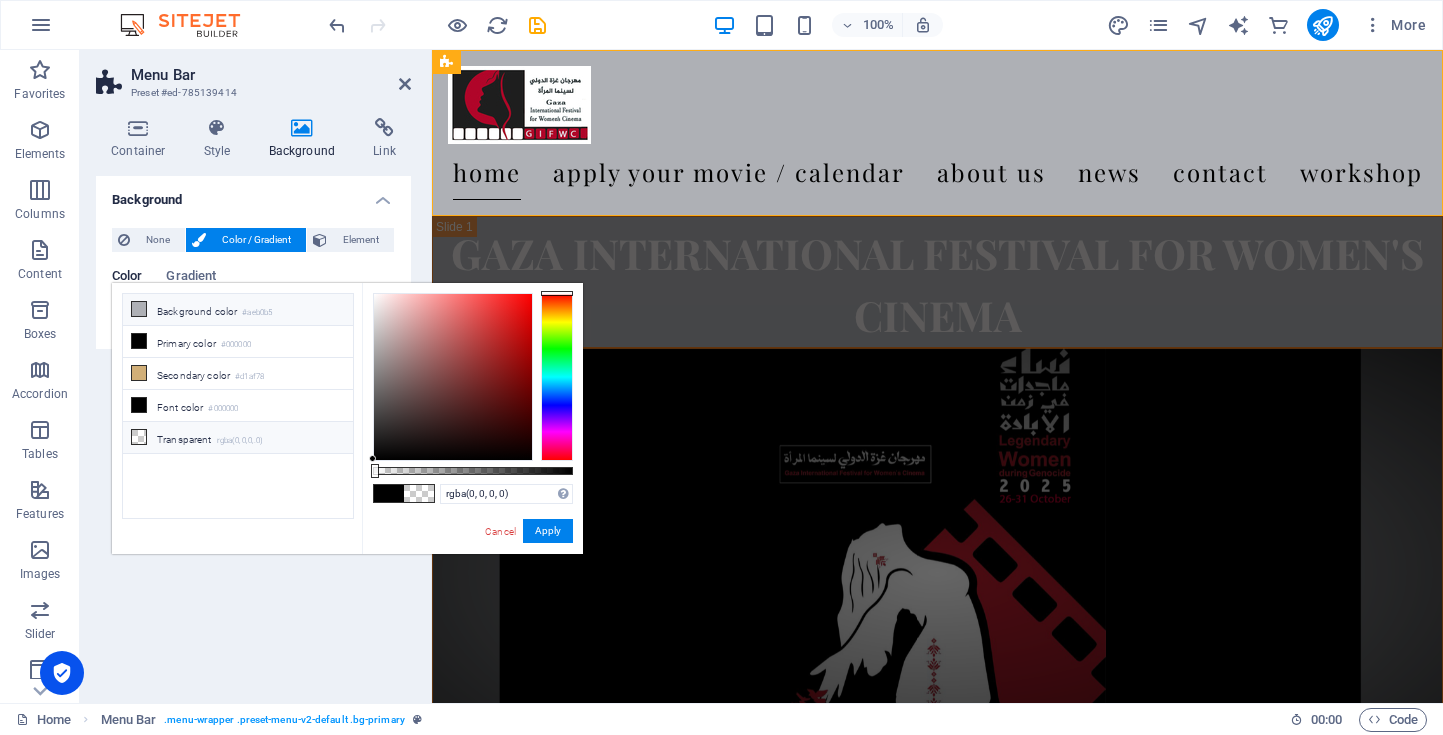 click on "Background color
#aeb0b5" at bounding box center [238, 310] 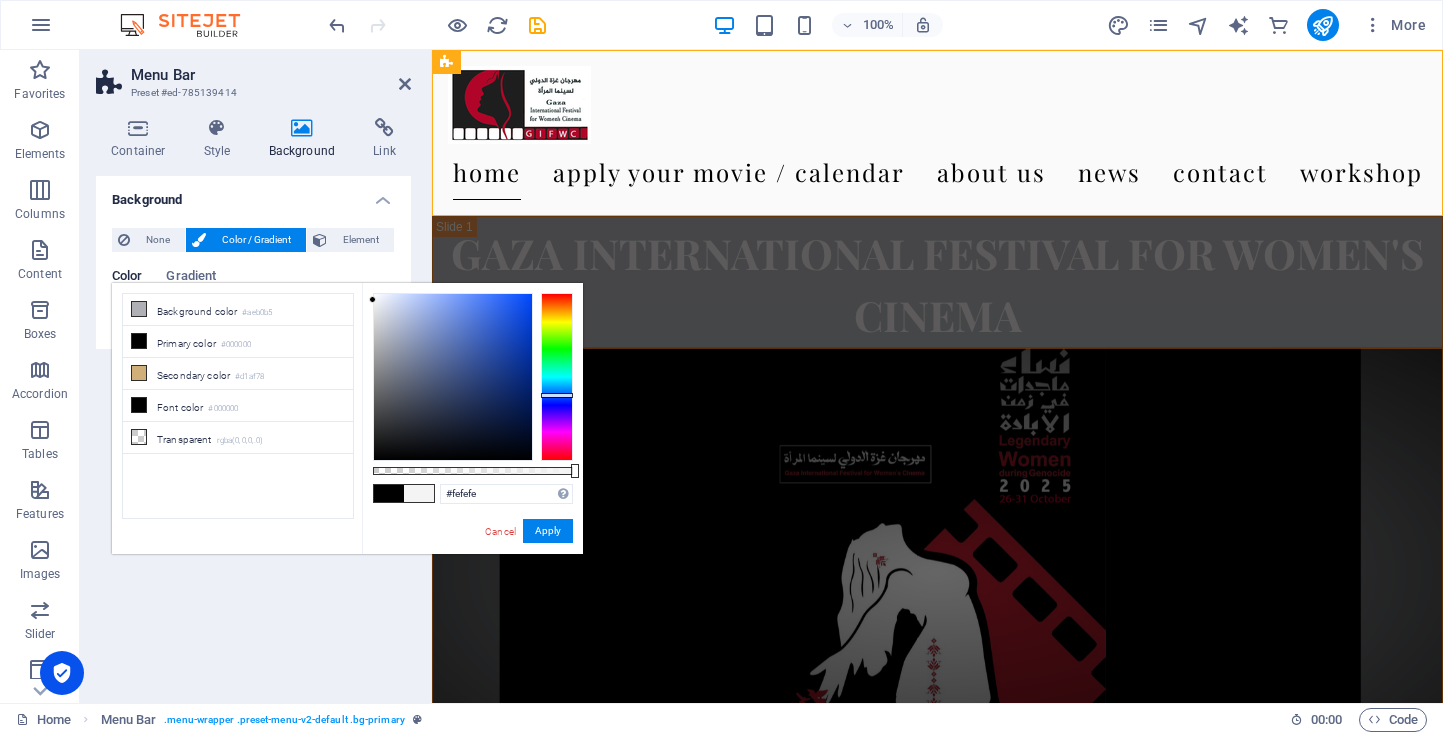 type on "#ffffff" 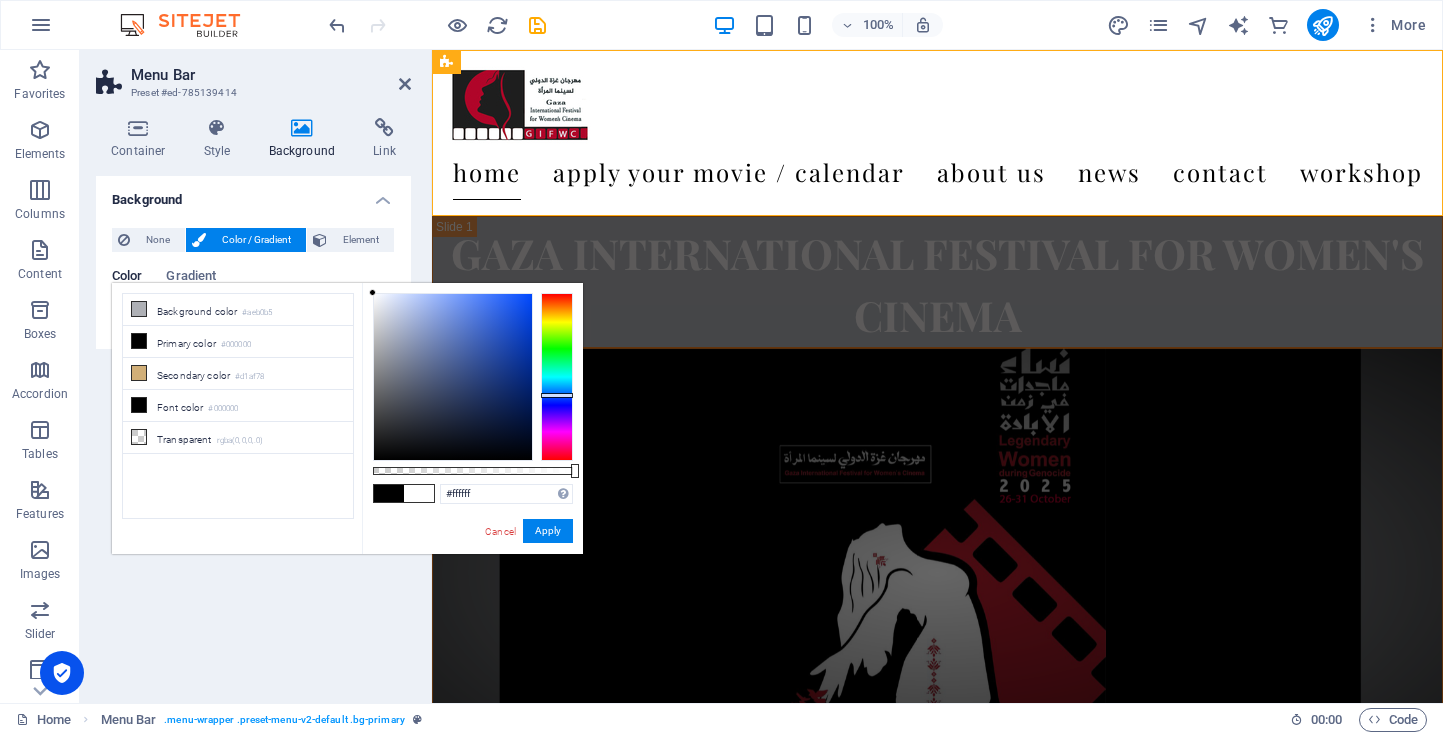 drag, startPoint x: 378, startPoint y: 338, endPoint x: 360, endPoint y: 288, distance: 53.14132 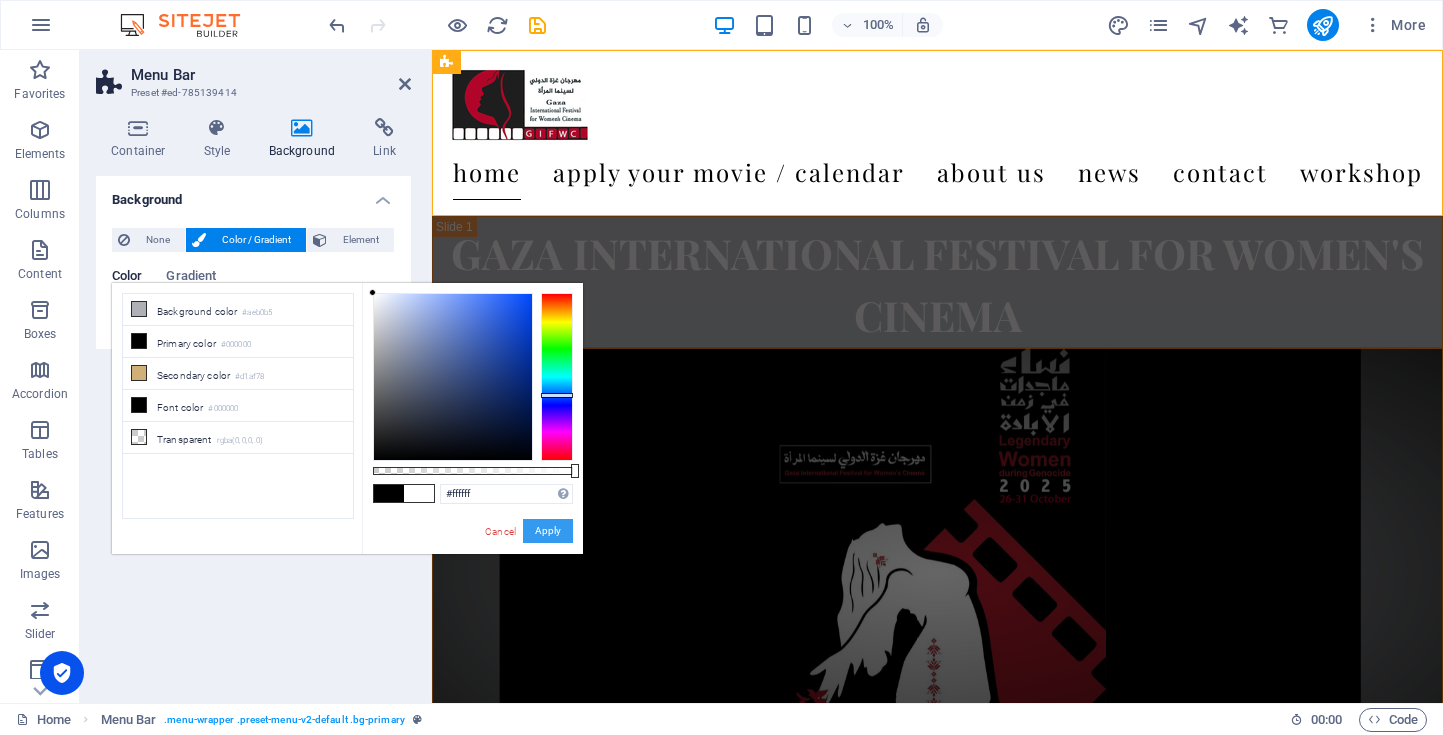 click on "Apply" at bounding box center (548, 531) 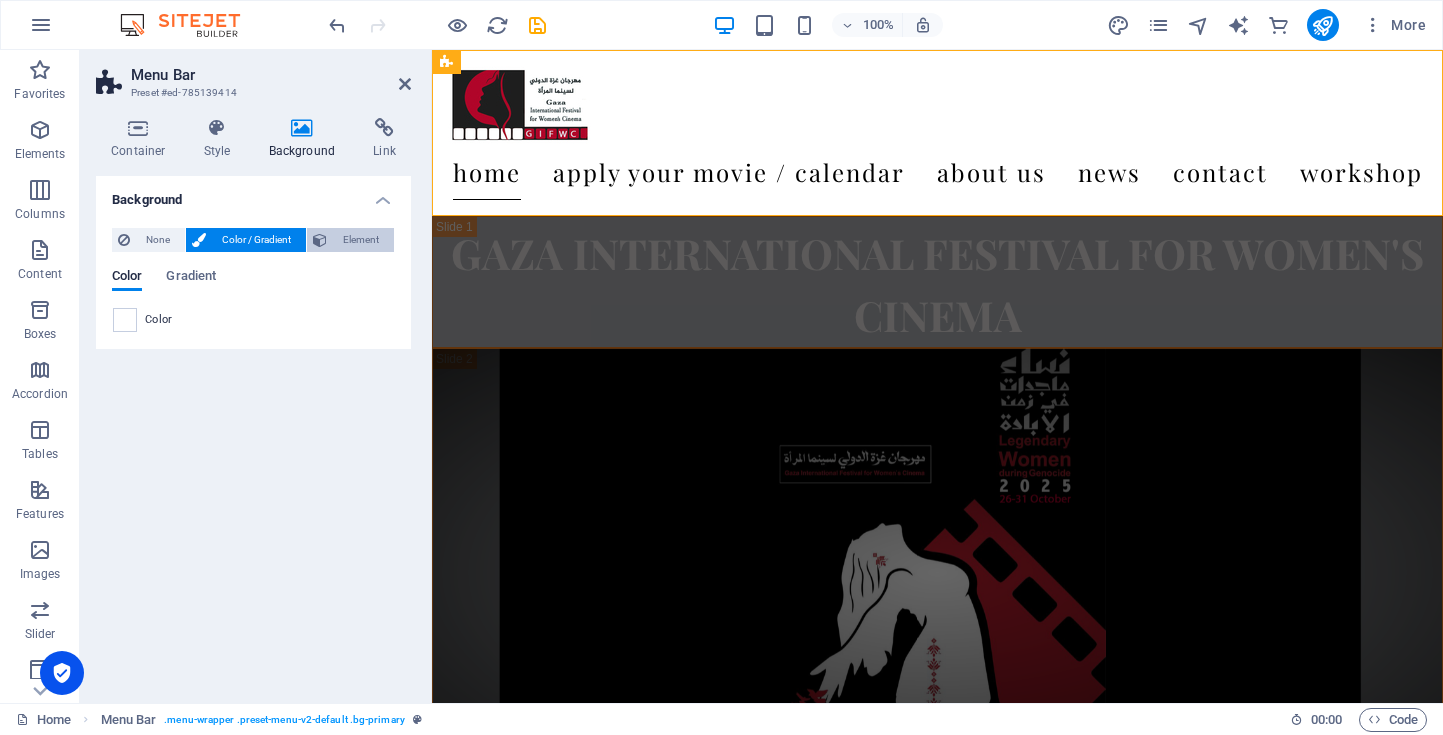 click on "Element" at bounding box center (360, 240) 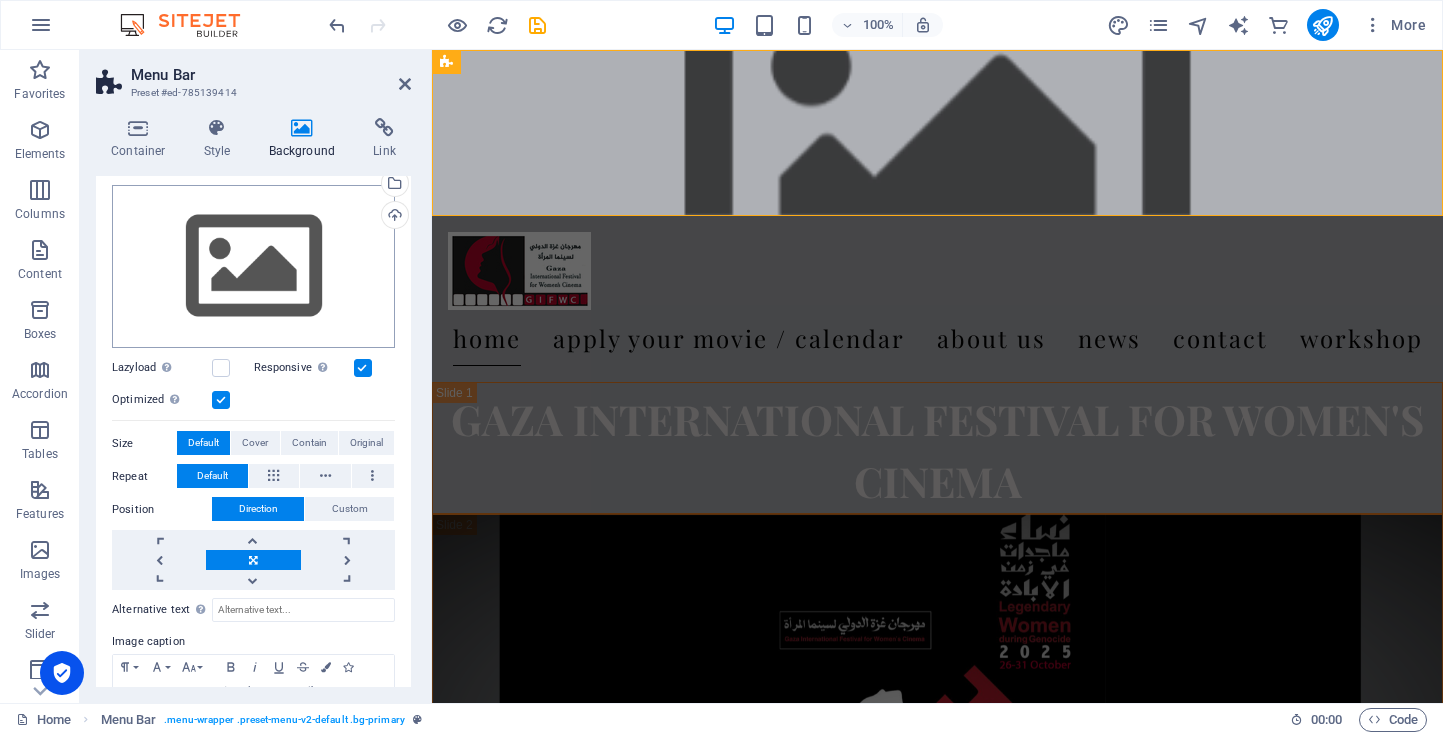 scroll, scrollTop: 177, scrollLeft: 0, axis: vertical 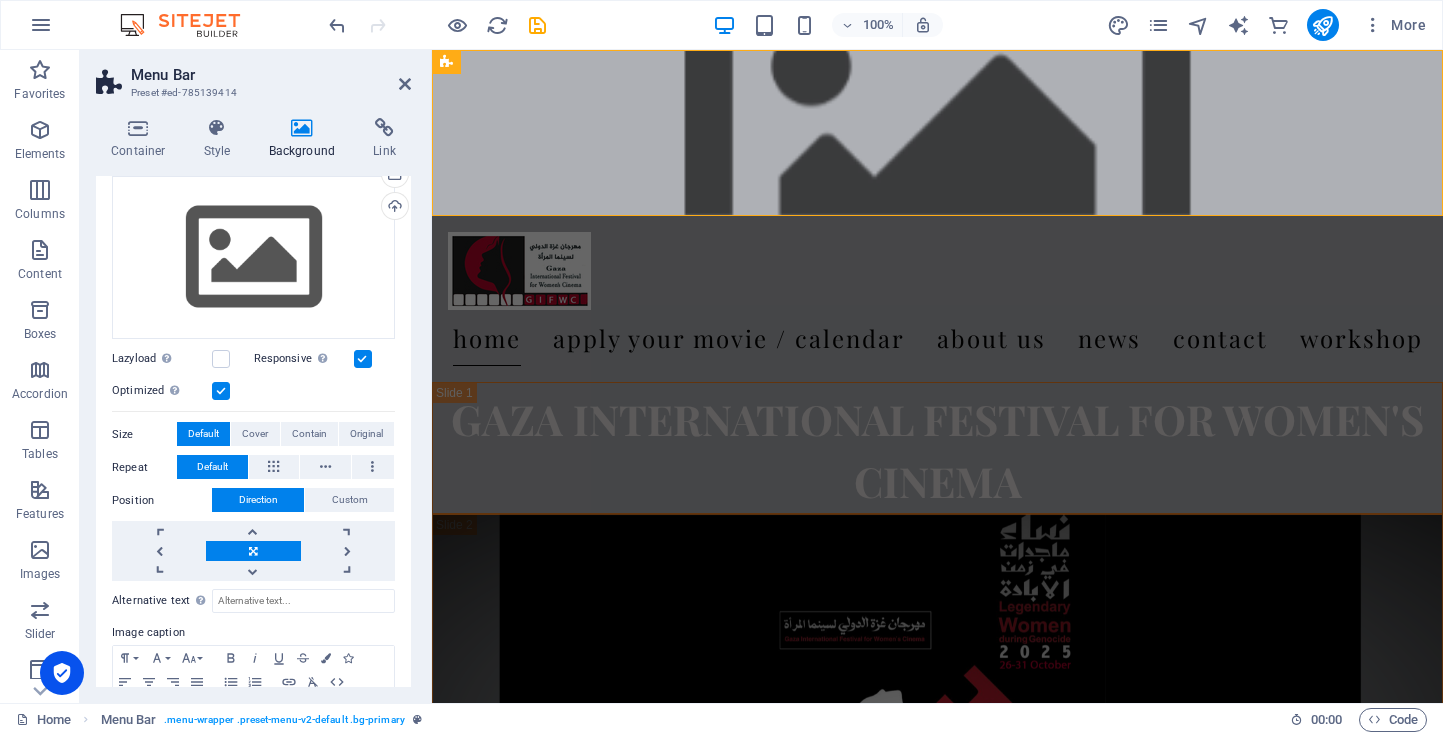 type 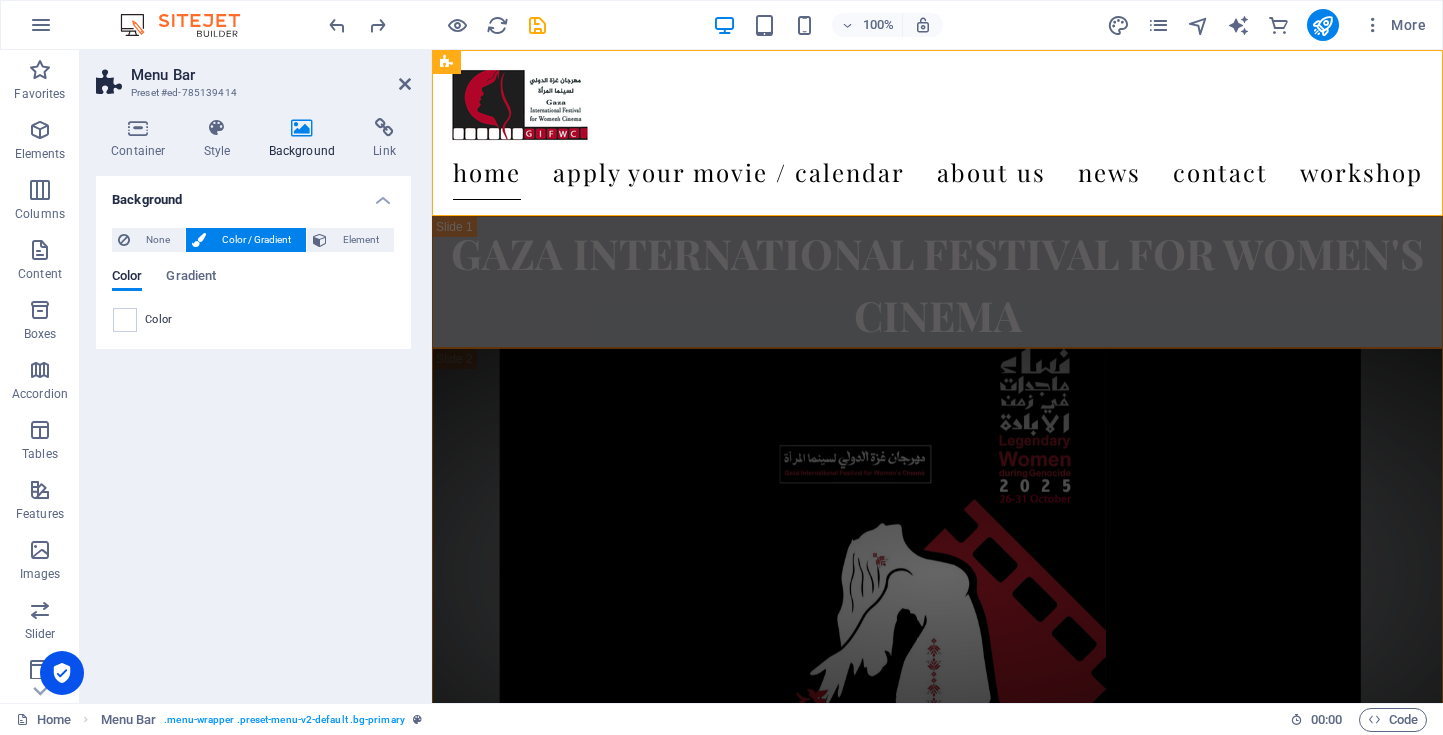 scroll, scrollTop: 0, scrollLeft: 0, axis: both 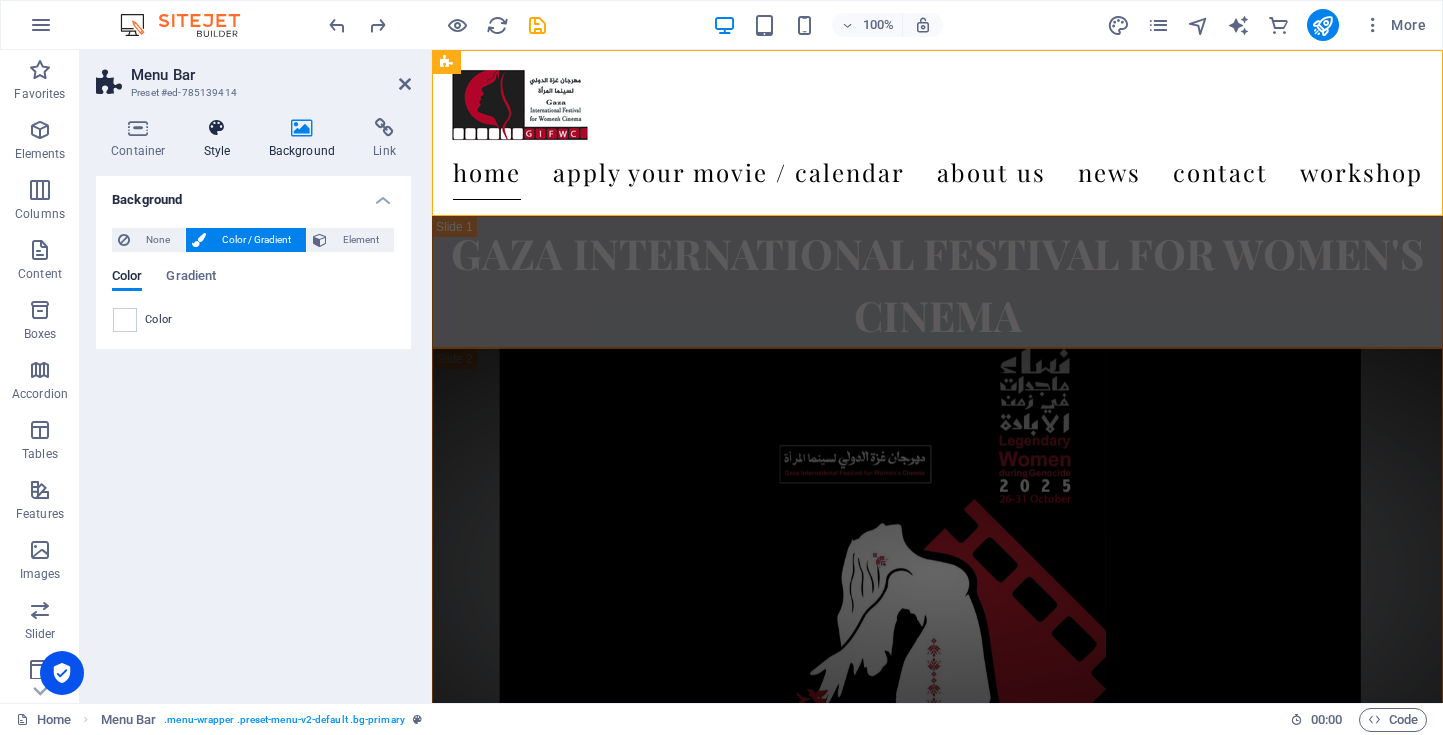 click at bounding box center [217, 128] 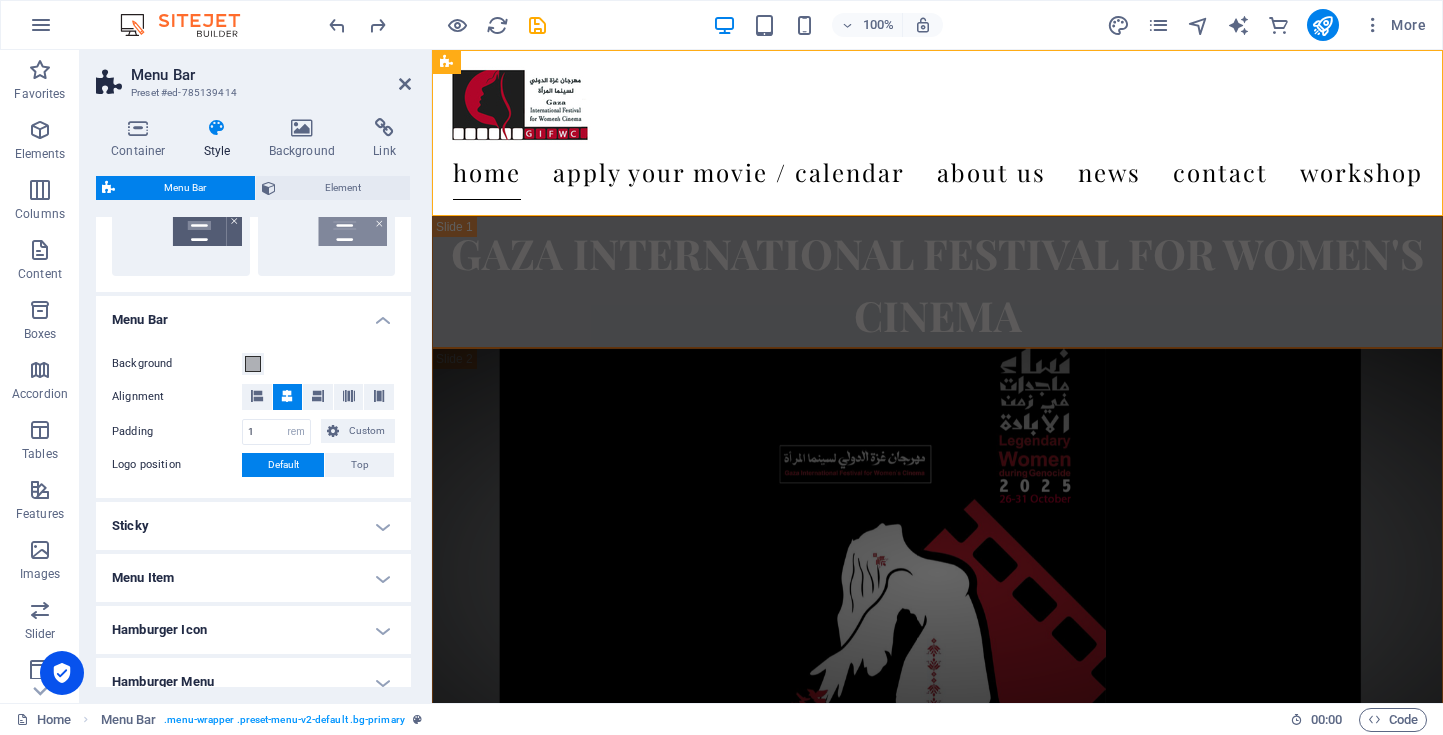 scroll, scrollTop: 540, scrollLeft: 0, axis: vertical 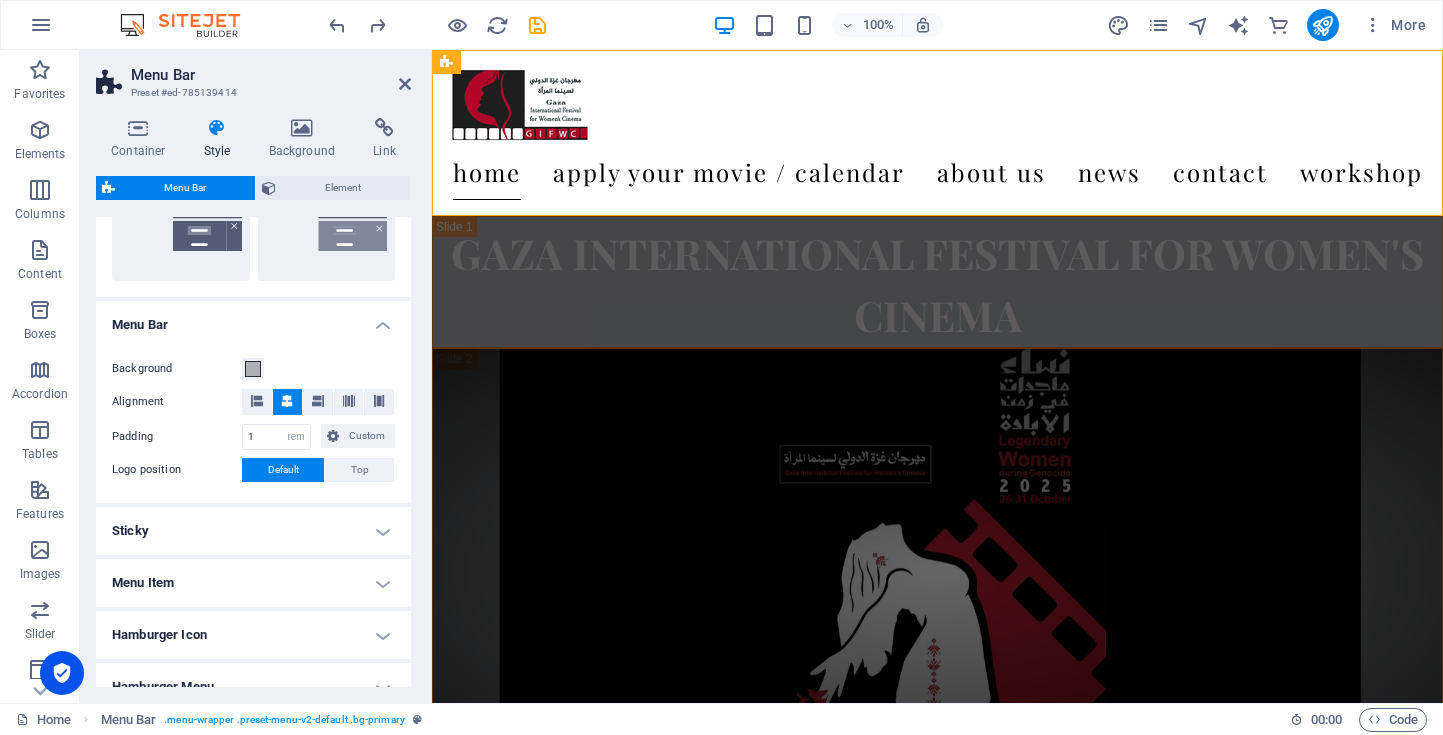 click on "Sticky" at bounding box center [253, 531] 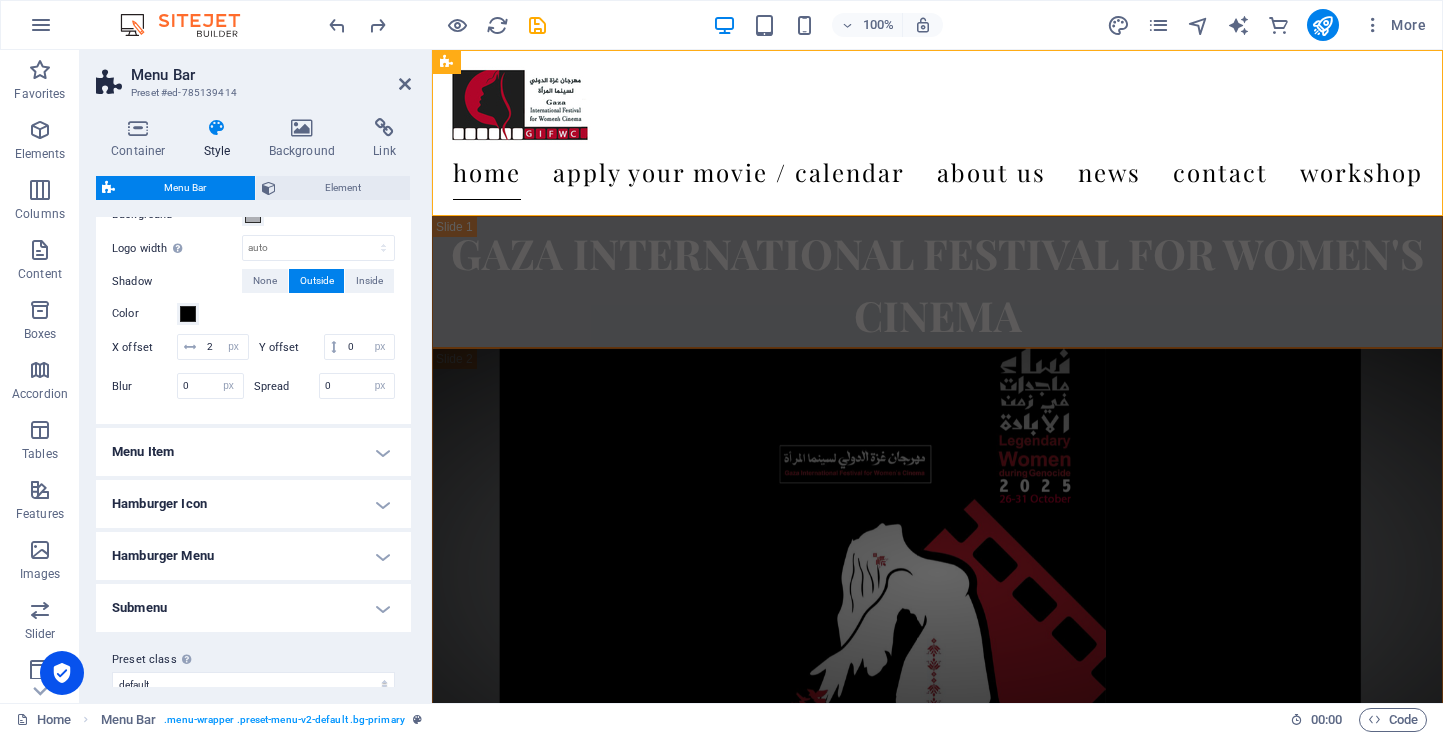 scroll, scrollTop: 991, scrollLeft: 0, axis: vertical 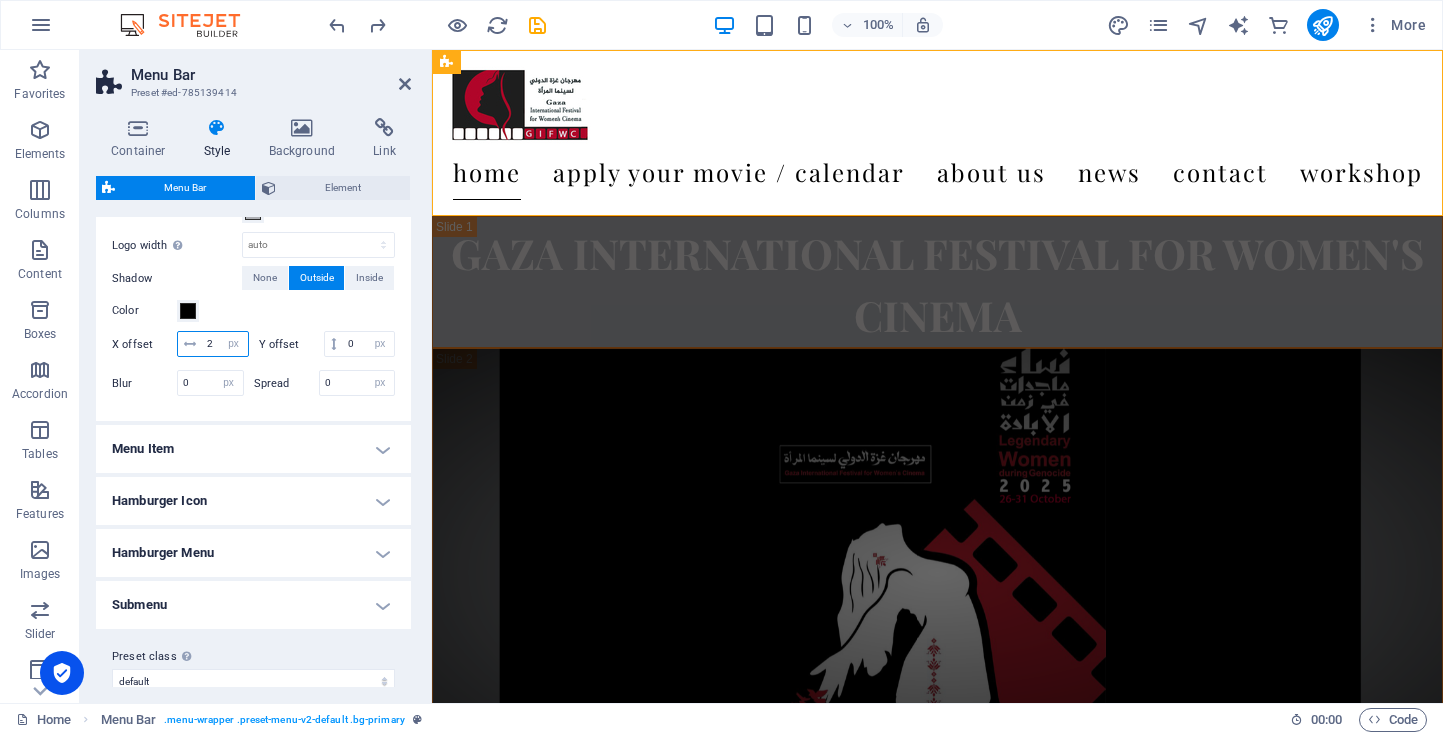 click on "2" at bounding box center (225, 344) 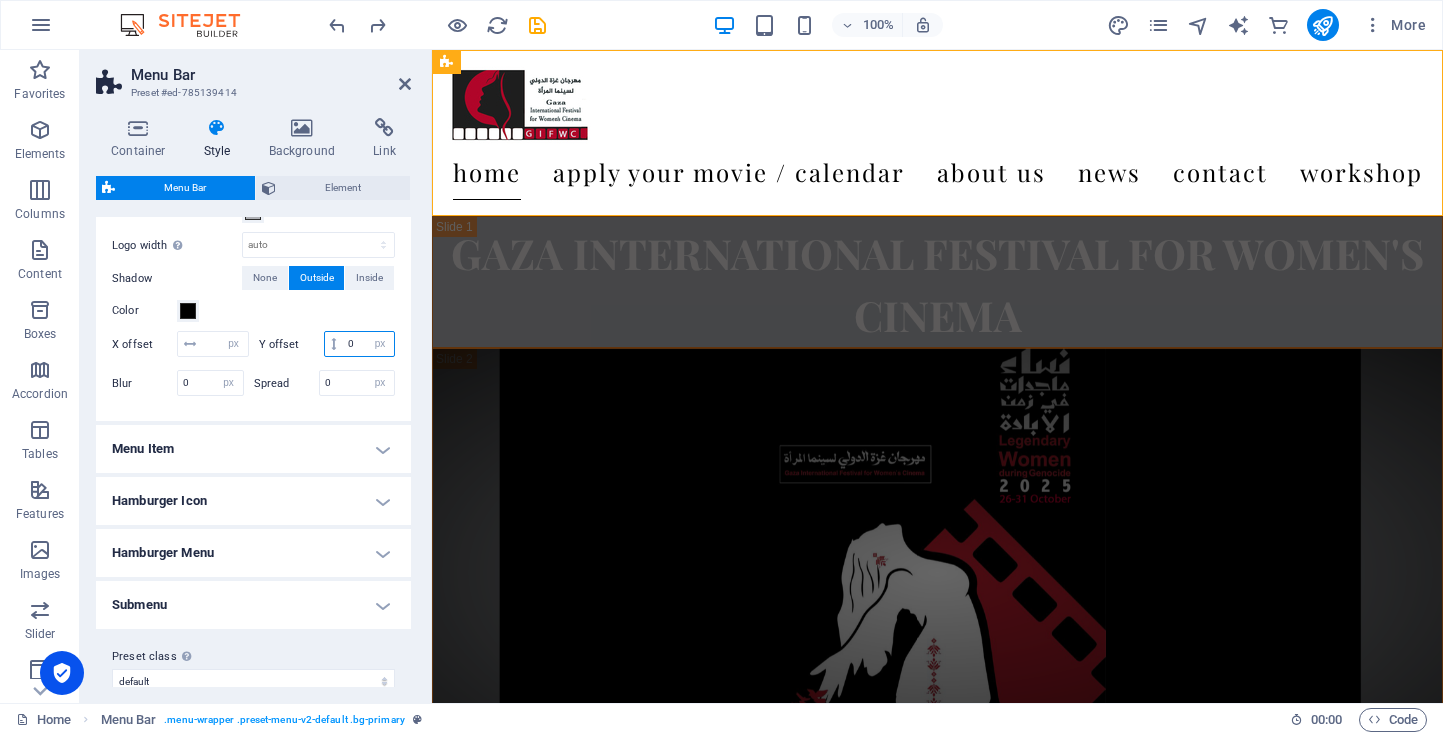 click on "0" at bounding box center (368, 344) 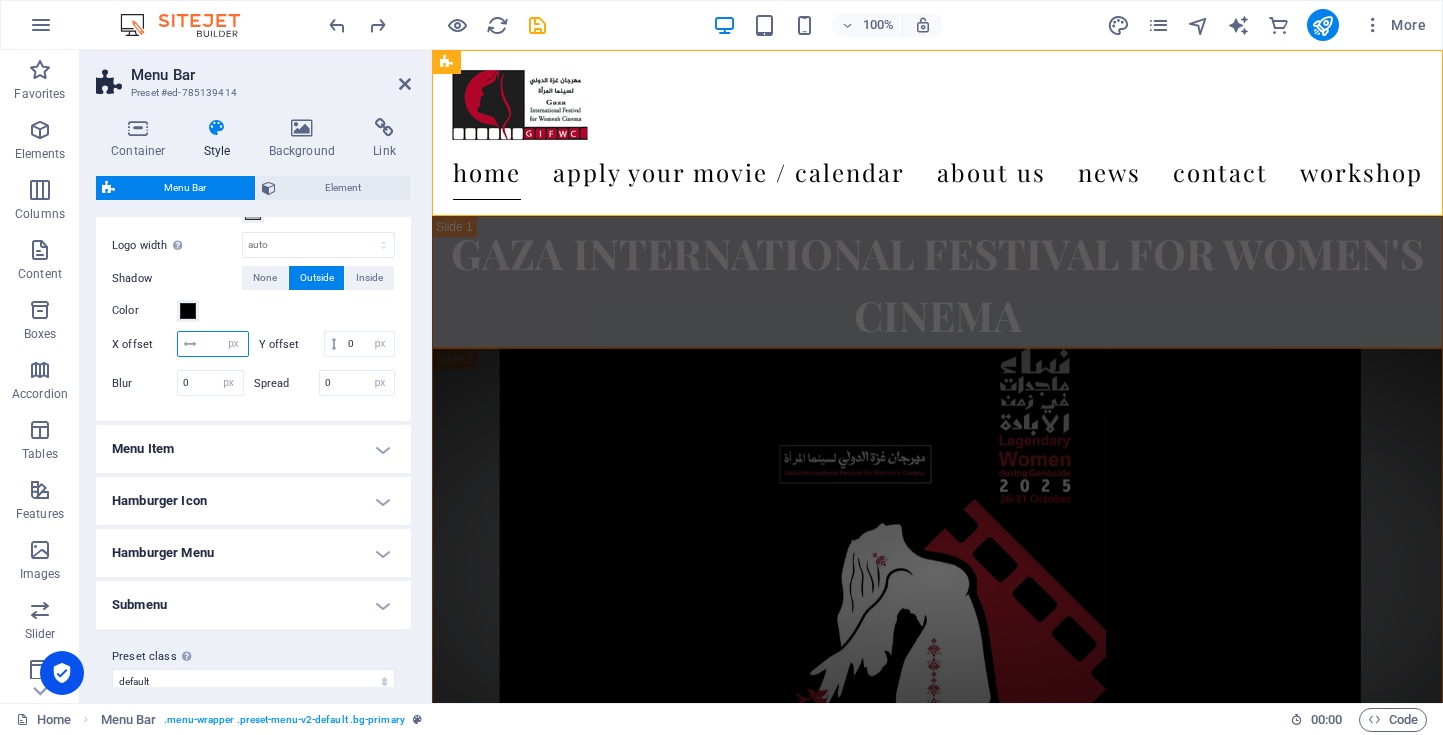 type on "2" 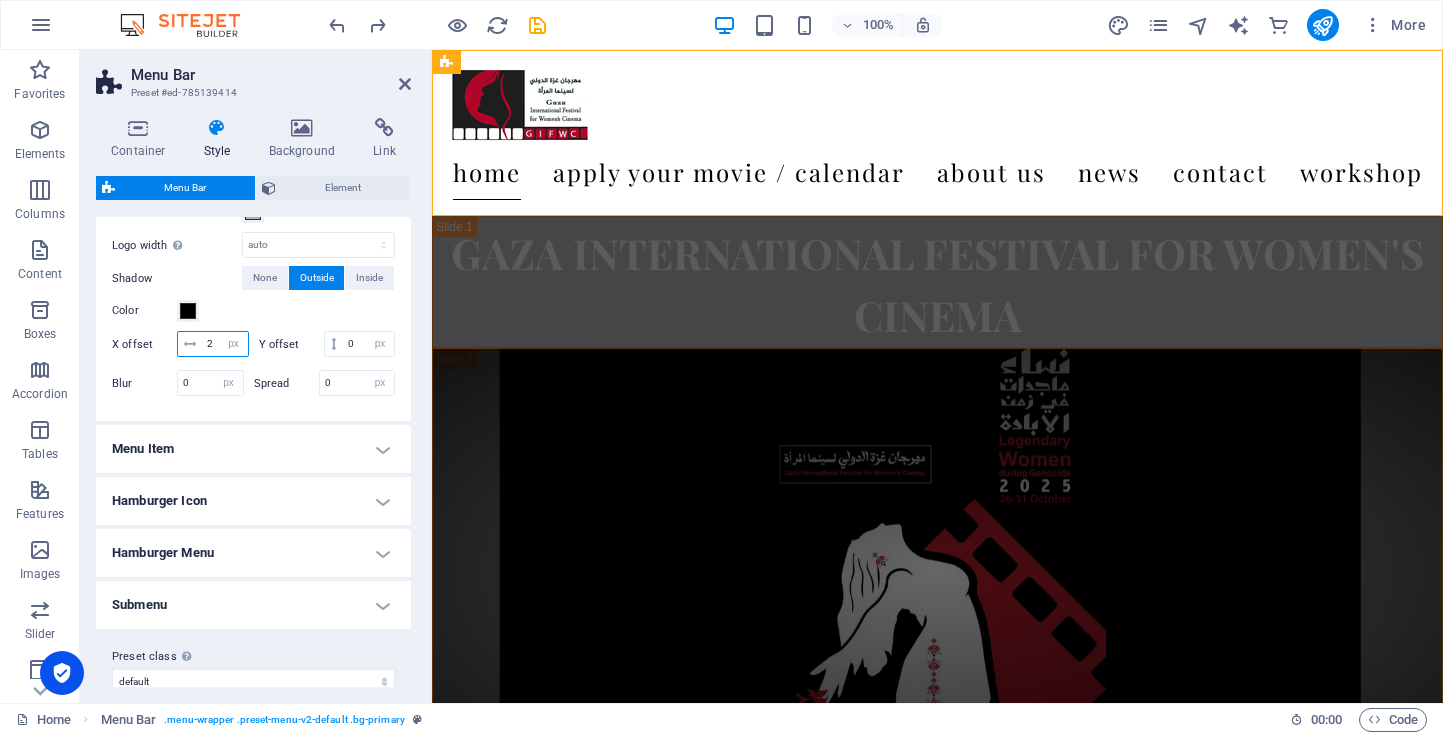 click on "2" at bounding box center [225, 344] 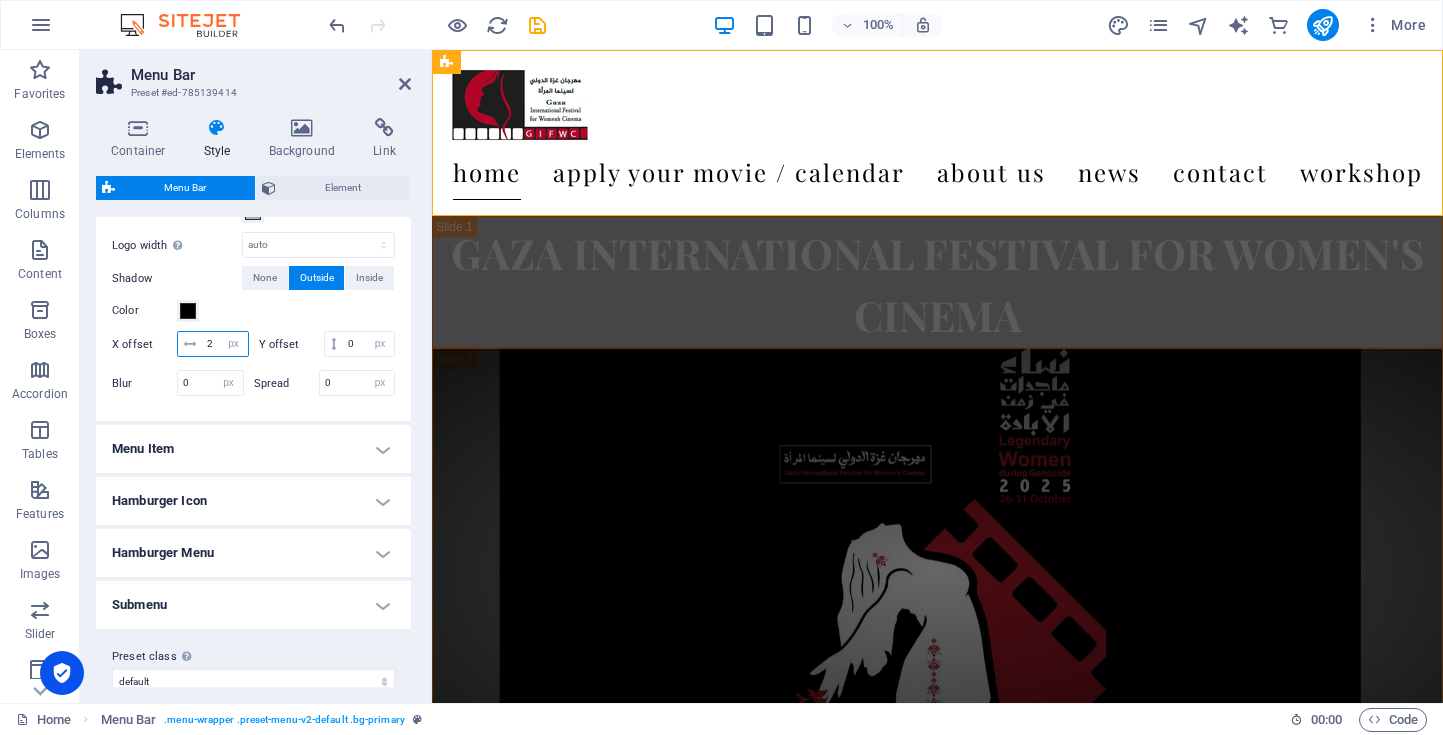 click on "2" at bounding box center [225, 344] 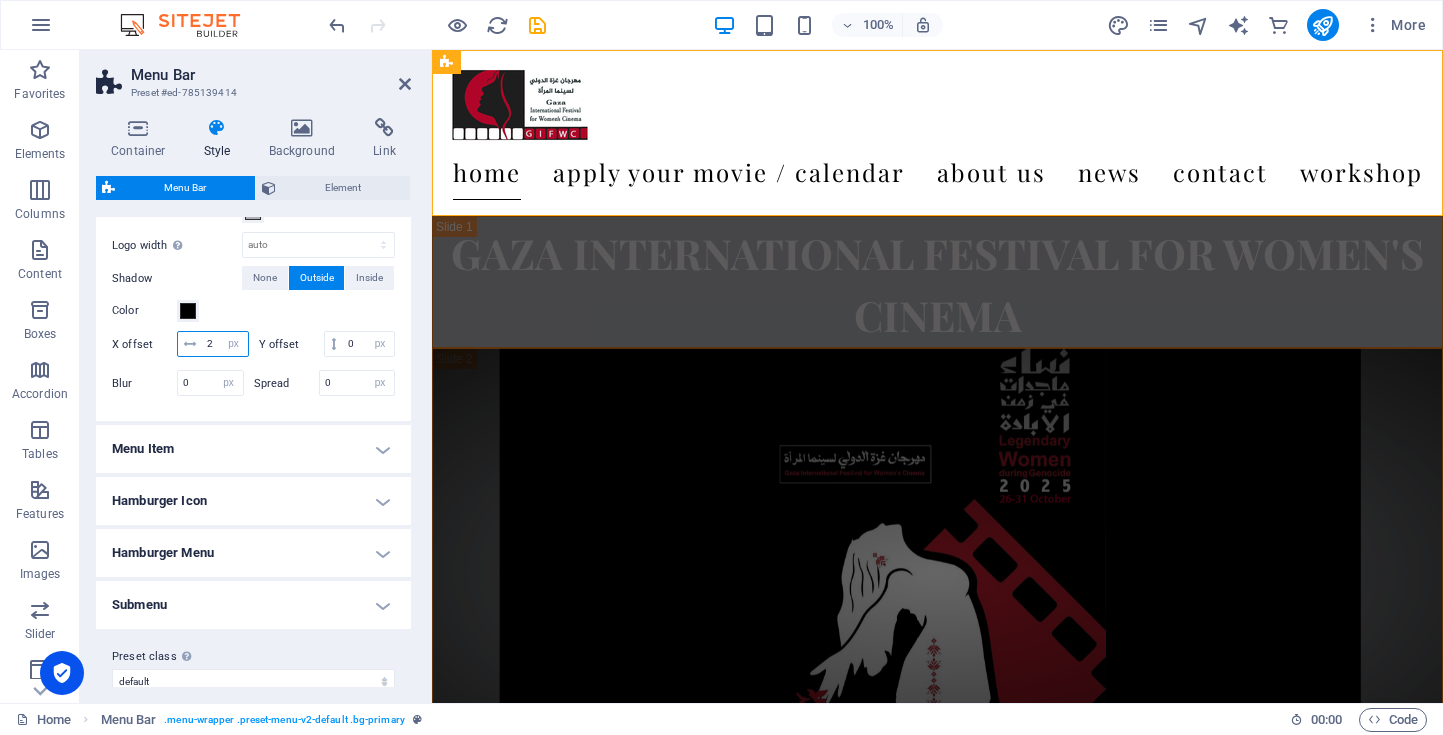 click on "2" at bounding box center [225, 344] 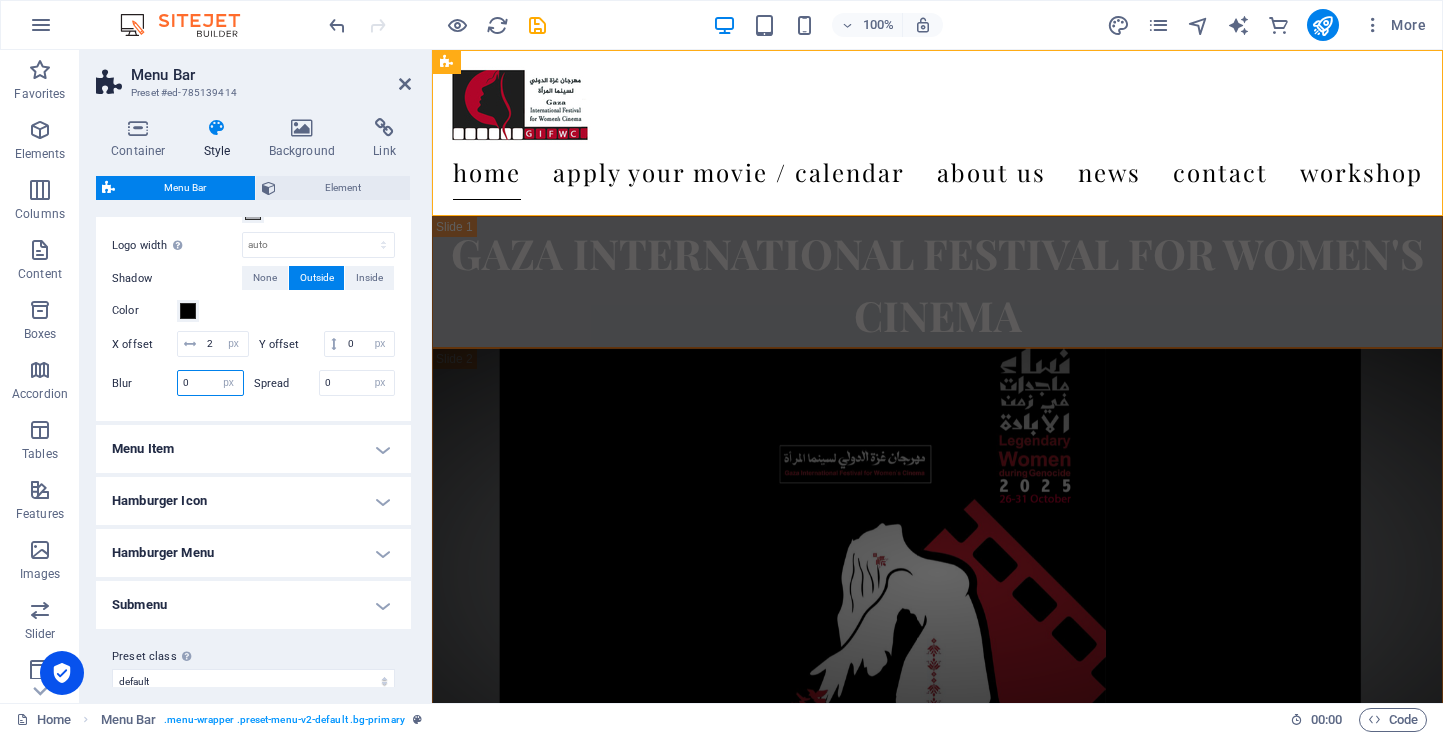 click on "0" at bounding box center [210, 383] 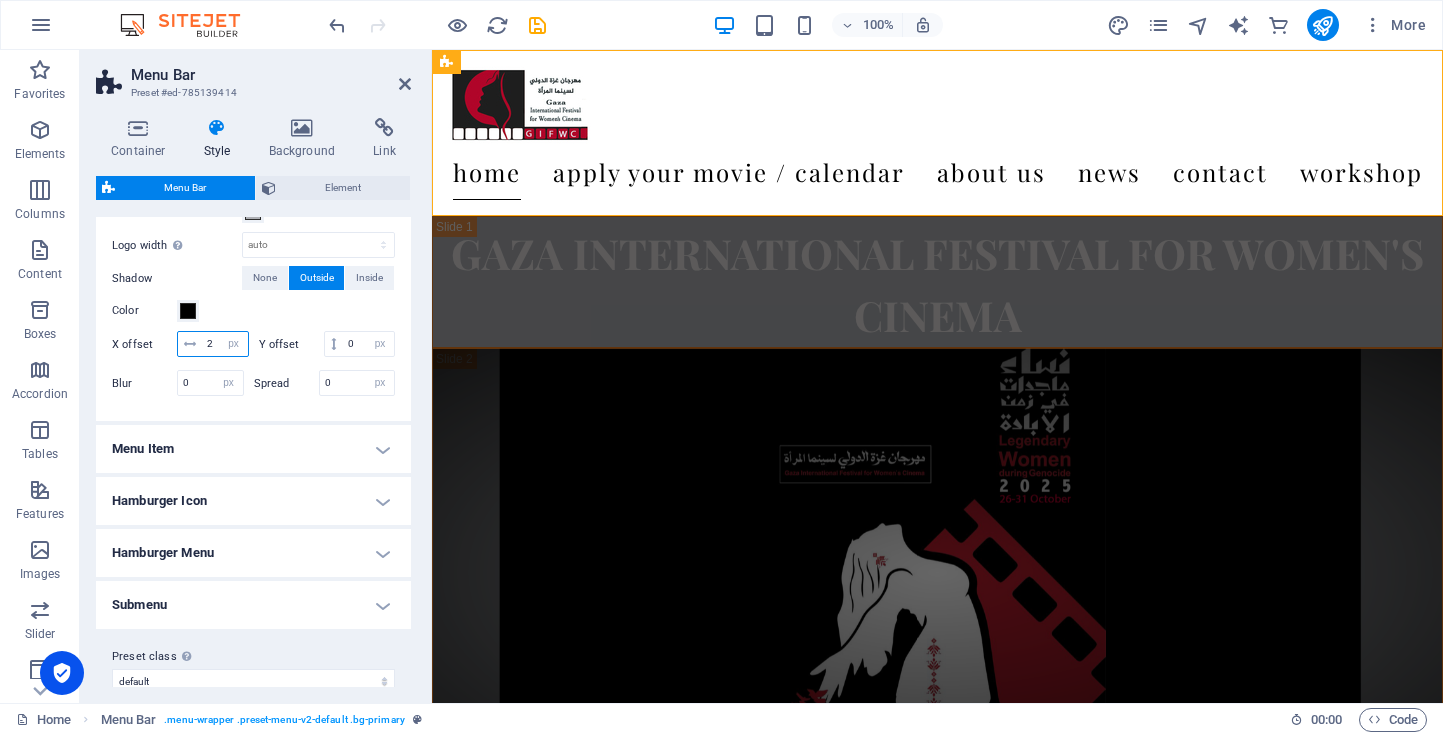 click on "2" at bounding box center (225, 344) 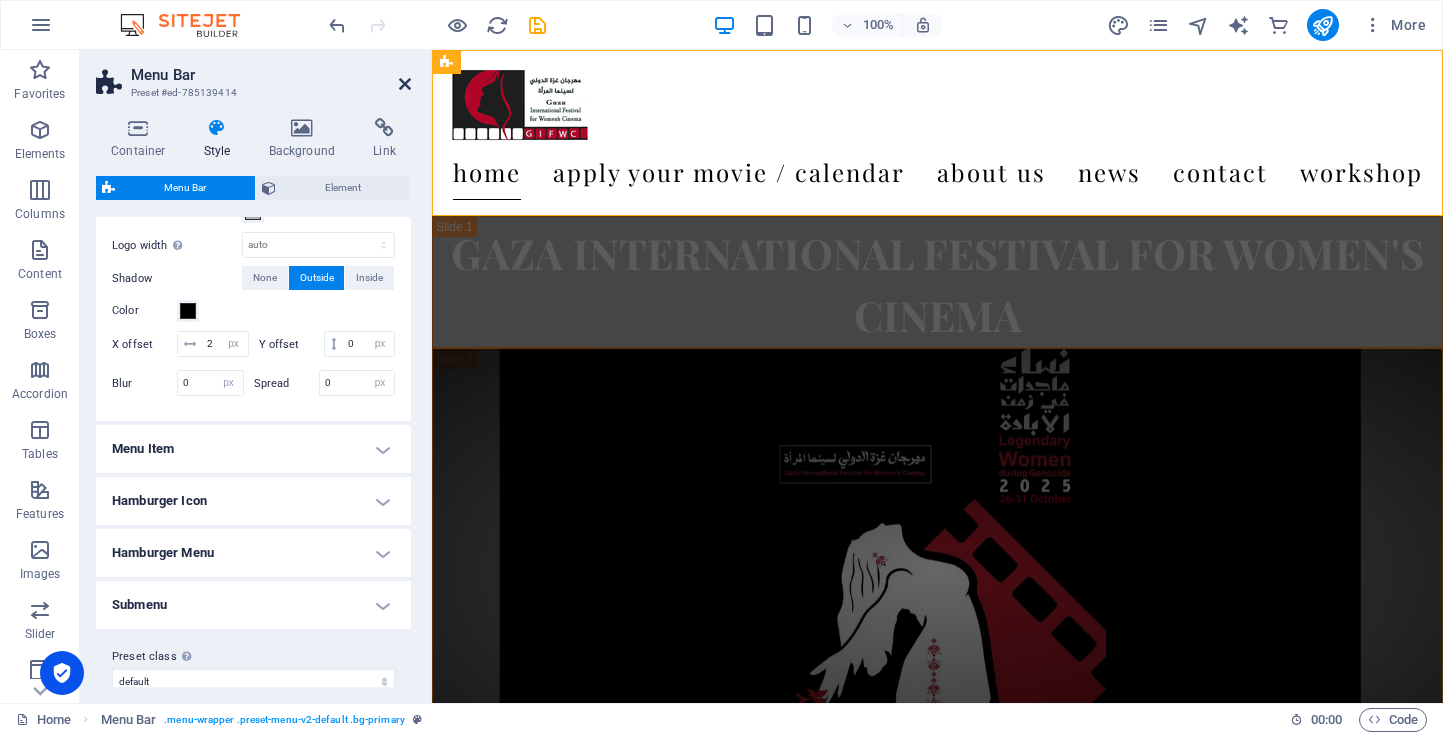 click at bounding box center (405, 84) 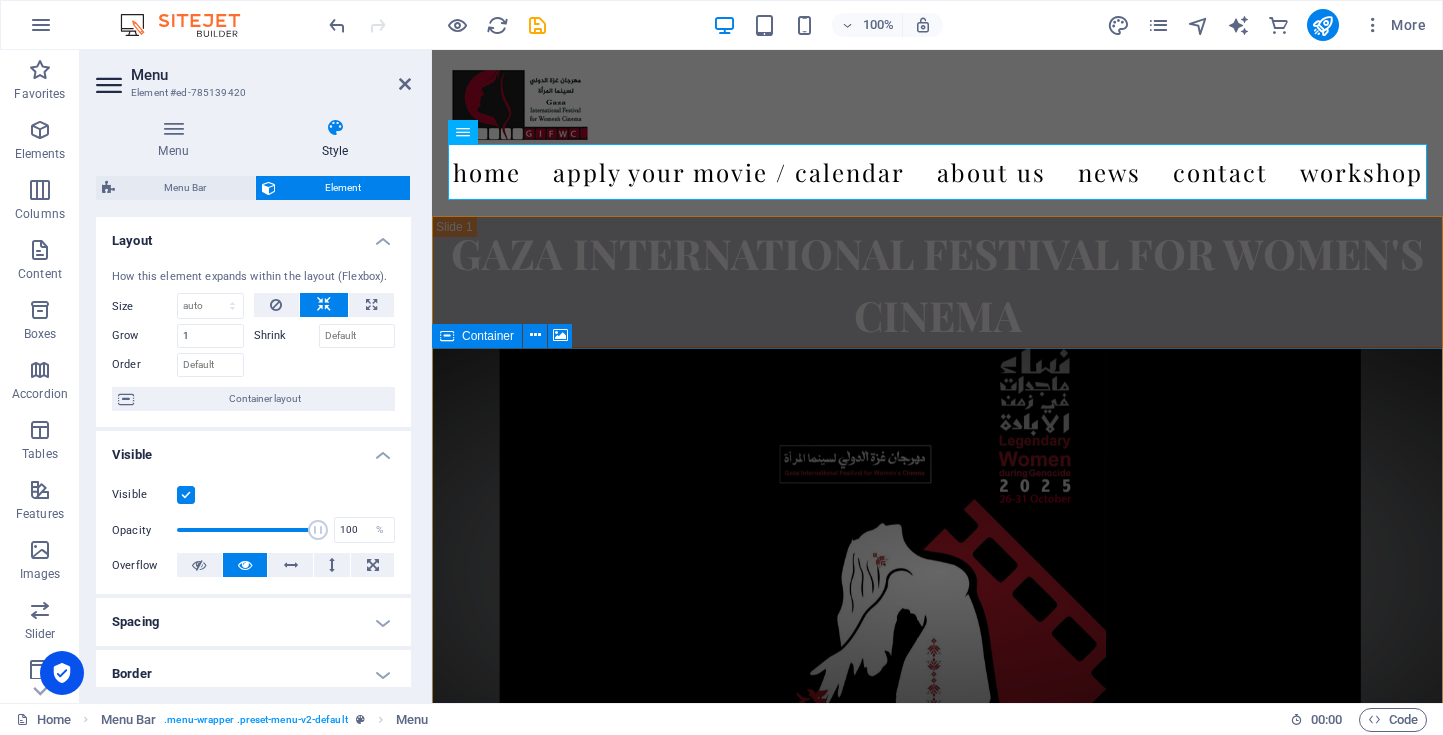 click at bounding box center (937, 572) 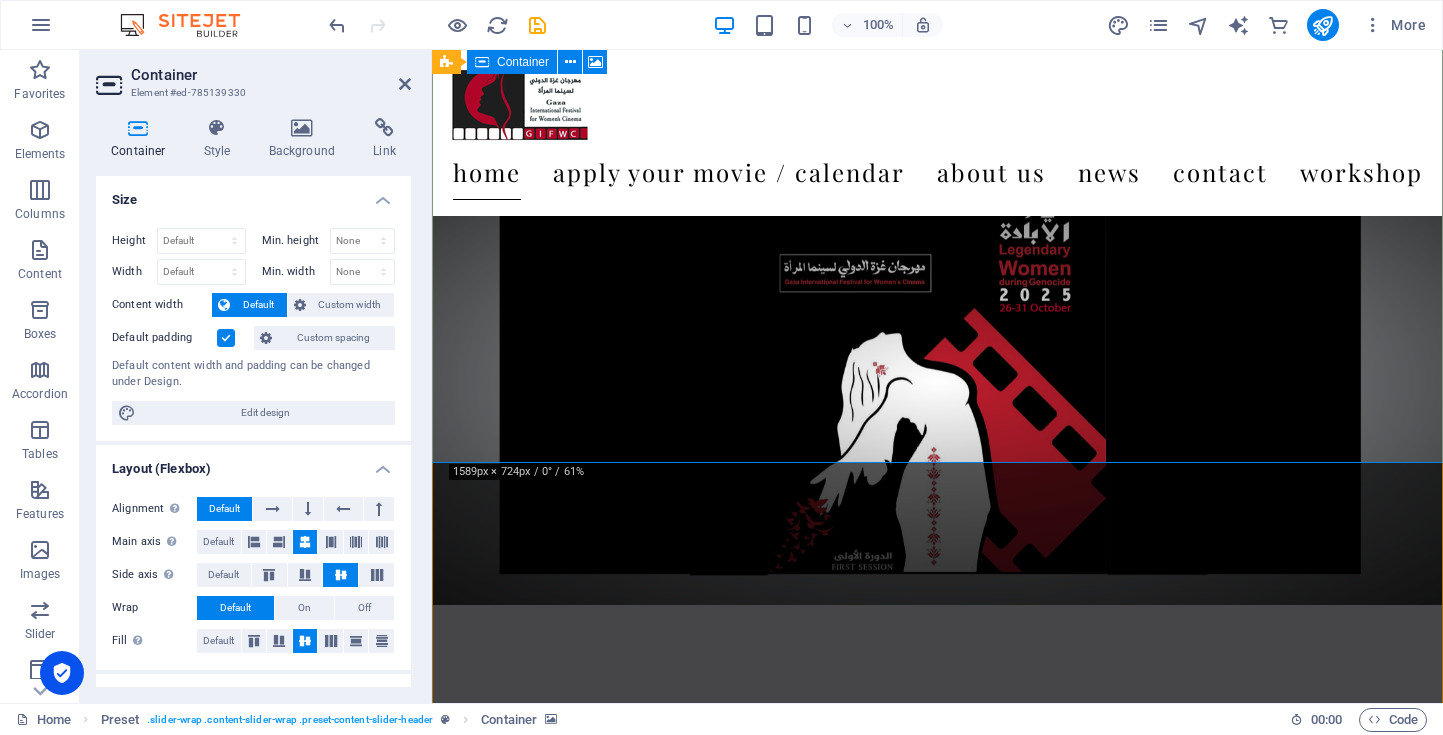scroll, scrollTop: 0, scrollLeft: 0, axis: both 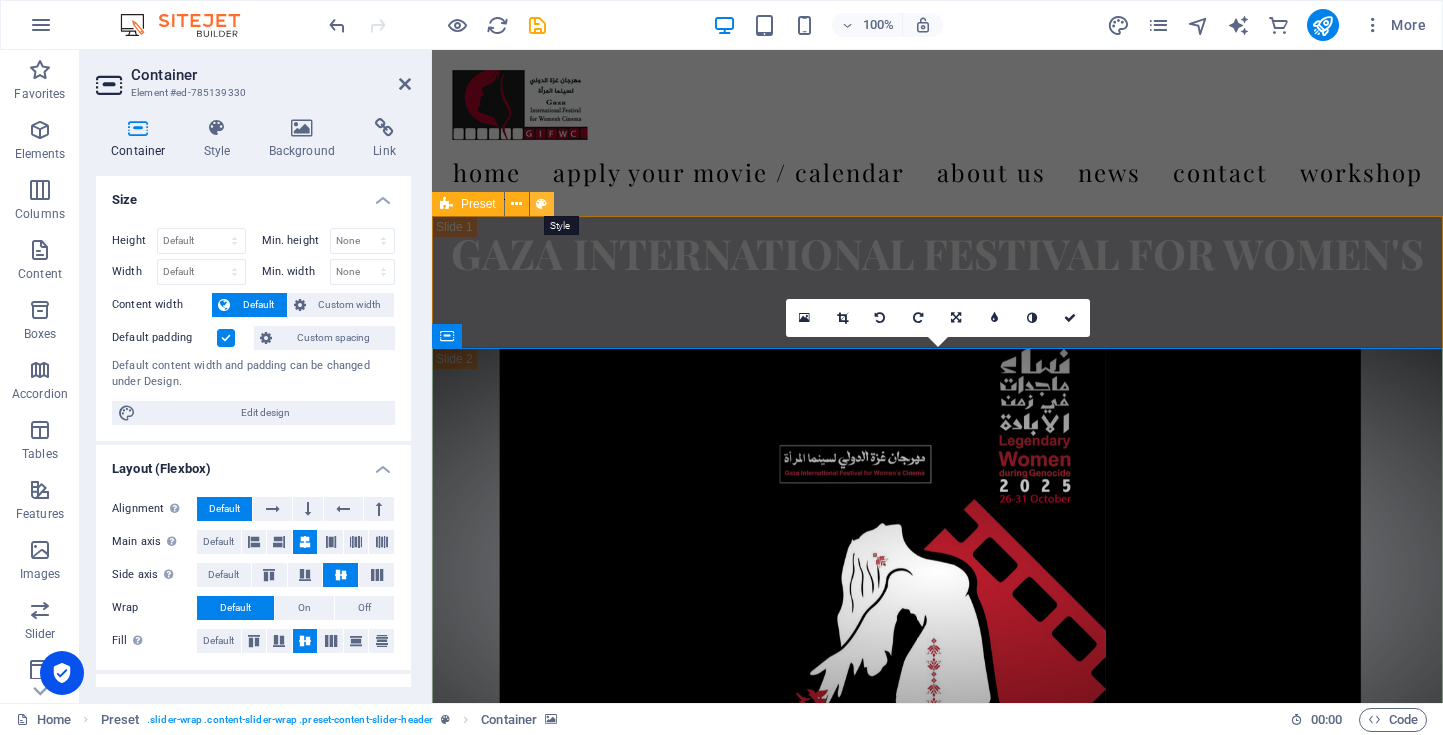 click at bounding box center [541, 204] 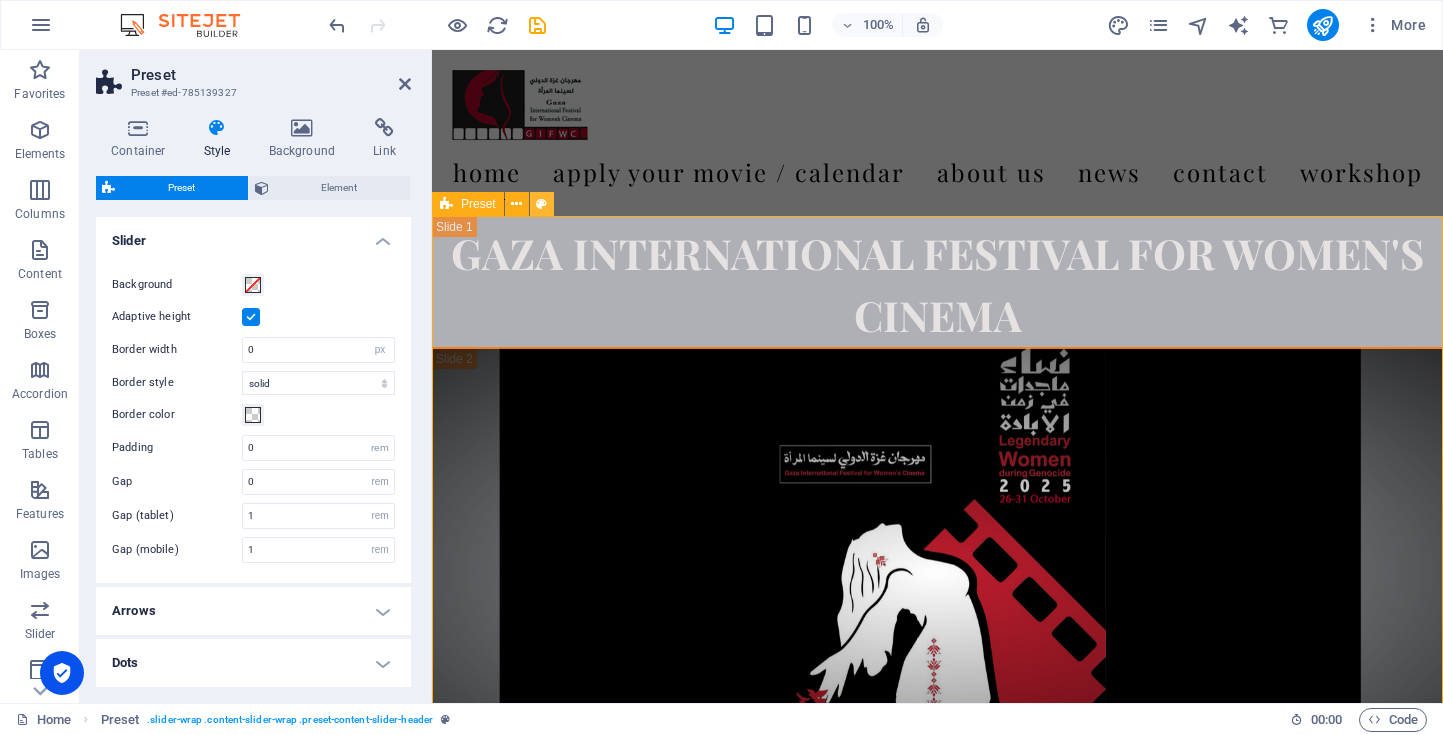 click at bounding box center [541, 204] 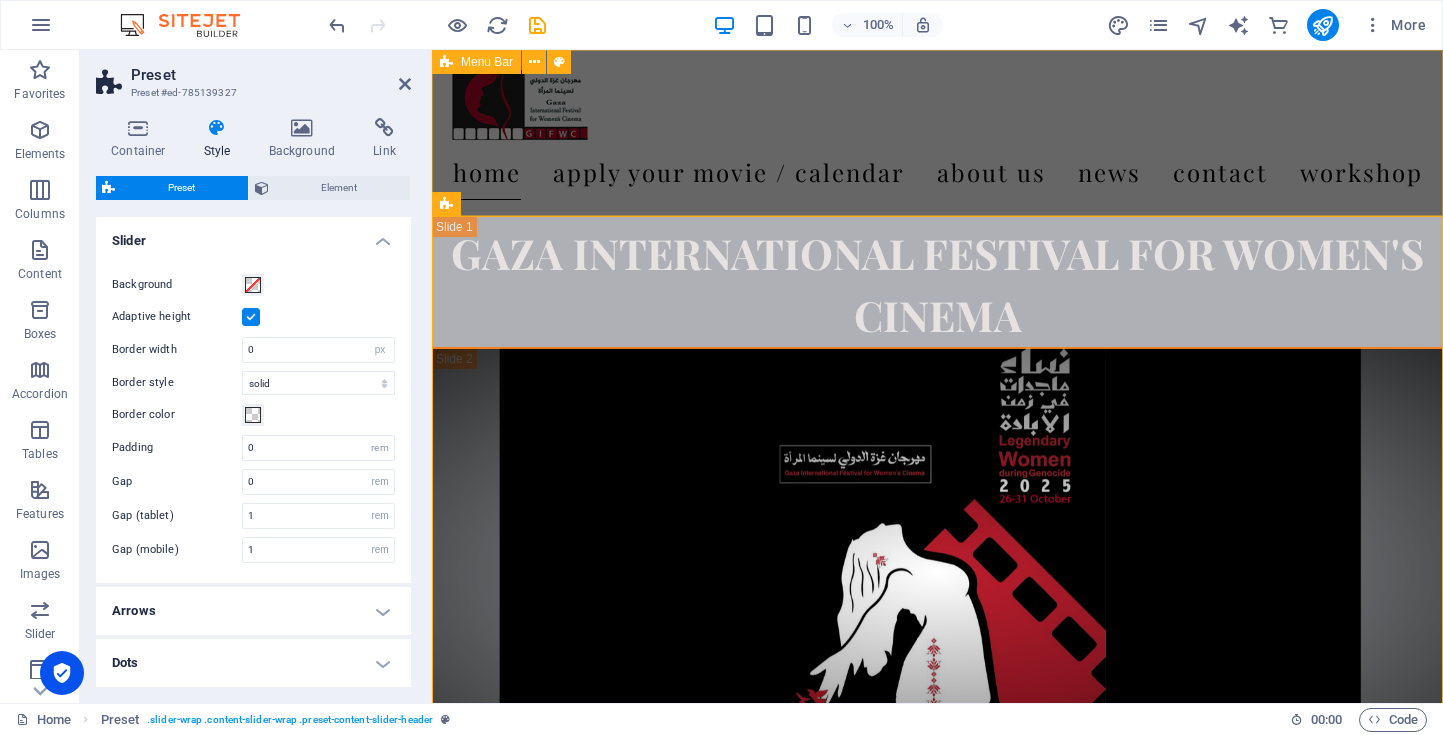 click on "Home Apply your movie / calendar About us News Contact WORKSHOP" at bounding box center (937, 133) 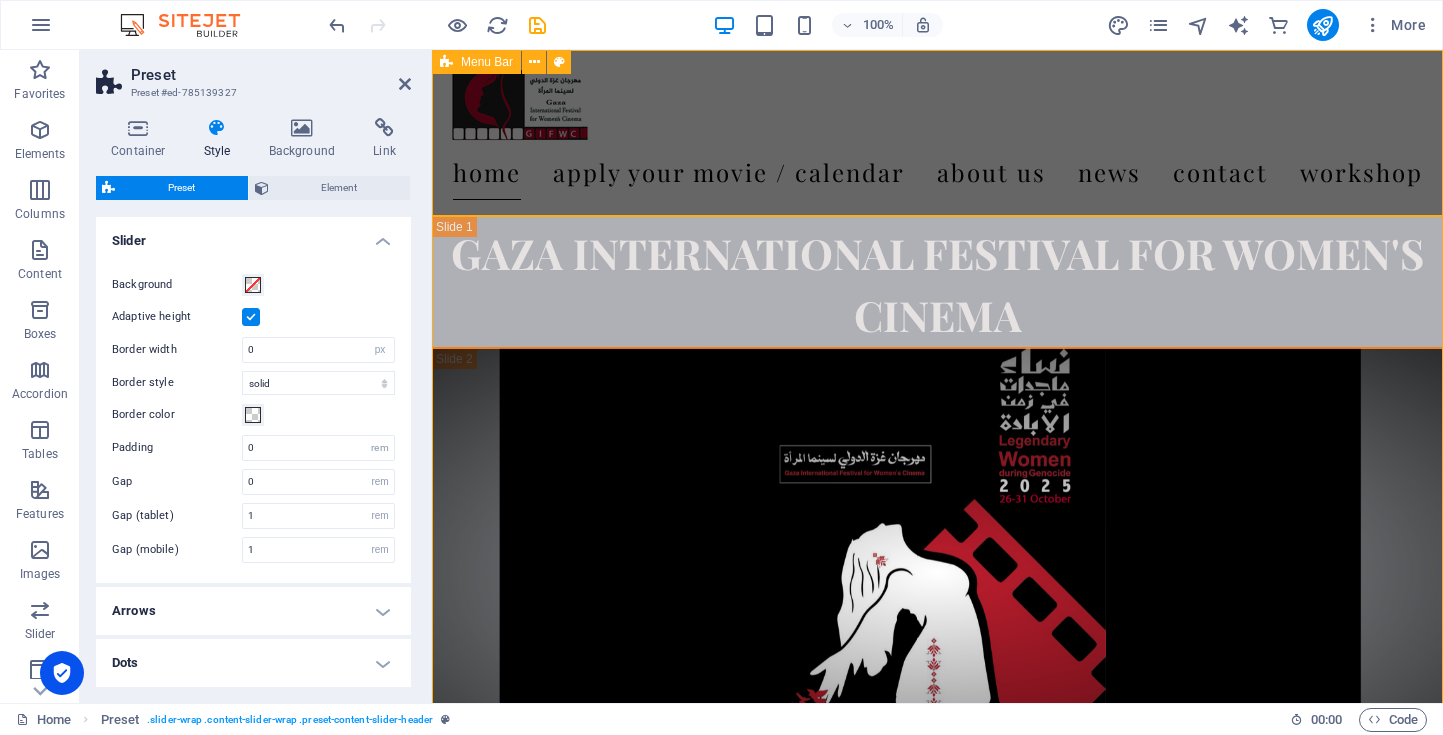 click on "Home Apply your movie / calendar About us News Contact WORKSHOP" at bounding box center [937, 133] 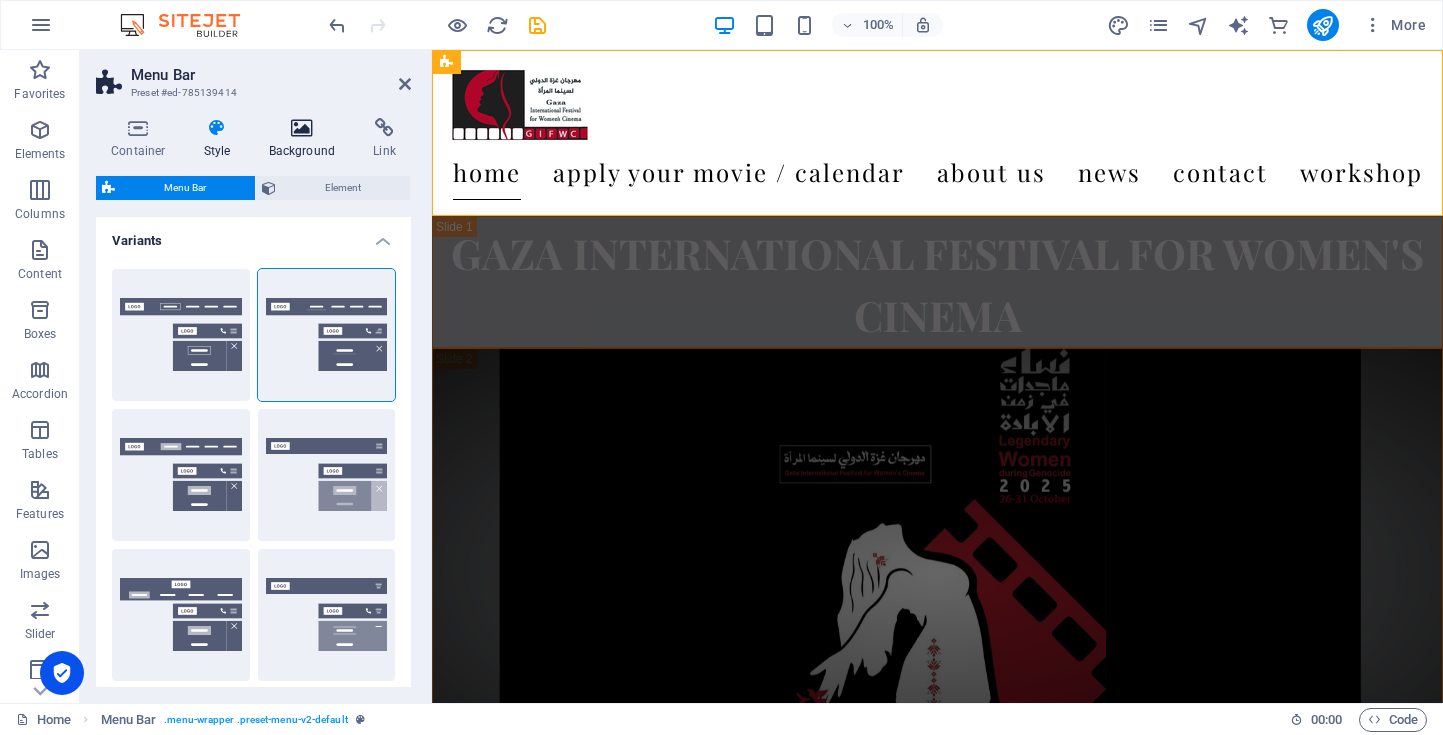 click at bounding box center [302, 128] 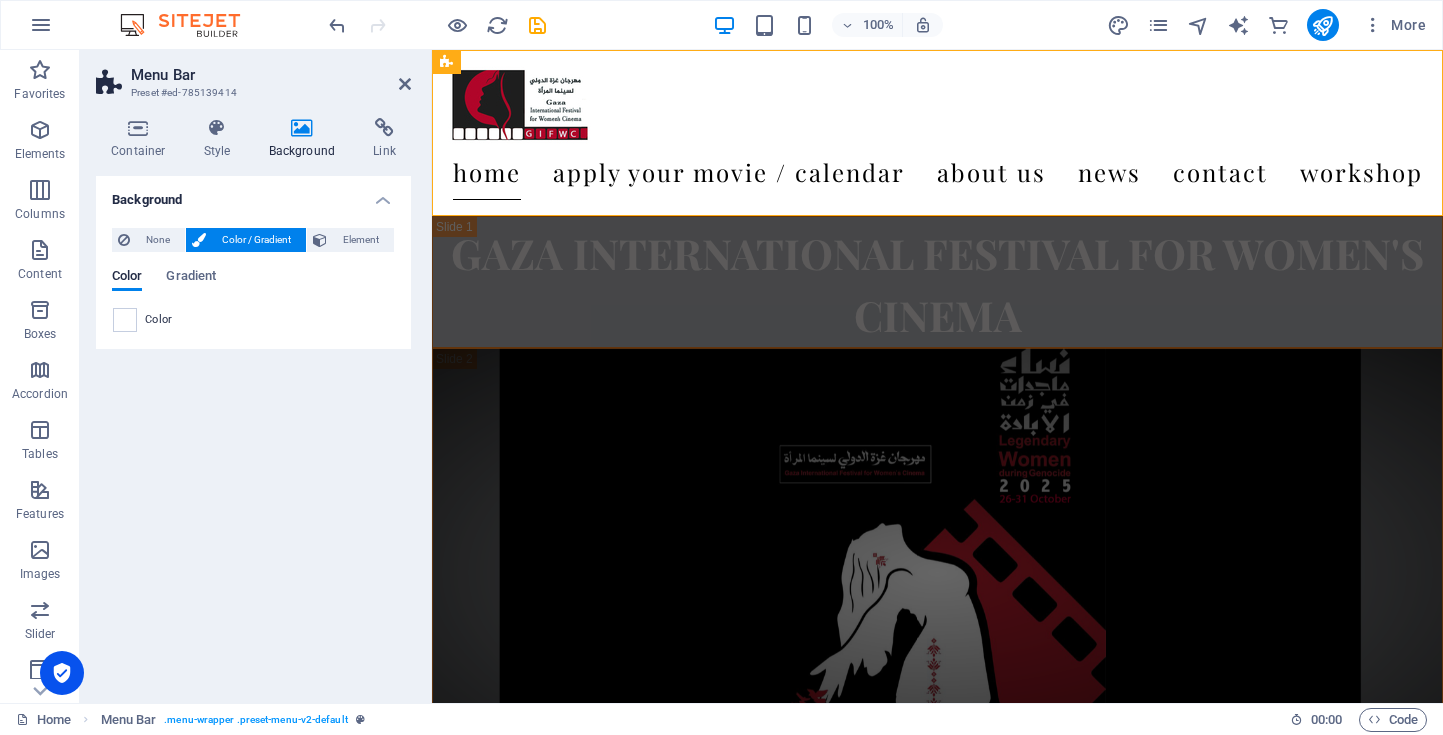 click at bounding box center (302, 128) 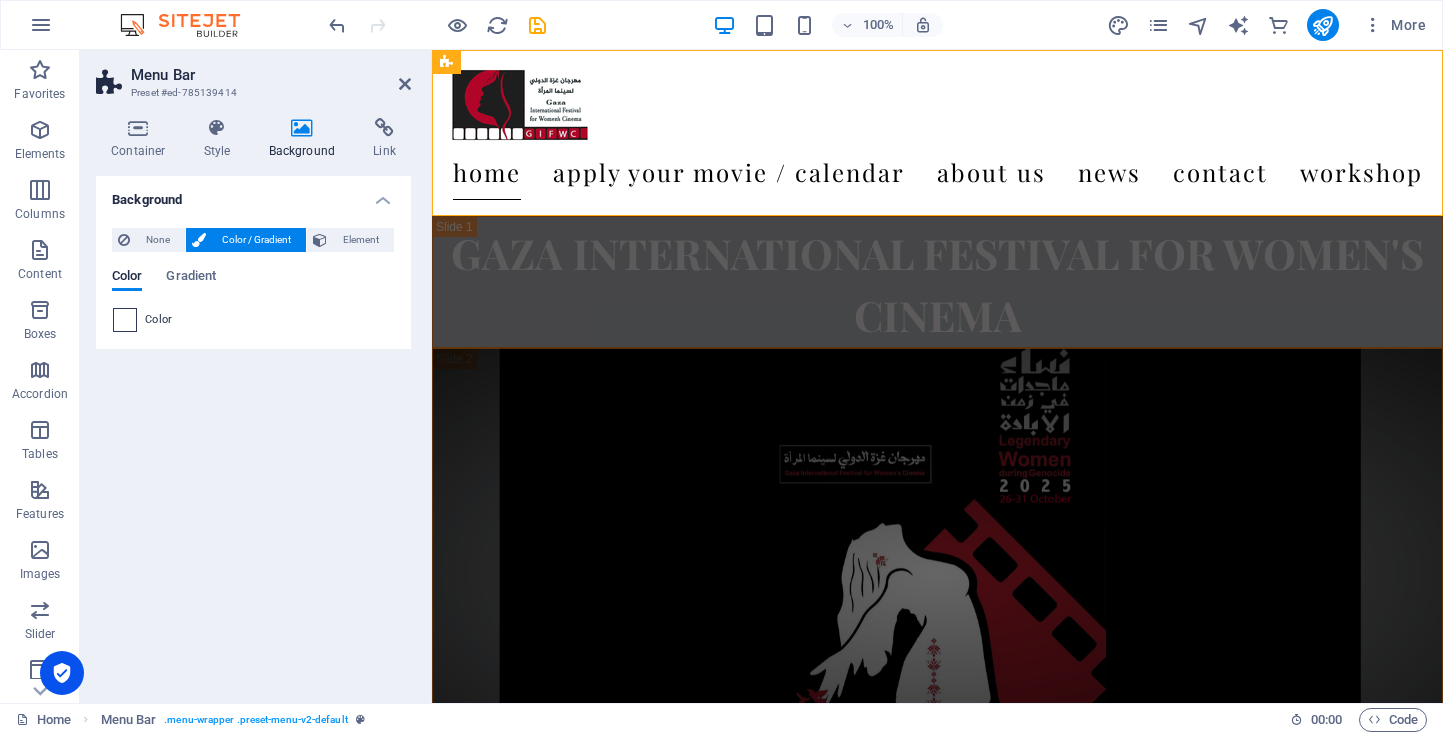 click at bounding box center [125, 320] 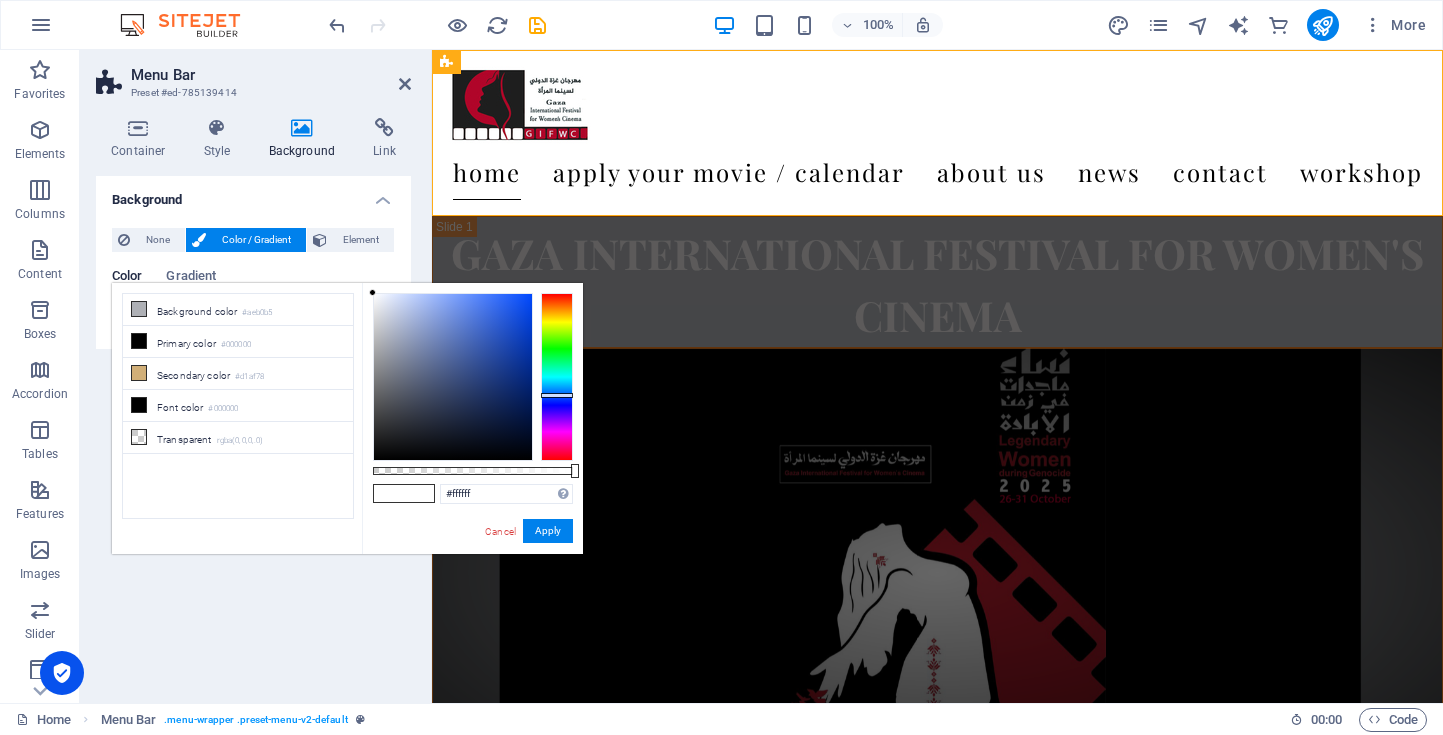 click on "Background color
#aeb0b5" at bounding box center (238, 310) 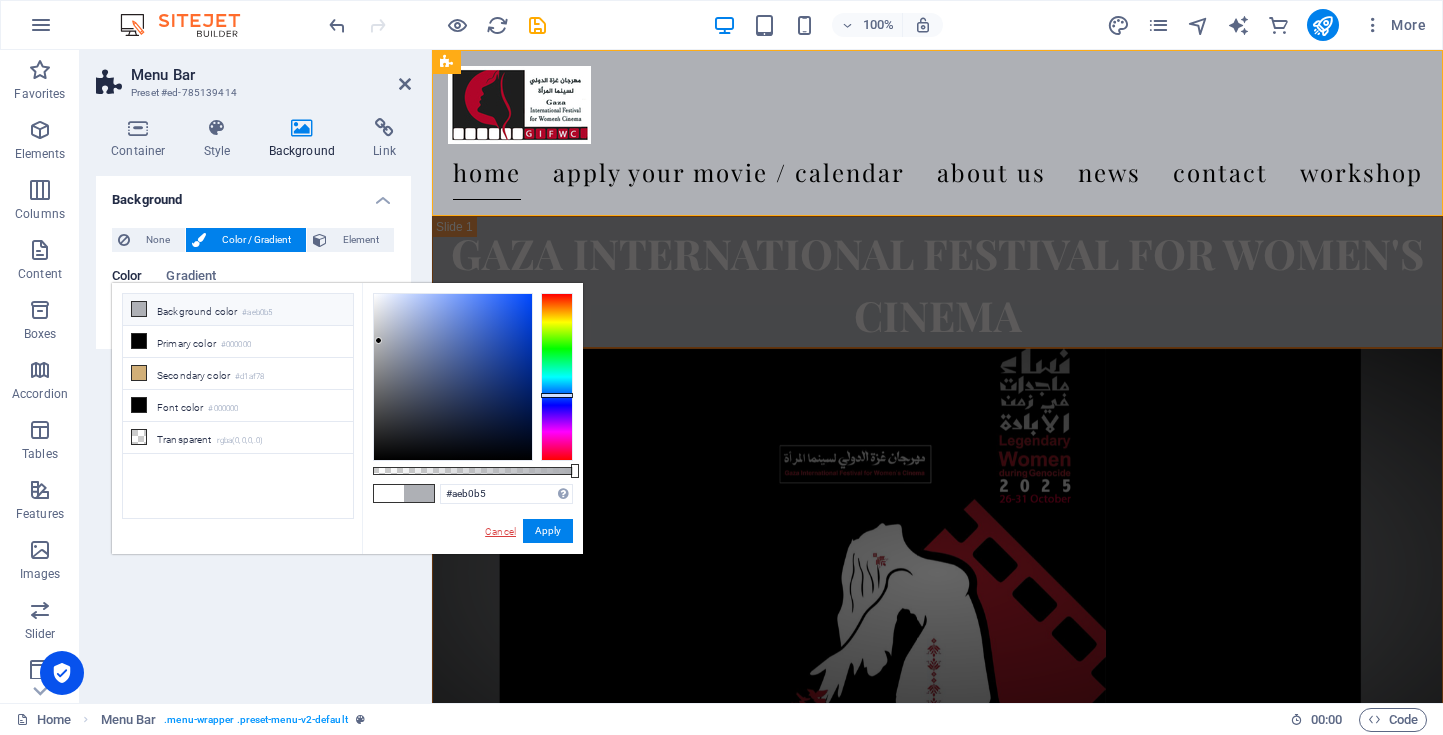click on "Cancel" at bounding box center (500, 531) 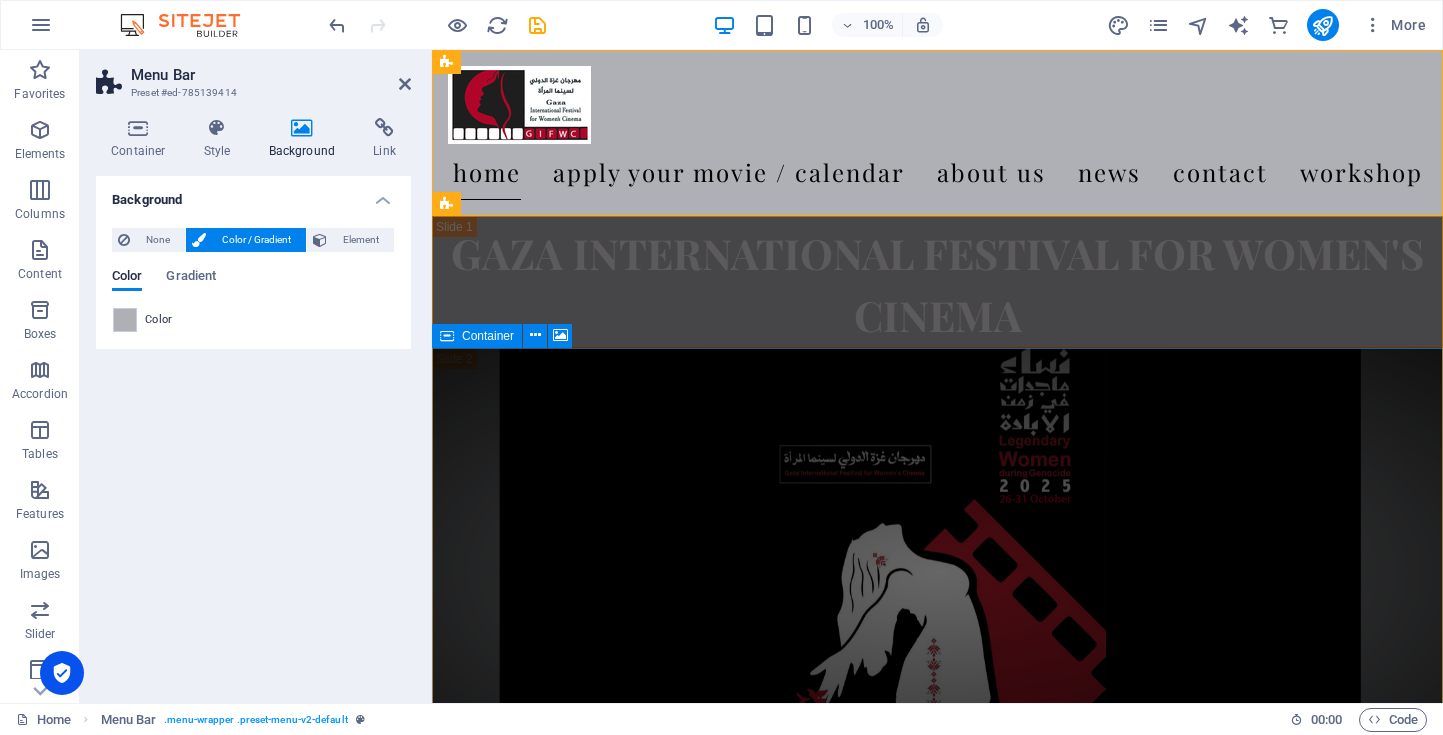 click on "Drop content here or  Add elements  Paste clipboard" at bounding box center [938, 1018] 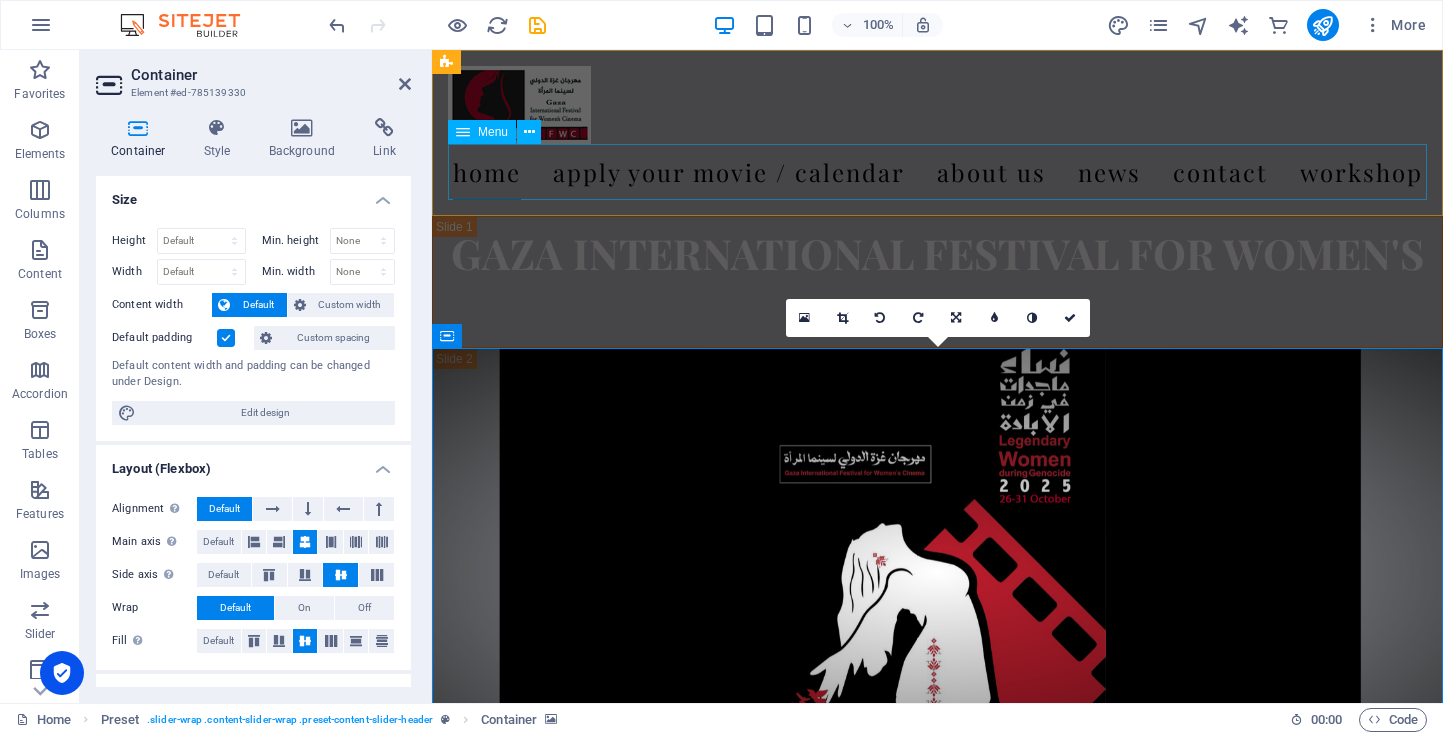 click on "Home Apply your movie / calendar About us News Contact WORKSHOP" at bounding box center (937, 172) 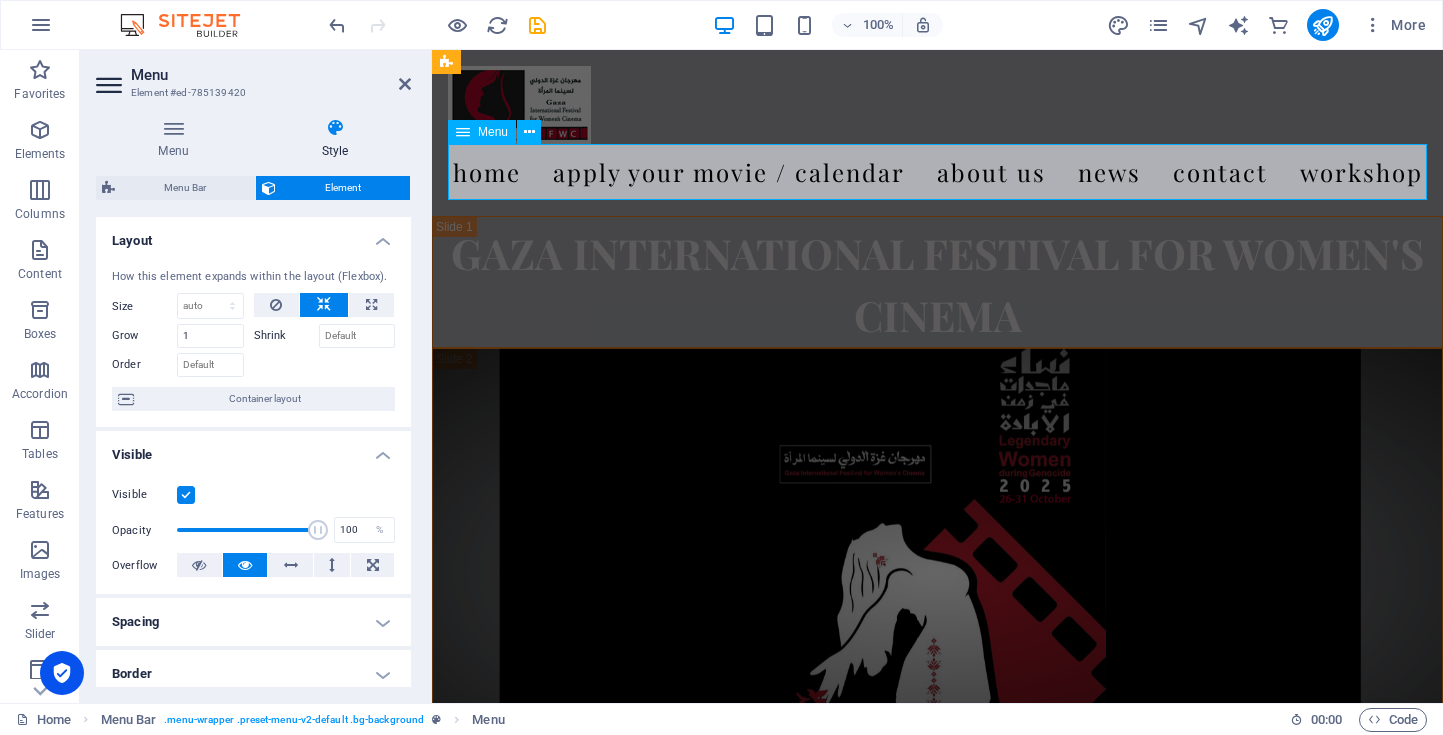 click on "Home Apply your movie / calendar About us News Contact WORKSHOP" at bounding box center [937, 172] 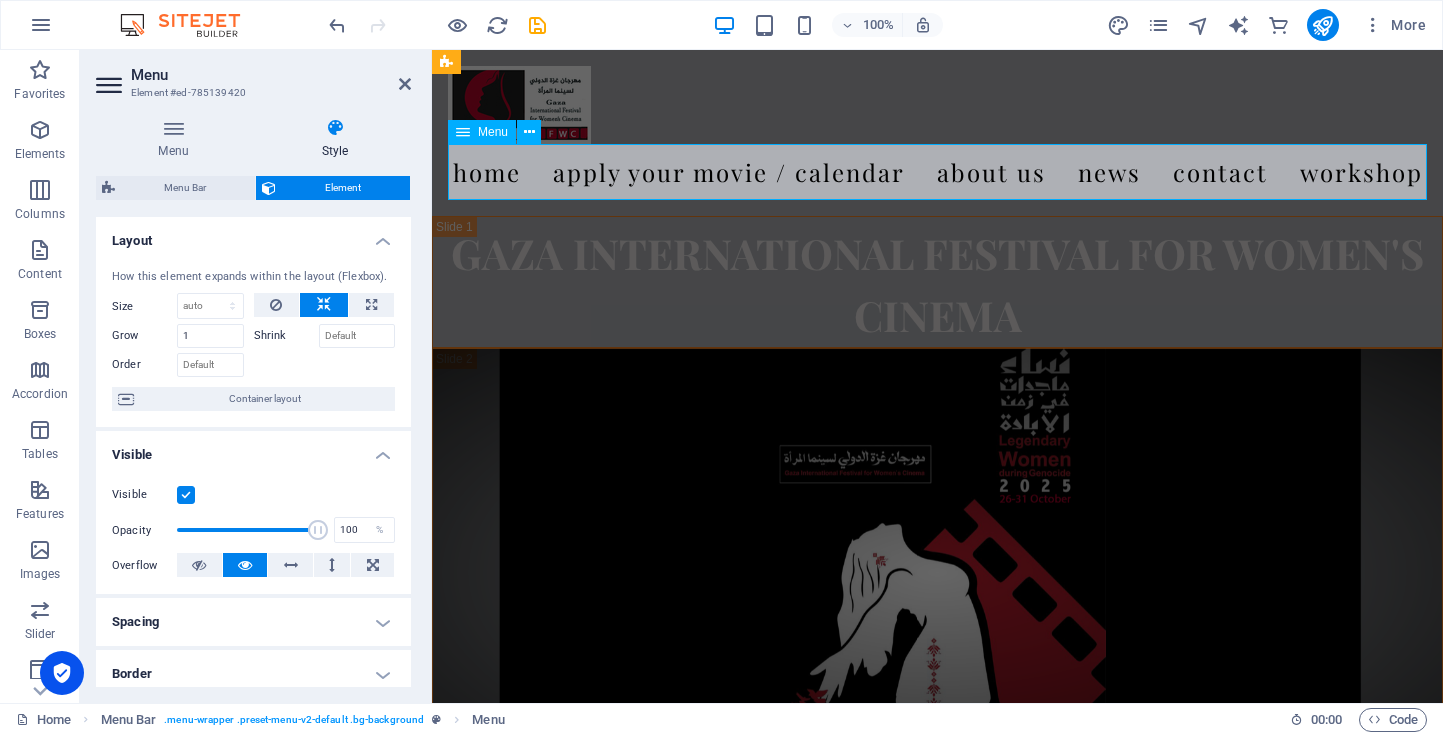 click on "Home Apply your movie / calendar About us News Contact WORKSHOP" at bounding box center [937, 172] 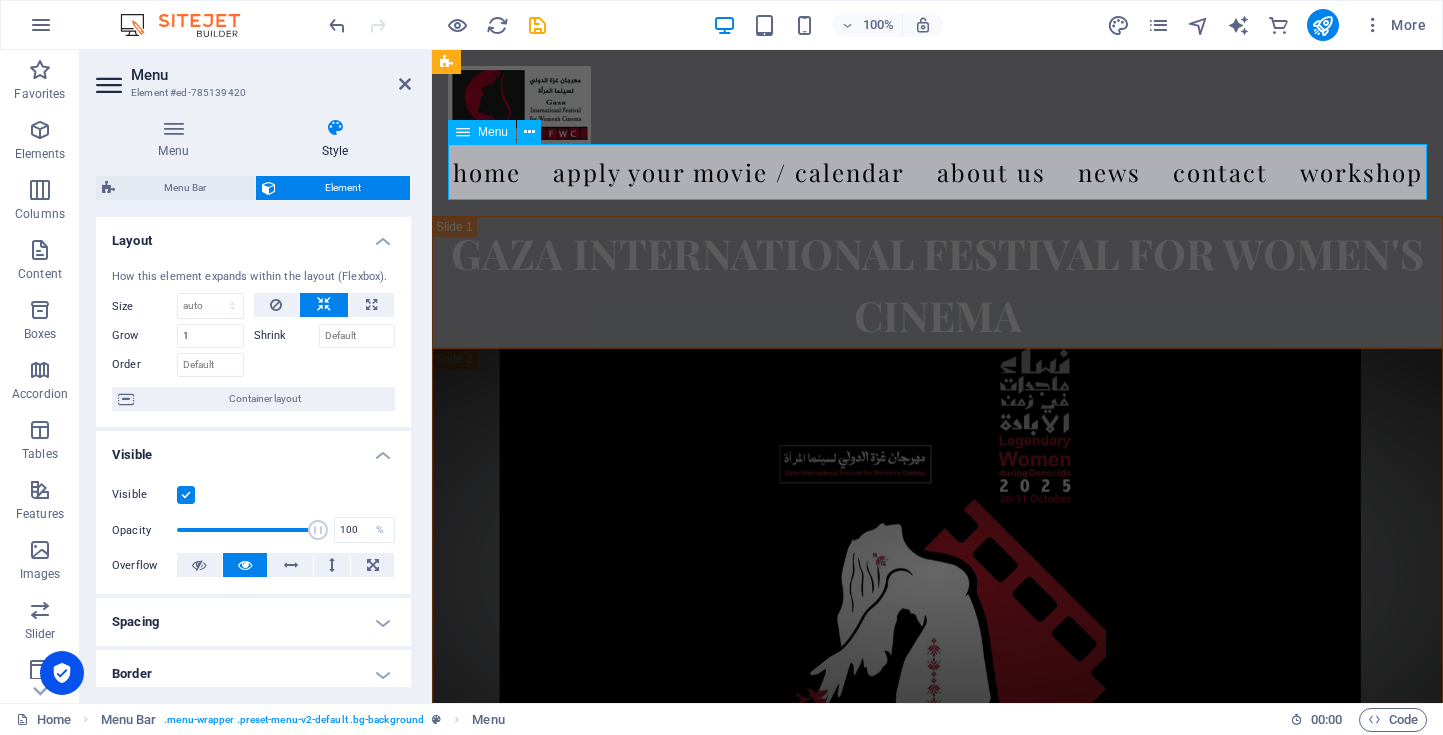 click on "Home Apply your movie / calendar About us News Contact WORKSHOP" at bounding box center [937, 172] 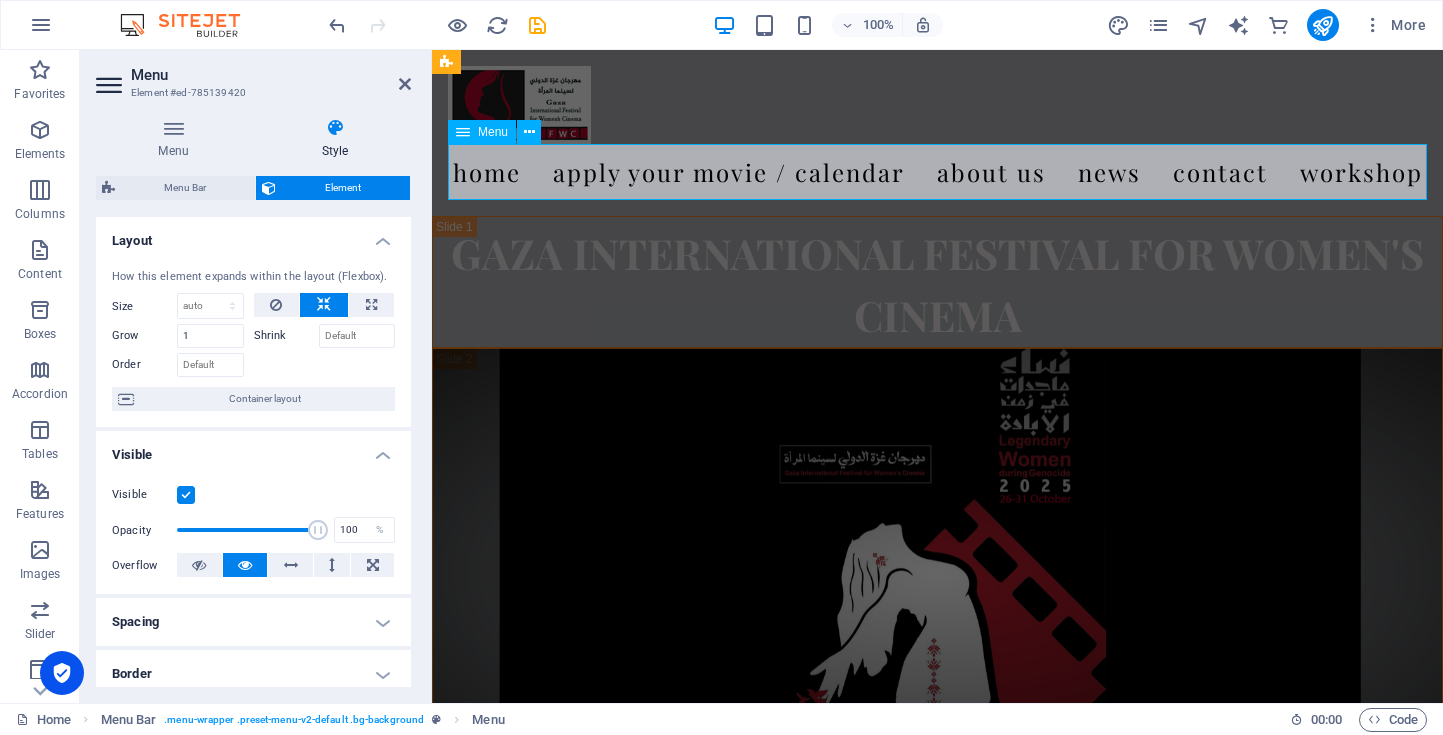 click on "Home Apply your movie / calendar About us News Contact WORKSHOP" at bounding box center [937, 172] 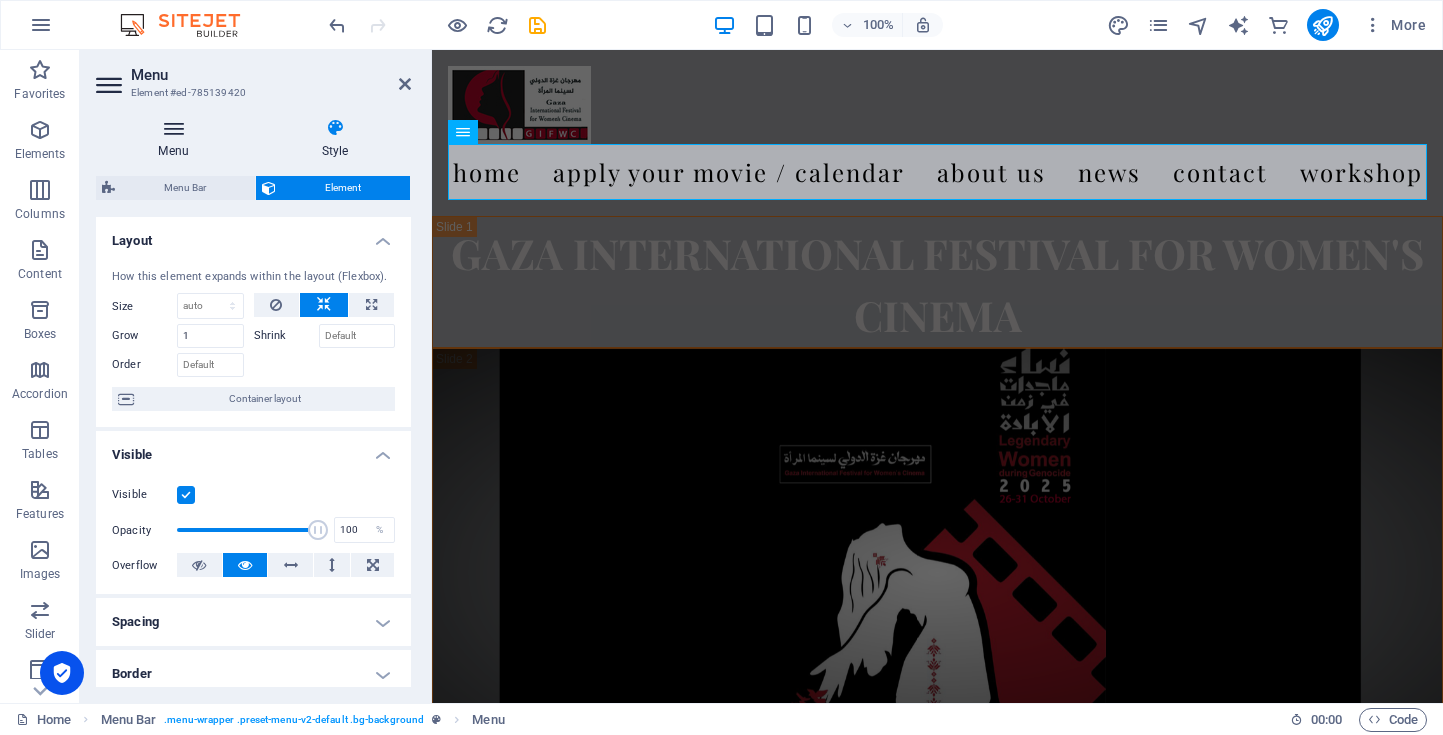 click at bounding box center [173, 128] 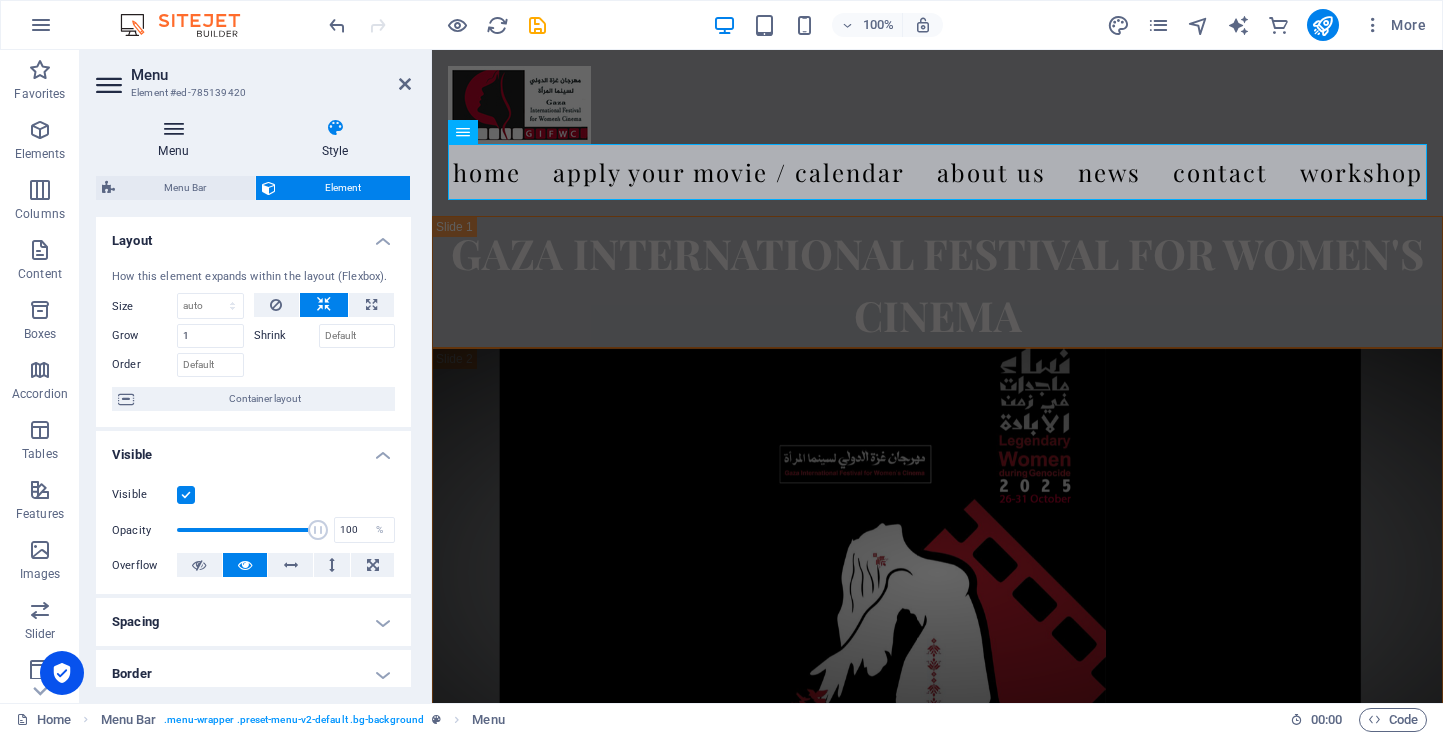 click at bounding box center (173, 128) 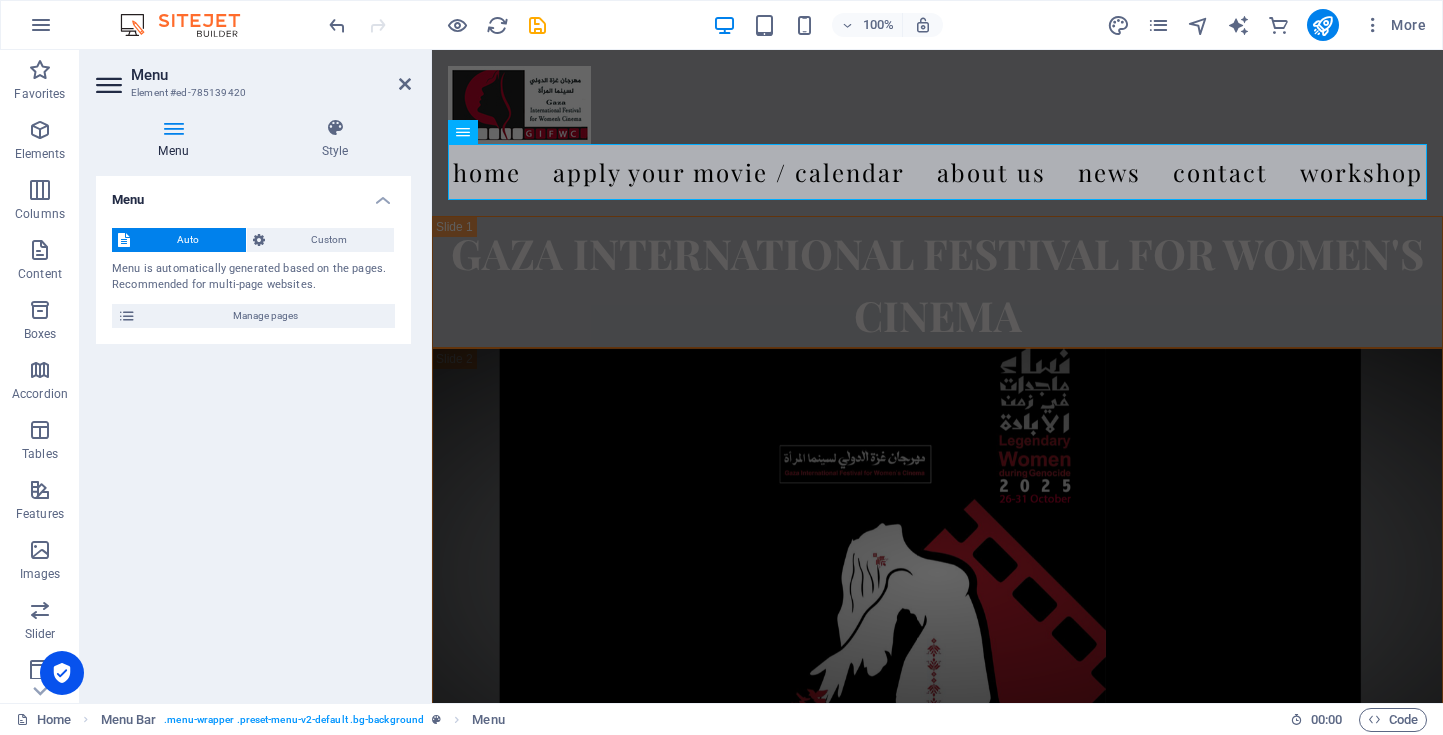 click on "Auto" at bounding box center [188, 240] 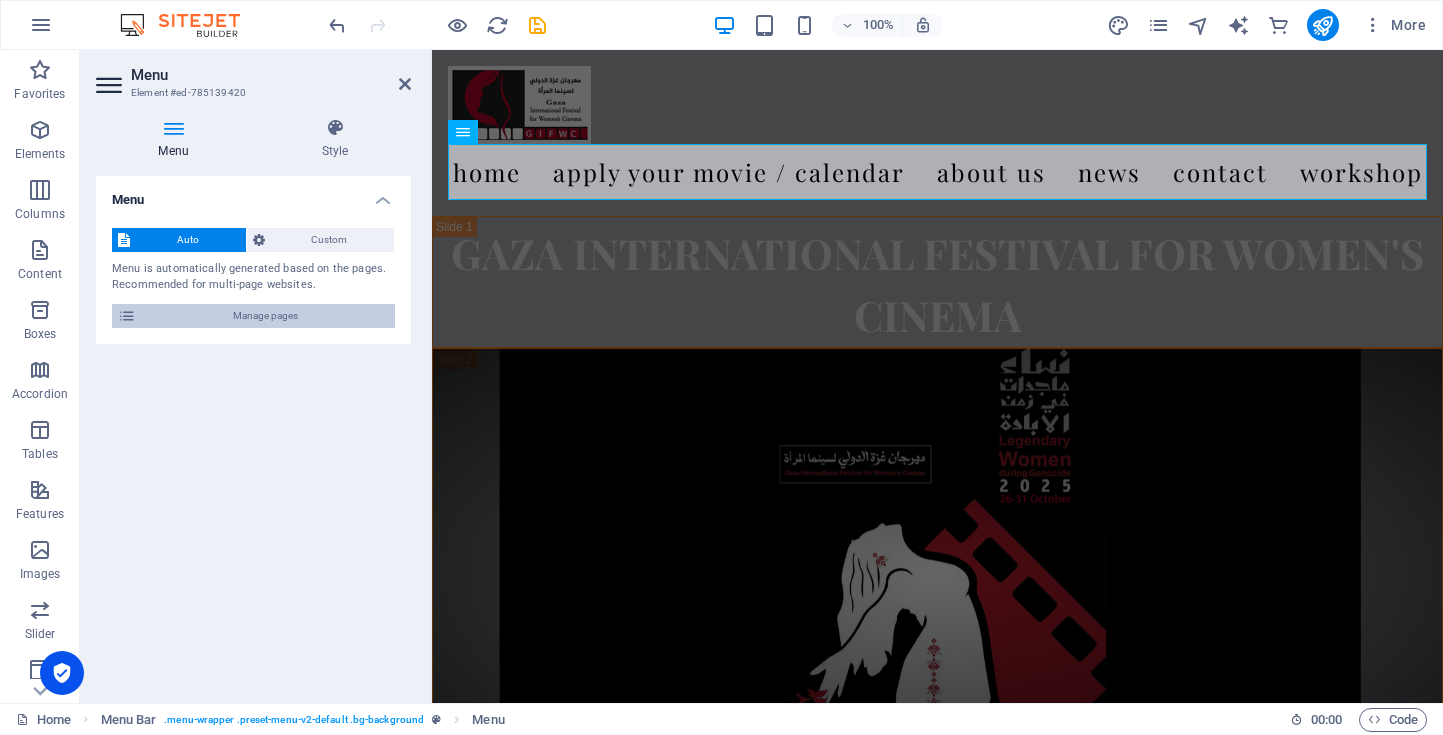 click at bounding box center (127, 316) 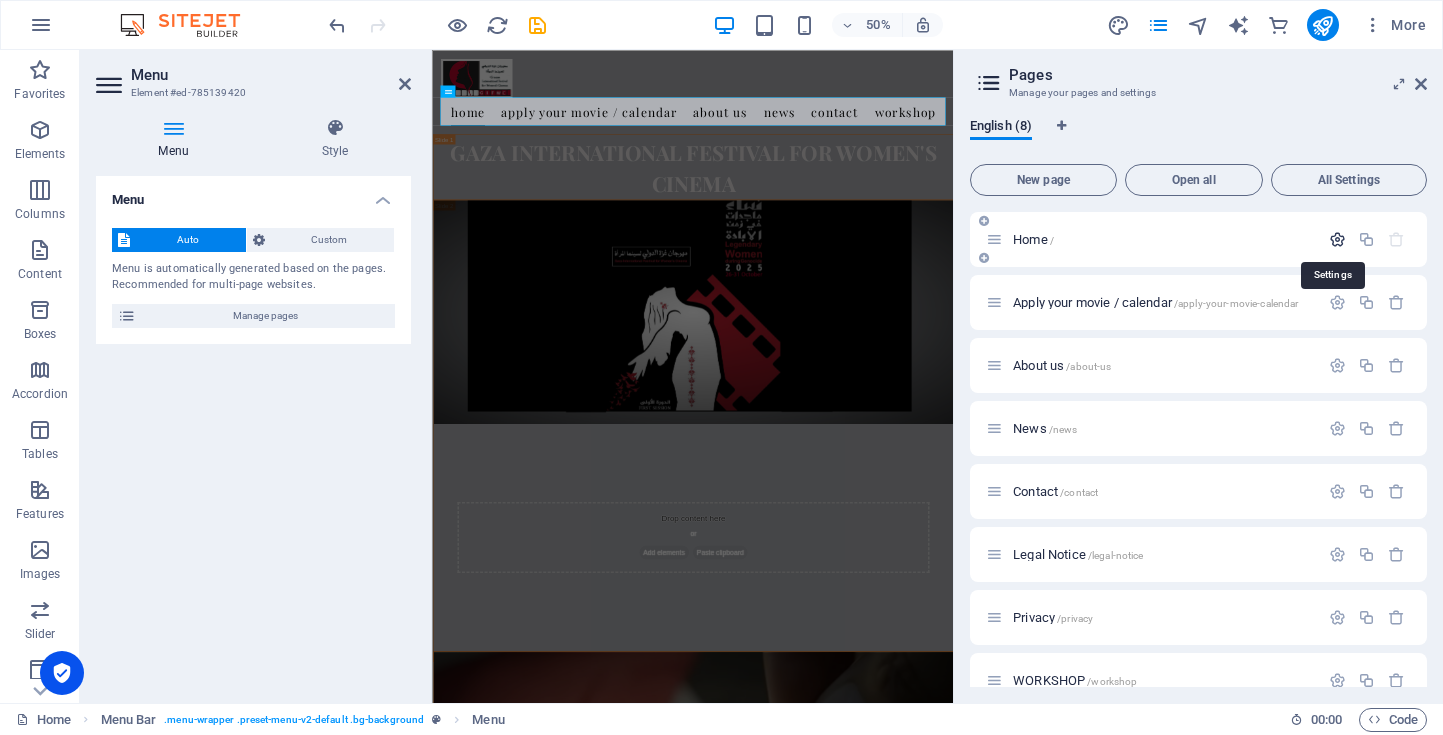 click at bounding box center [1337, 239] 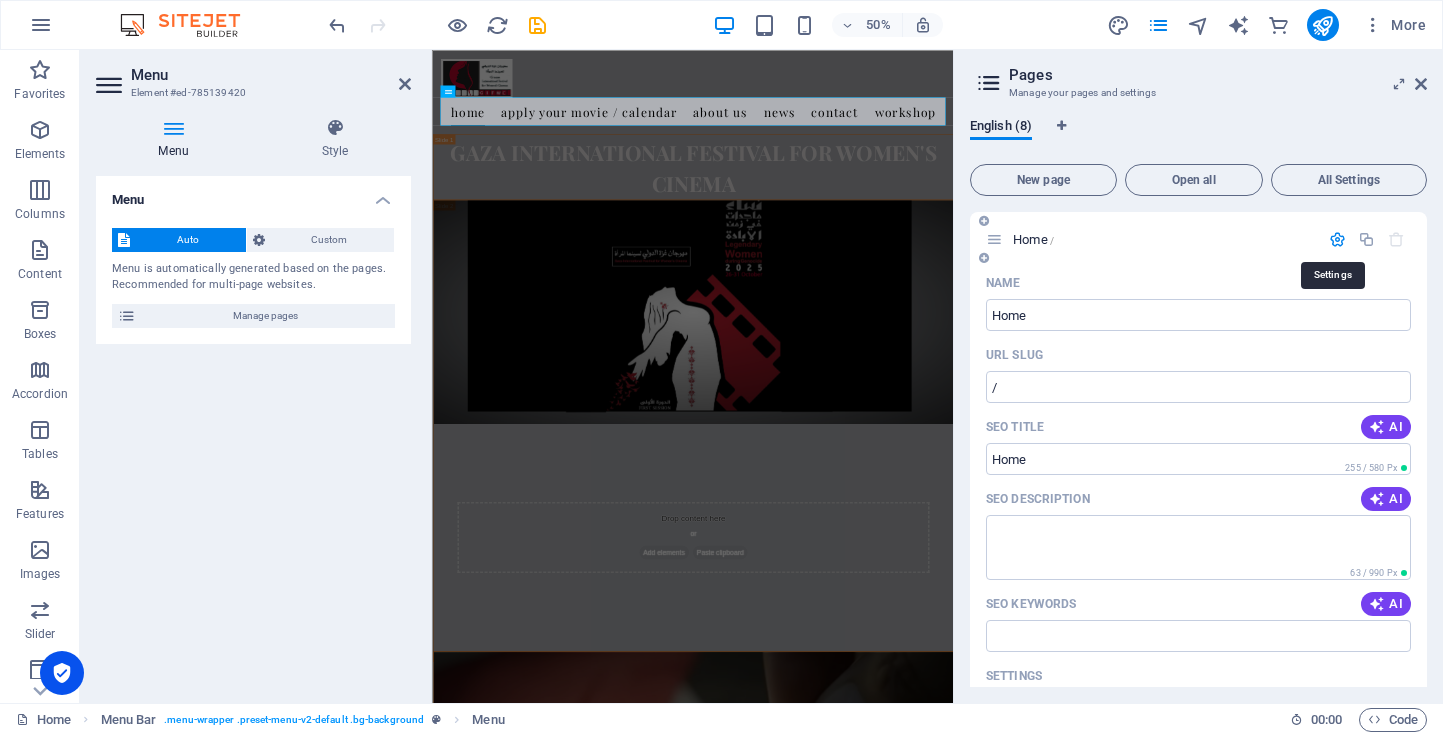 click at bounding box center (1337, 239) 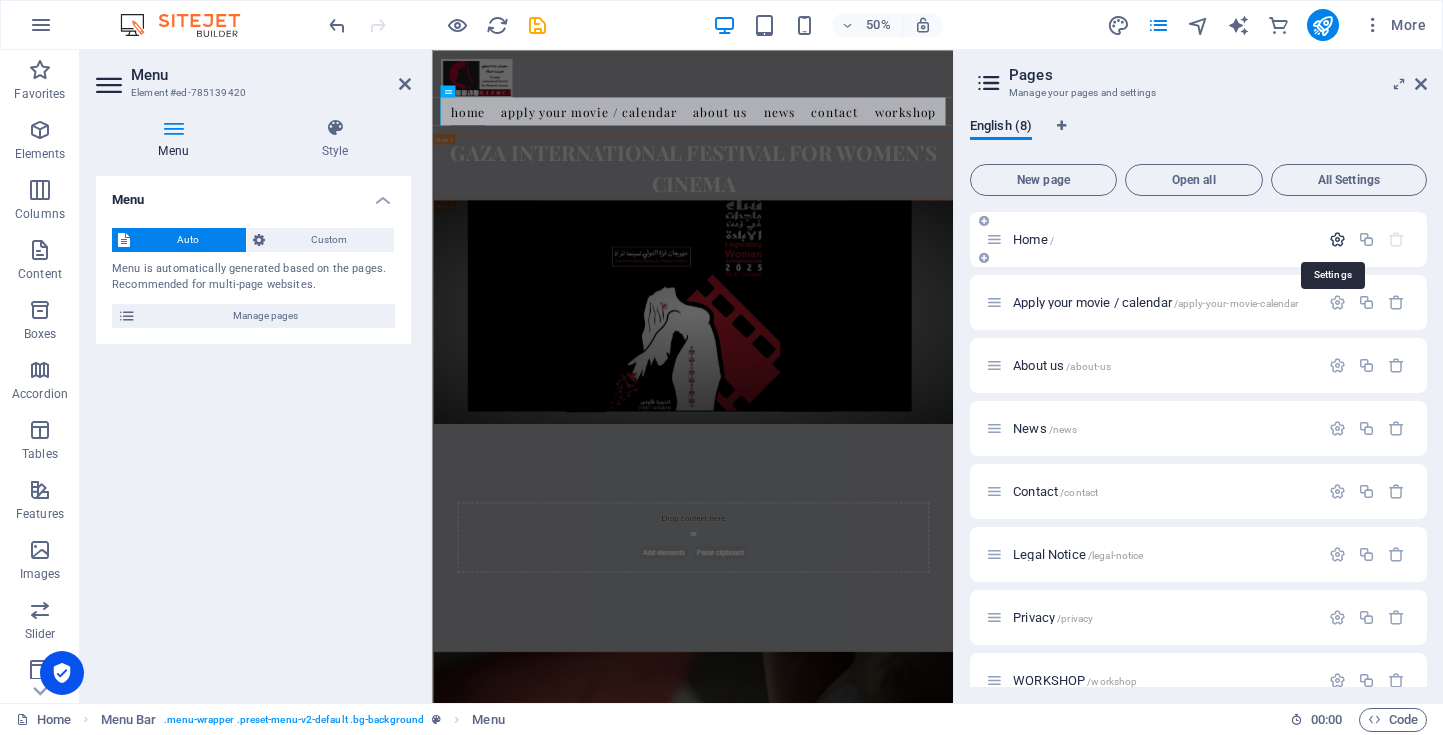 click at bounding box center (1337, 239) 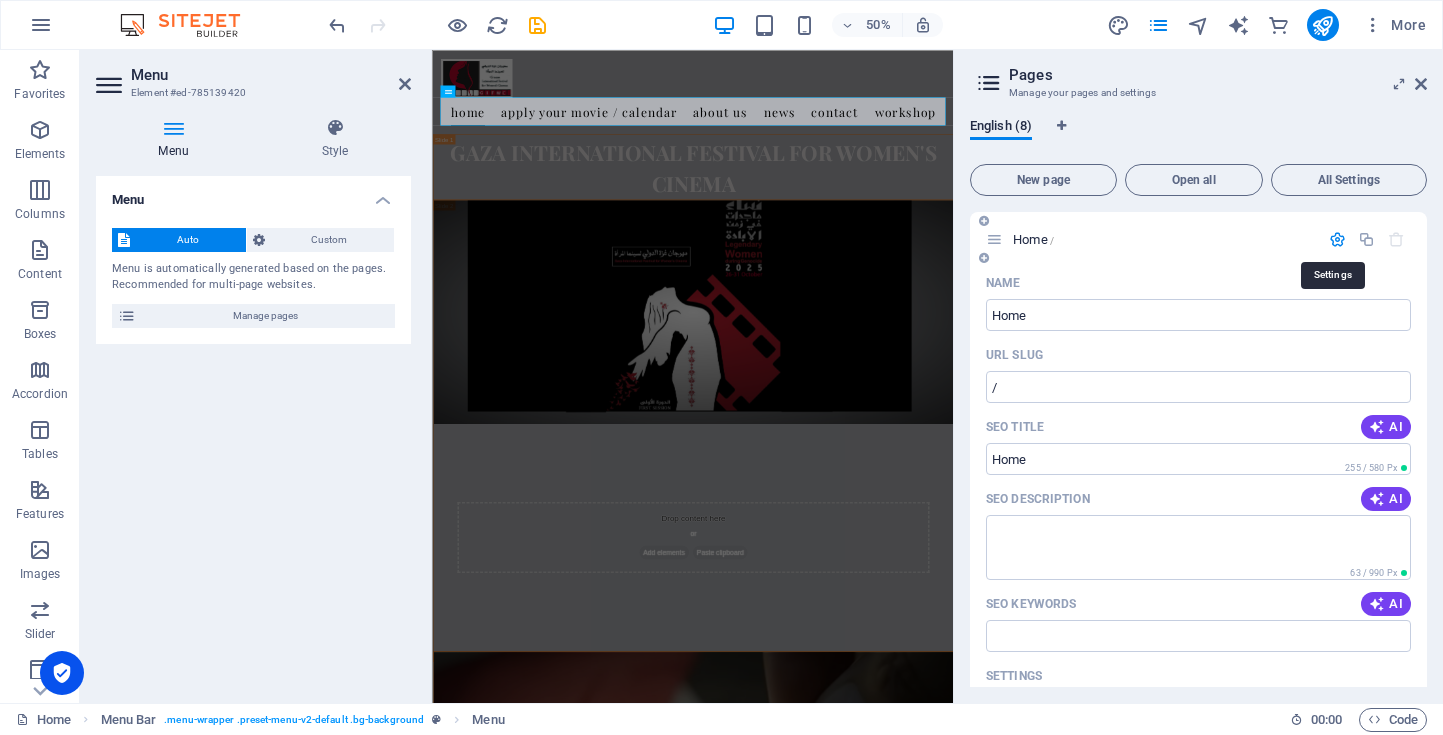 click at bounding box center [1337, 239] 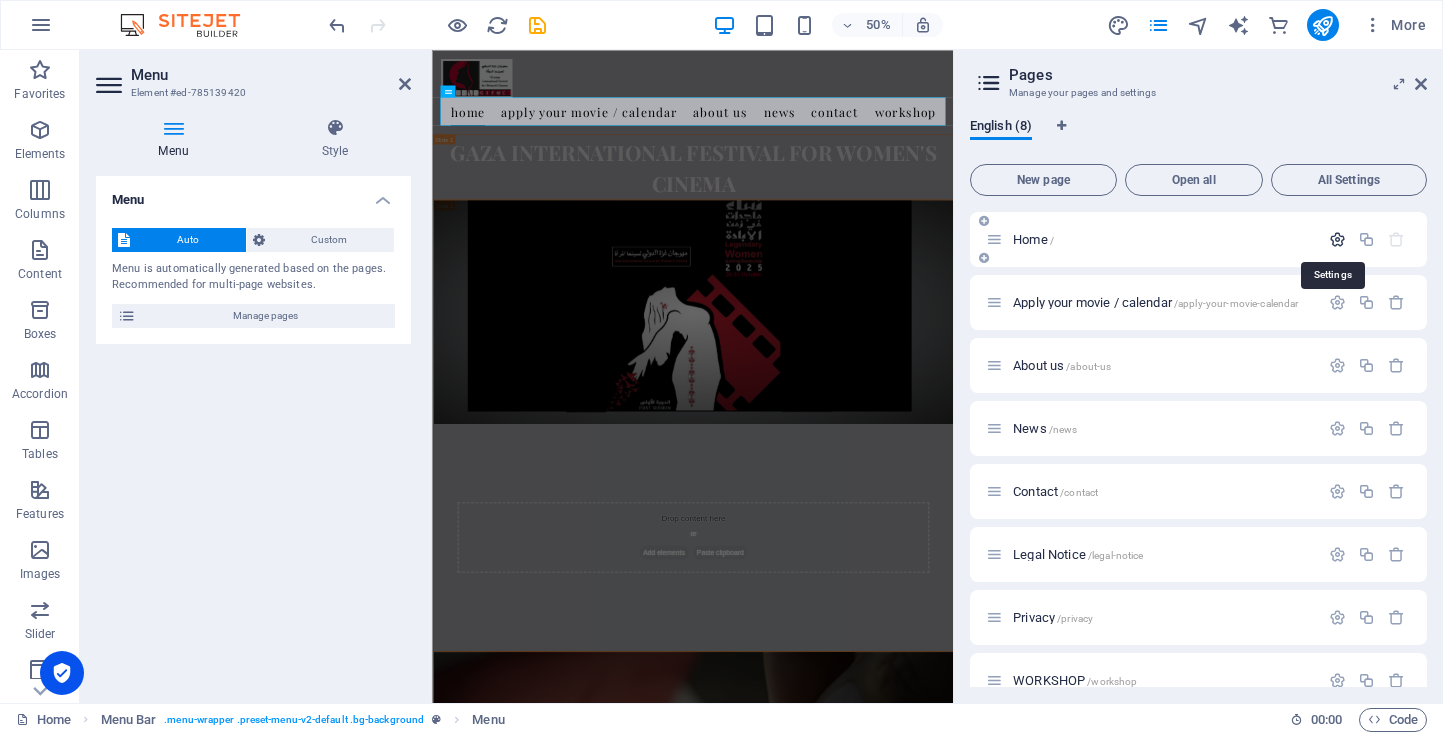 click at bounding box center (1337, 239) 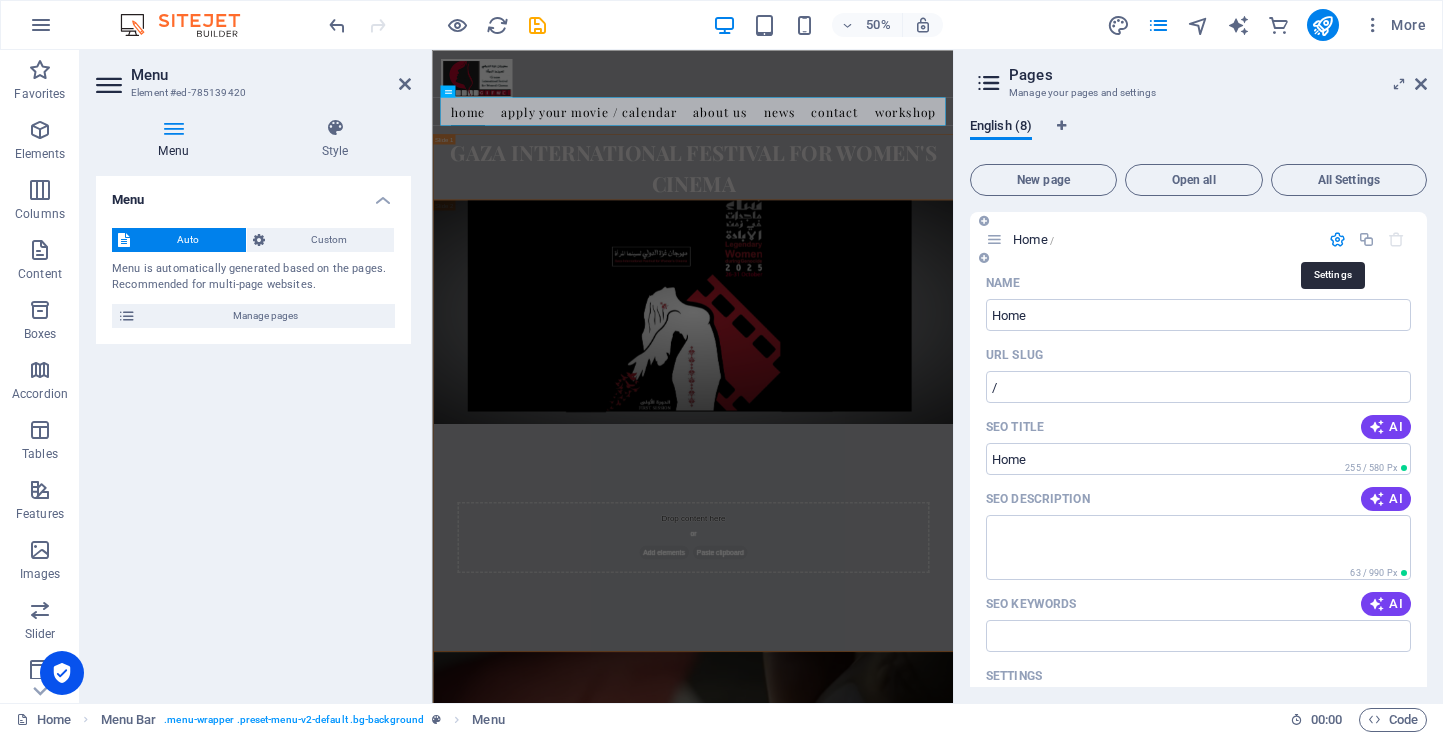 click at bounding box center (1337, 239) 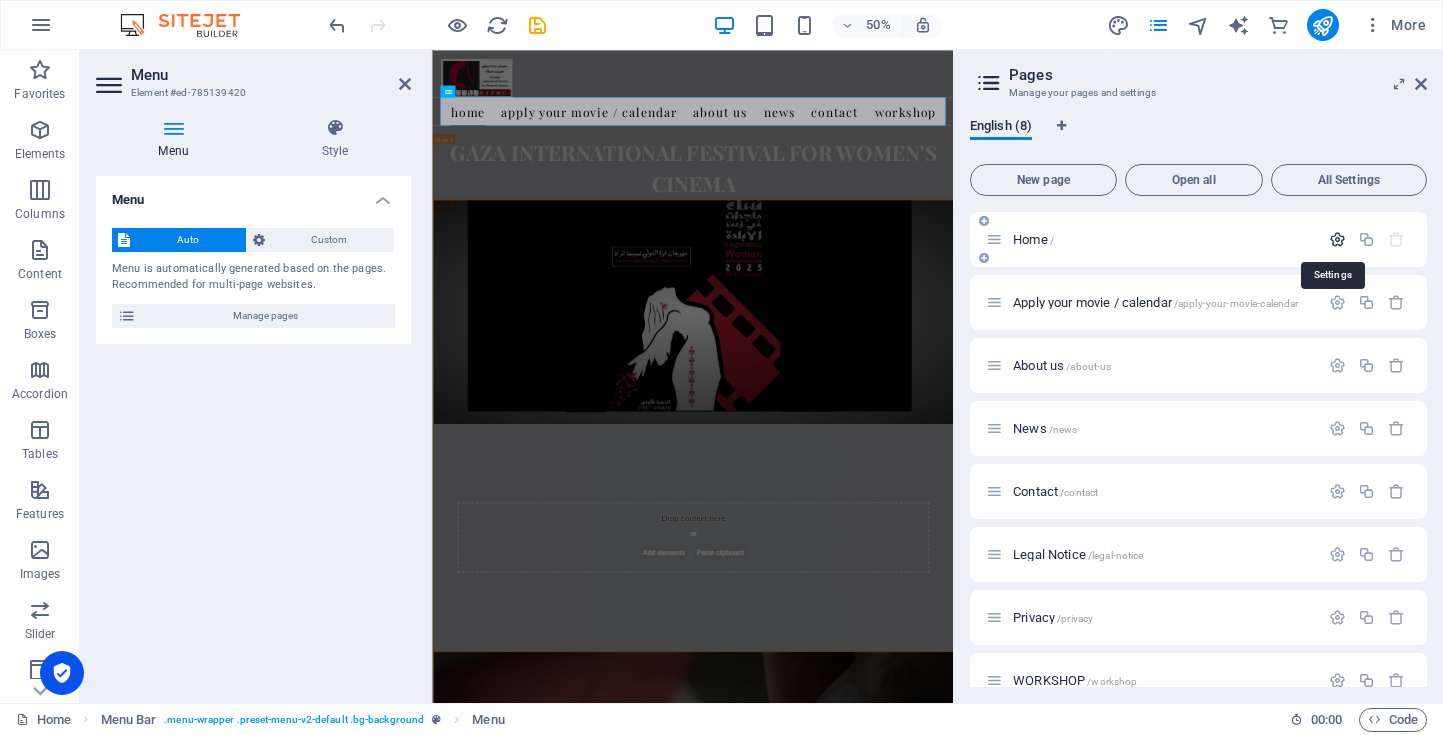 click at bounding box center [1337, 239] 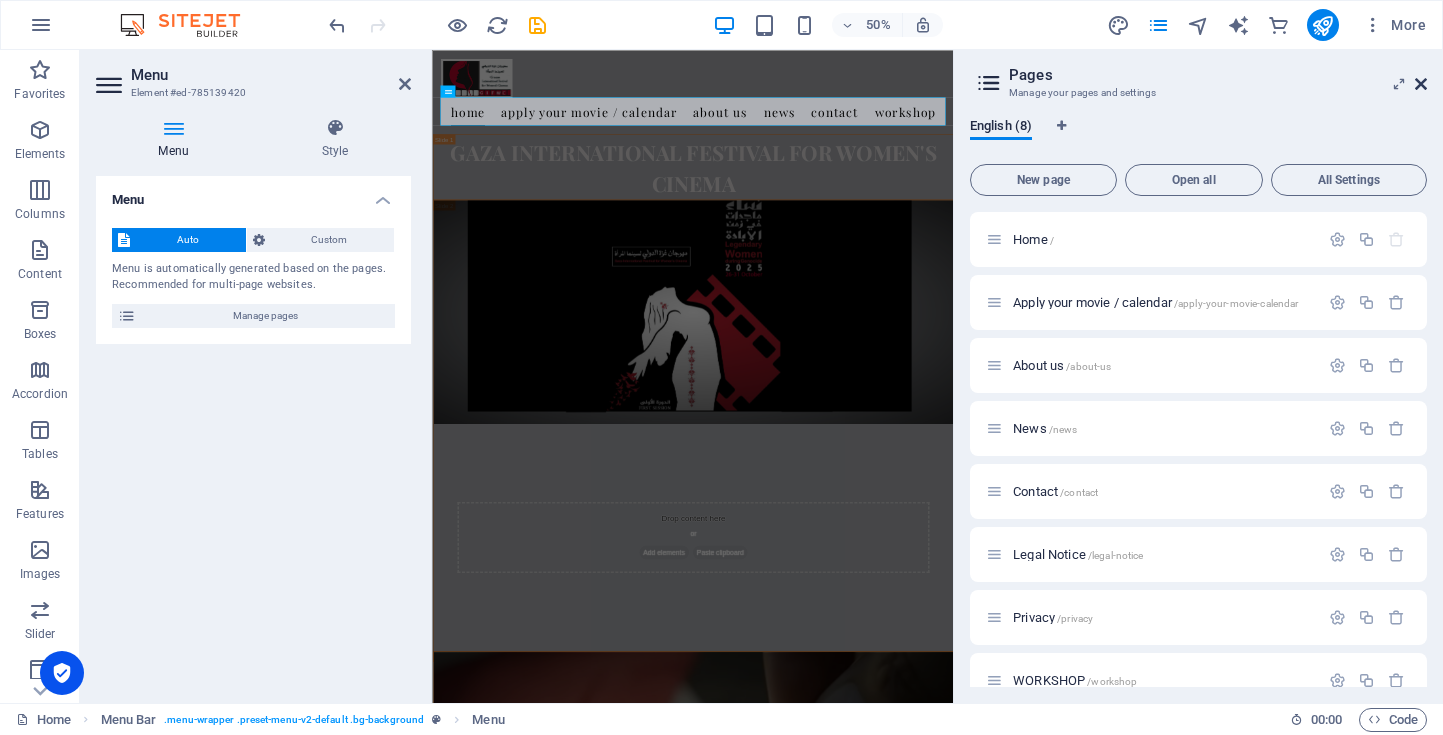 click at bounding box center (1421, 84) 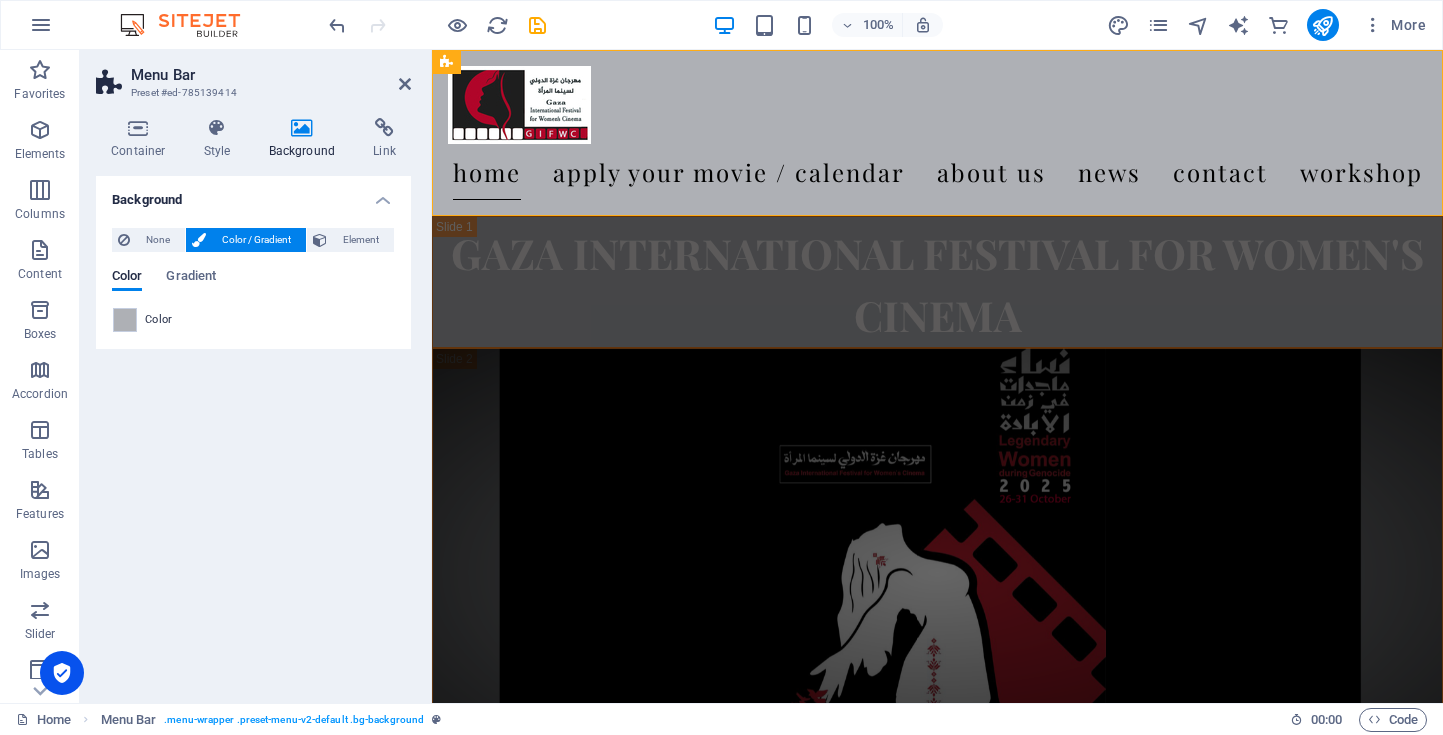 click at bounding box center [302, 128] 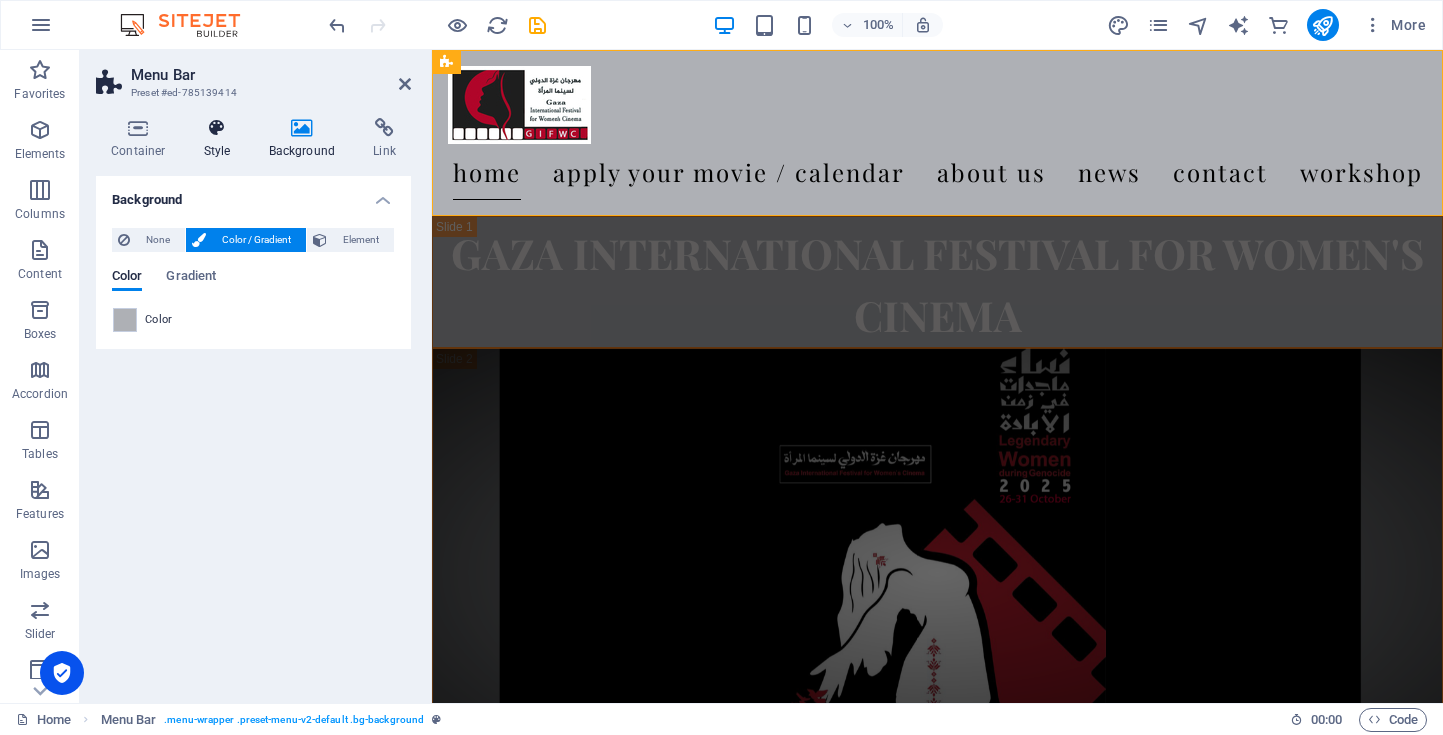click at bounding box center [217, 128] 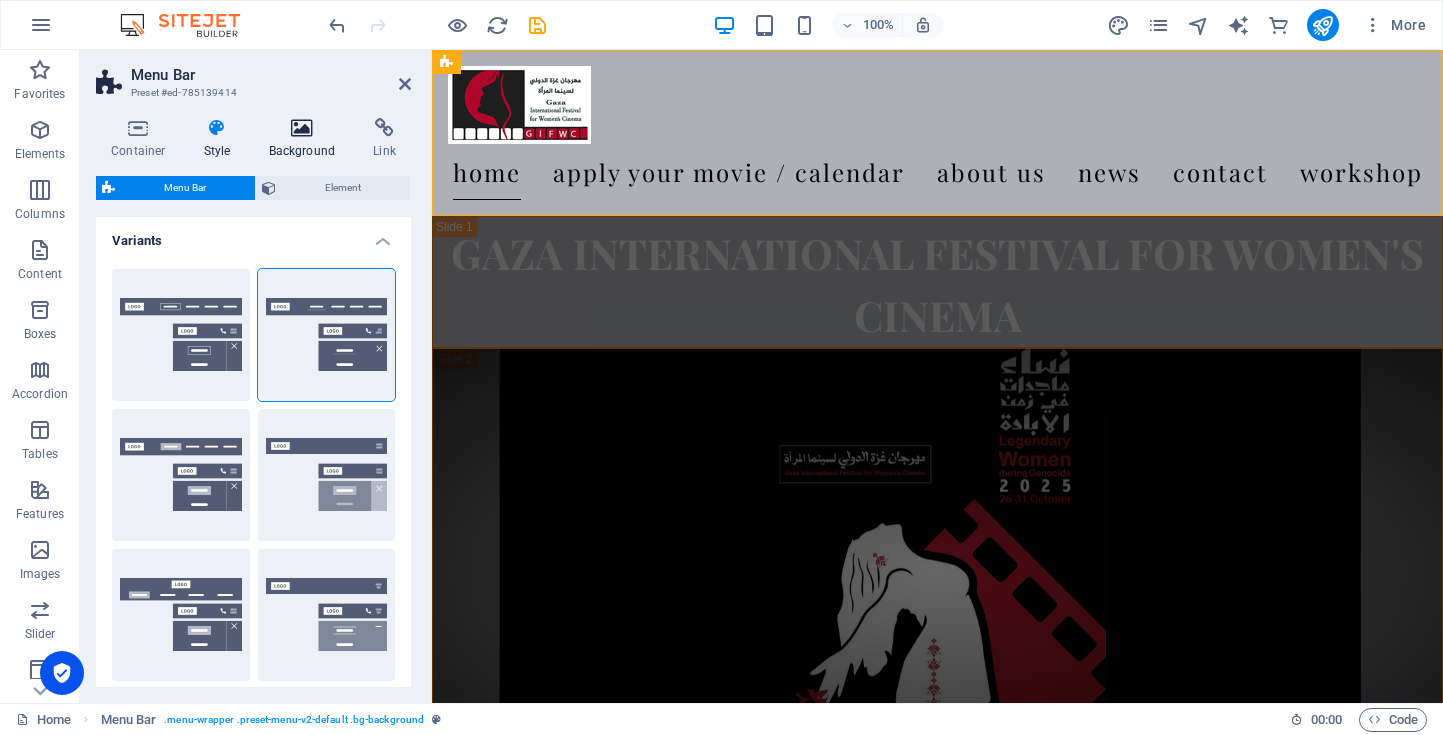 click at bounding box center (302, 128) 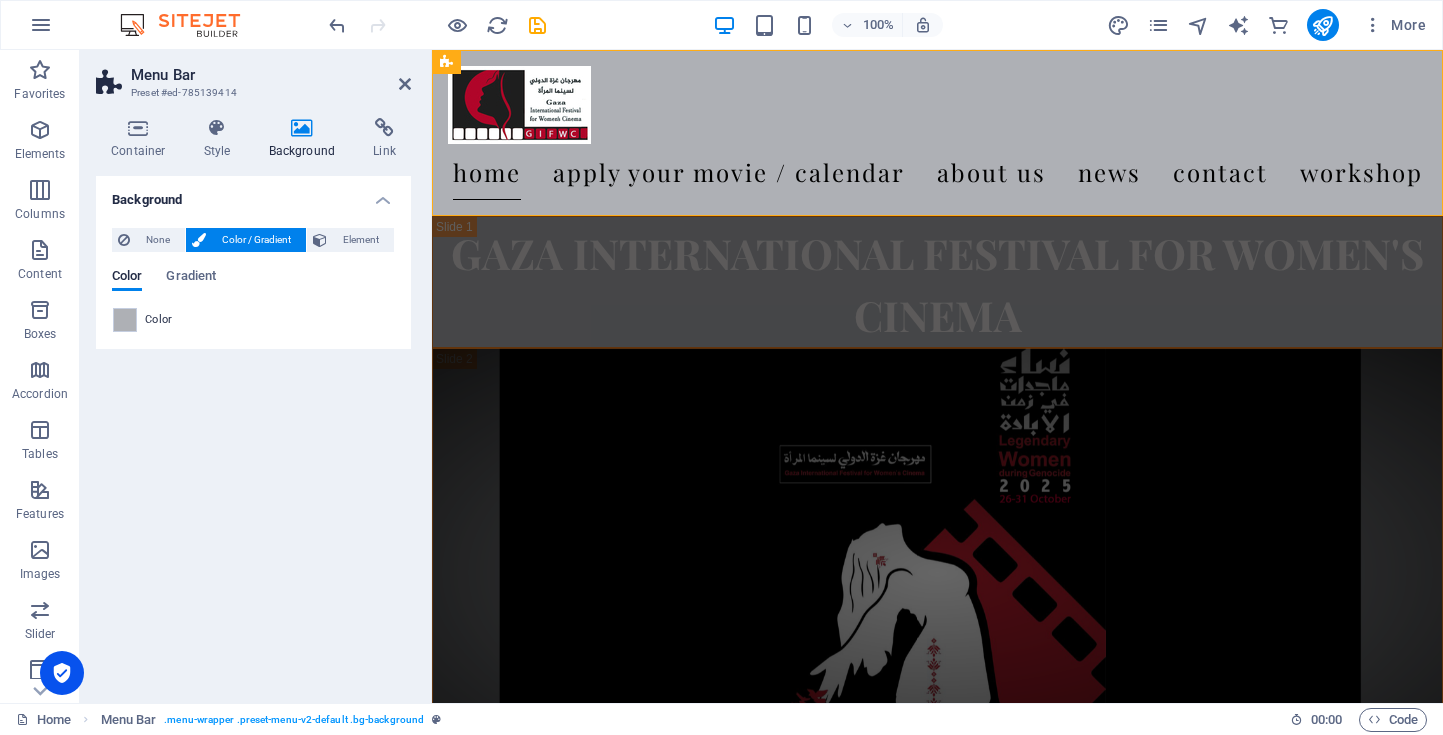 click at bounding box center [302, 128] 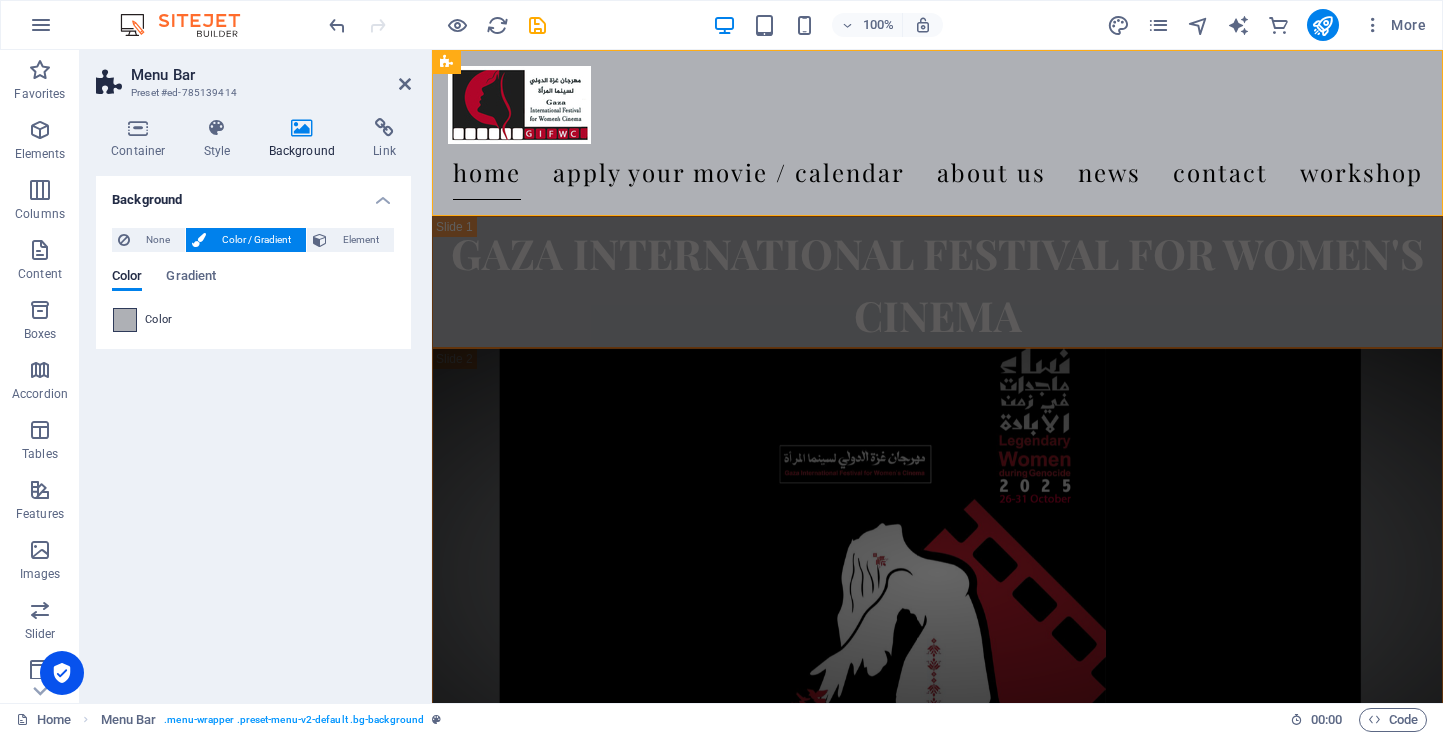 click at bounding box center (125, 320) 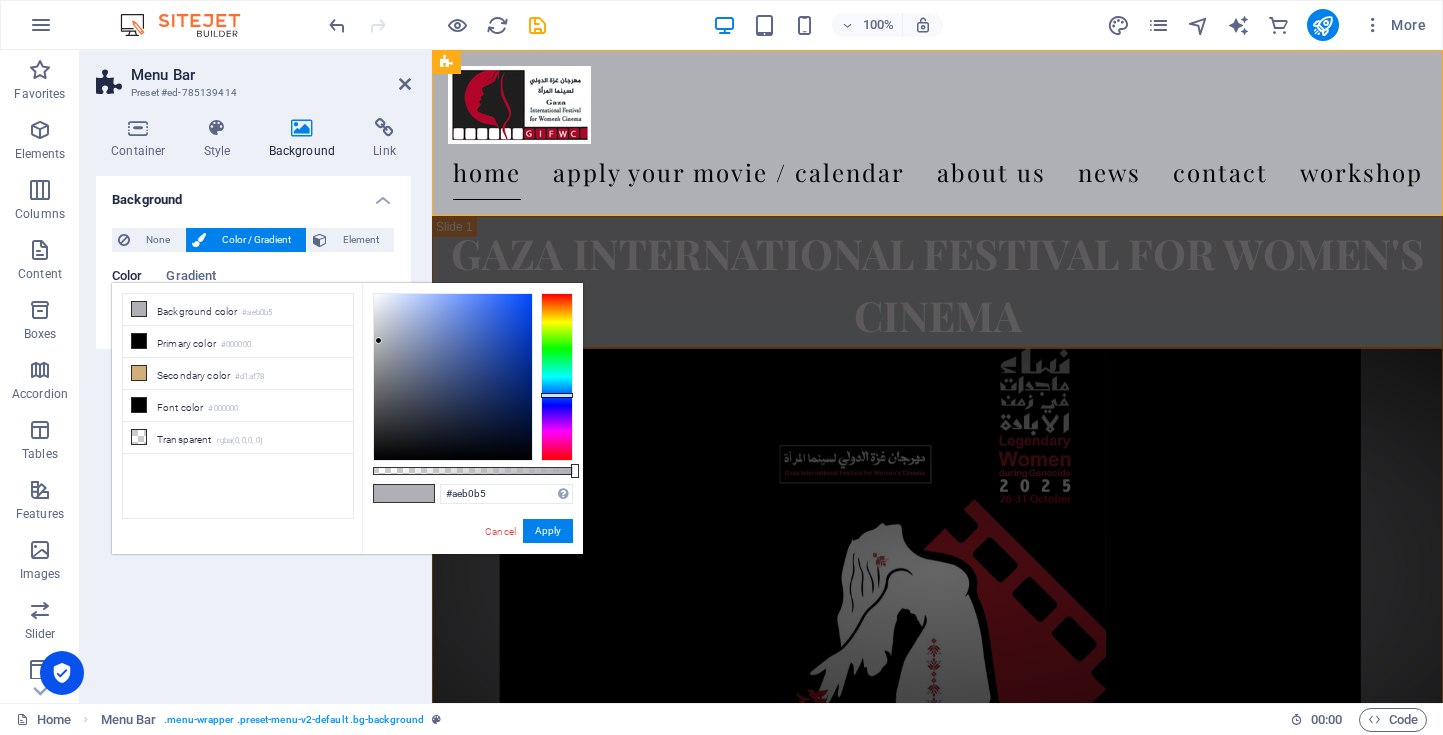 click on "Background color
#aeb0b5" at bounding box center [238, 310] 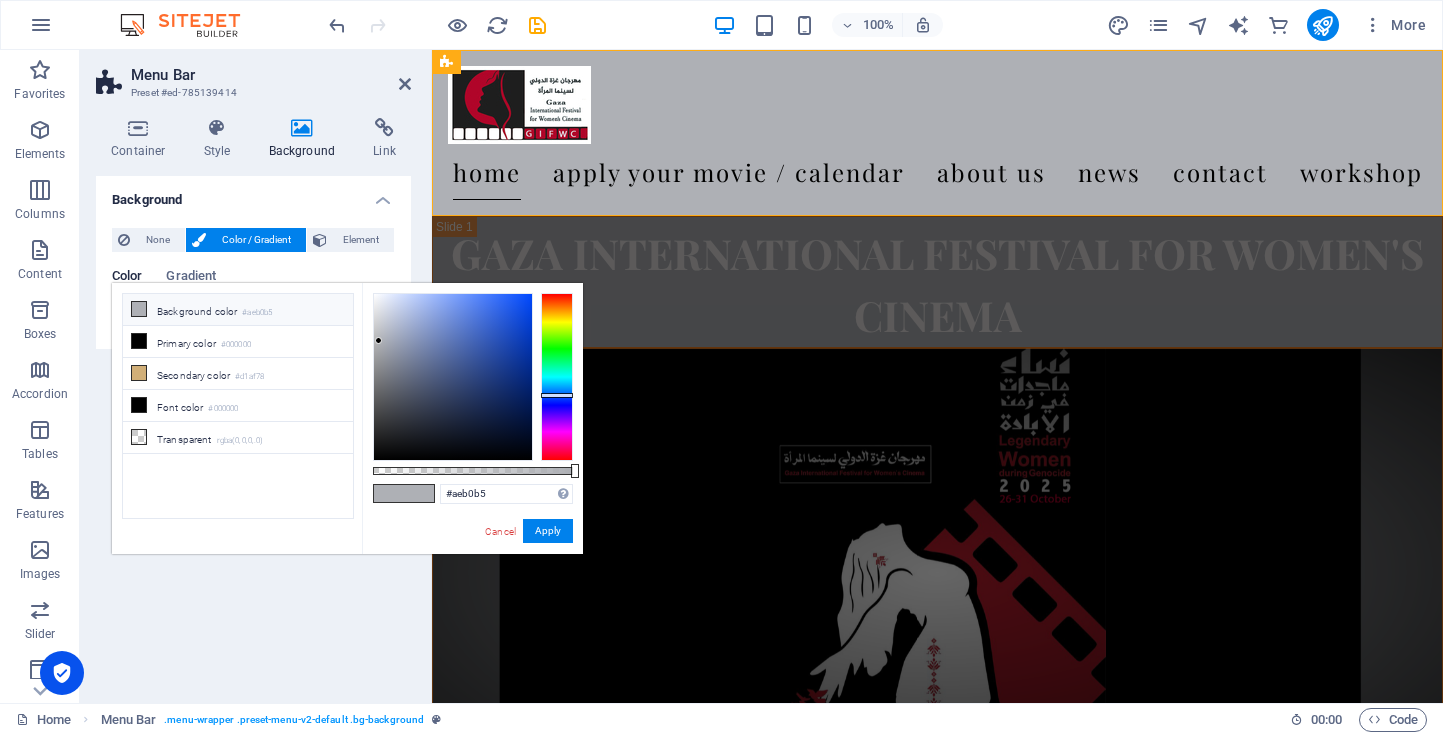 click at bounding box center [453, 377] 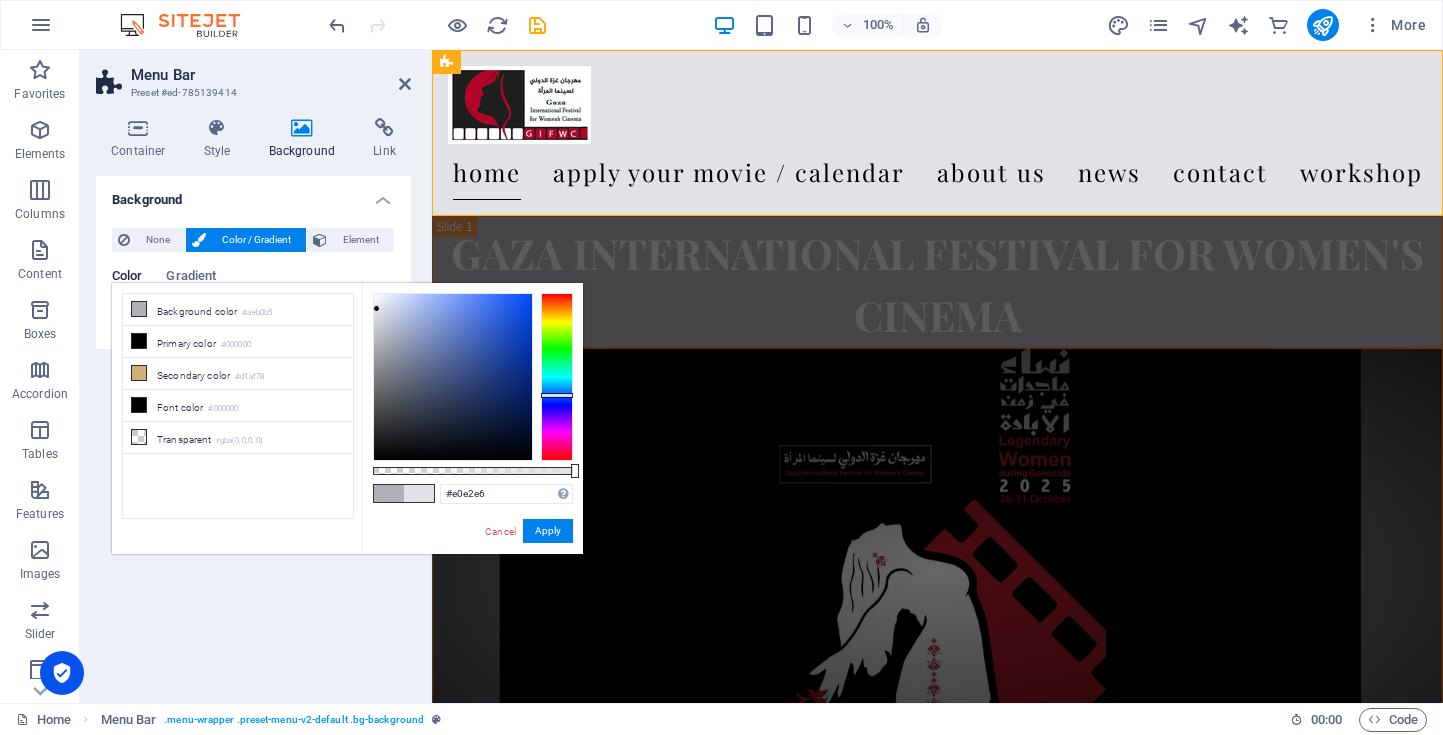 click at bounding box center (376, 308) 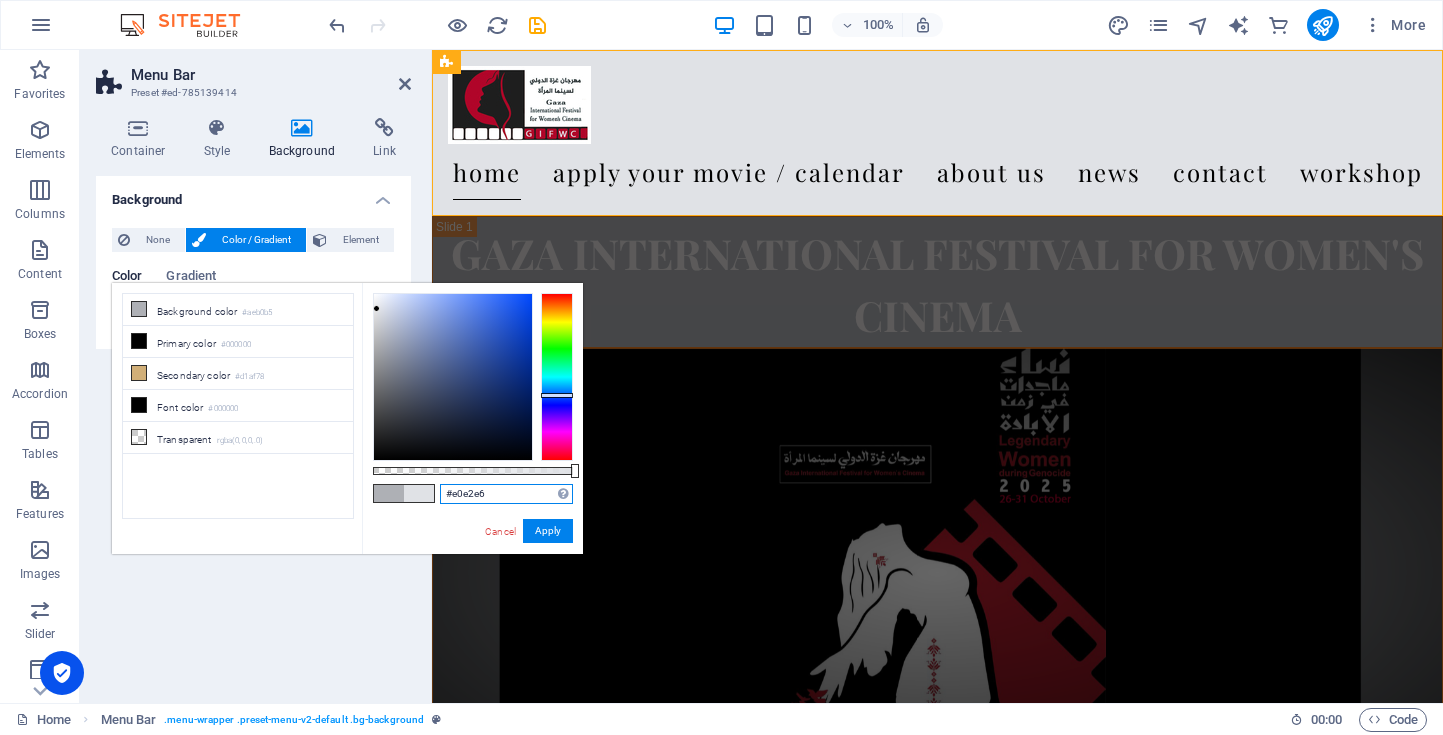 click on "#e0e2e6" at bounding box center (506, 494) 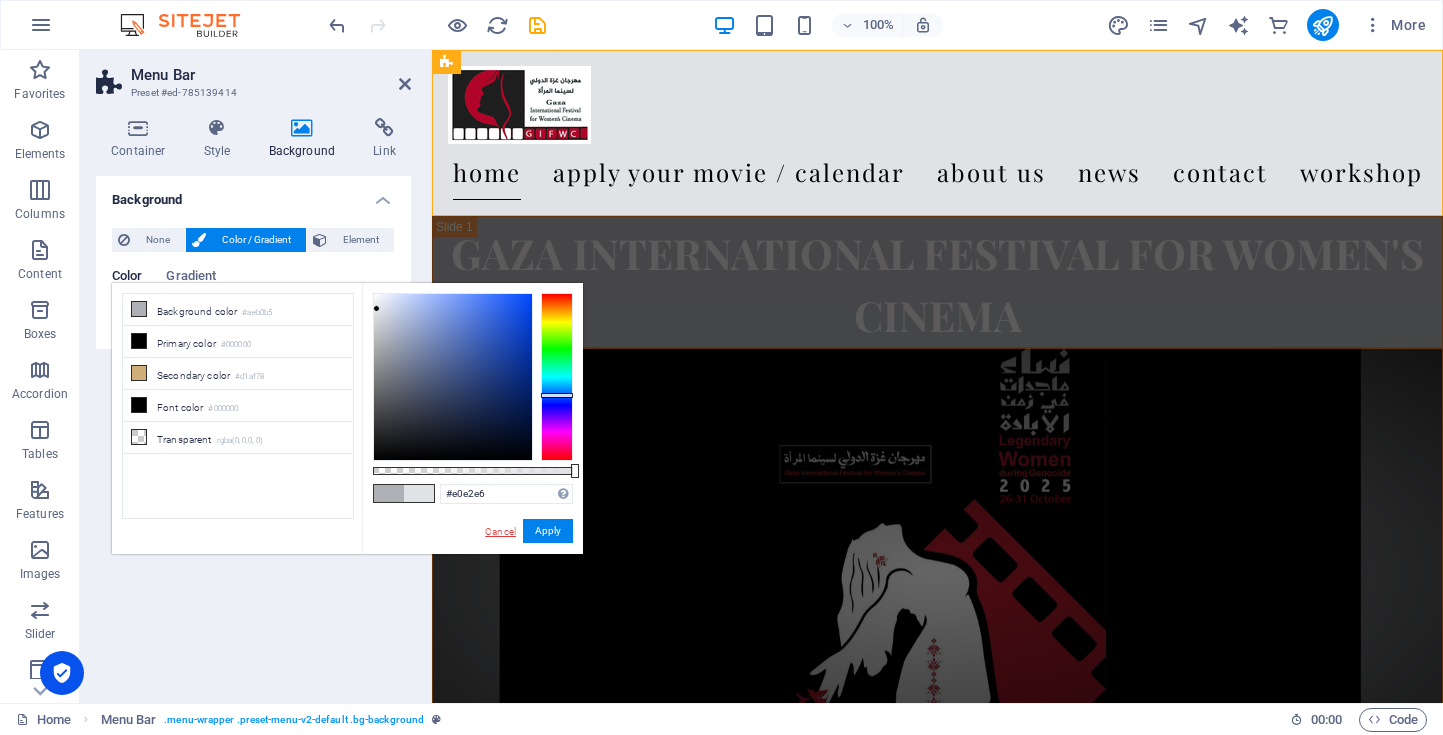 click on "Cancel" at bounding box center [500, 531] 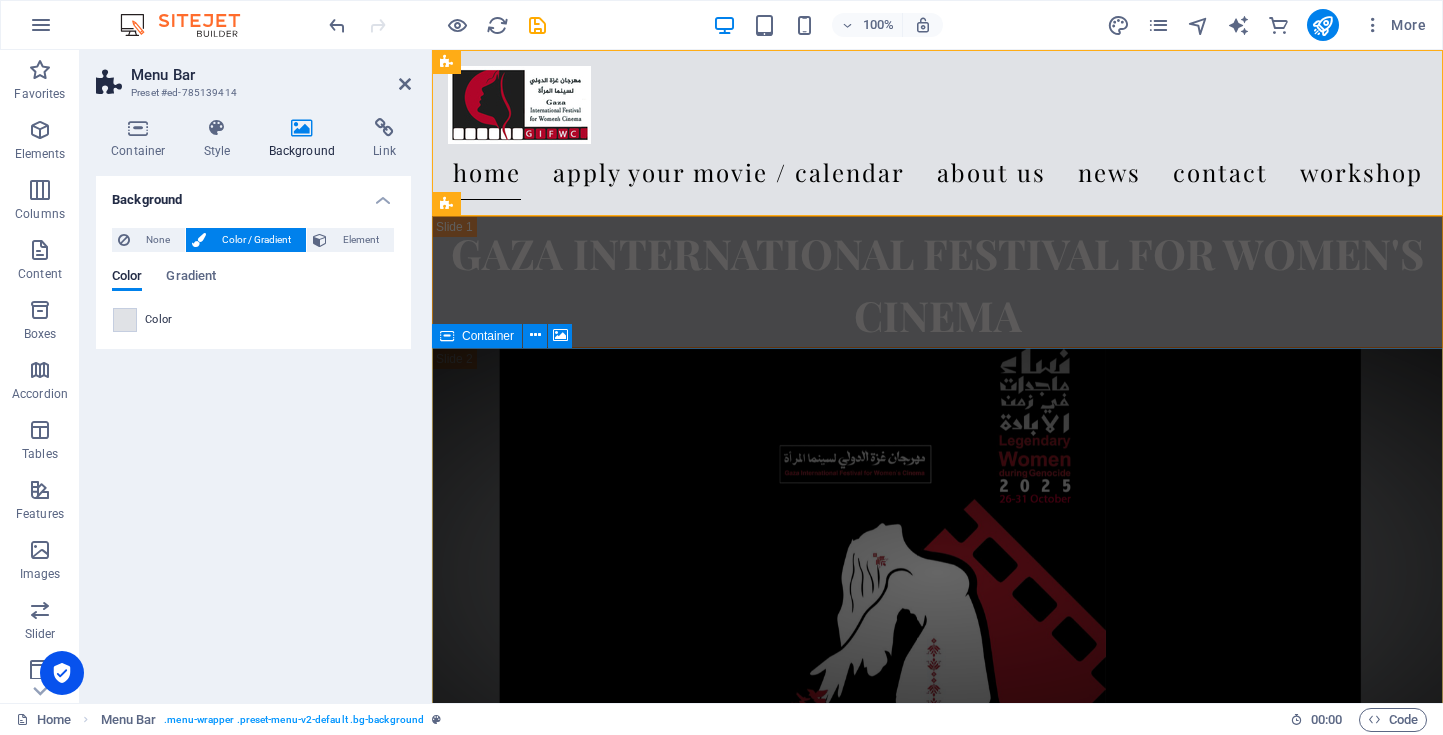 click on "Drop content here or  Add elements  Paste clipboard" at bounding box center (938, 1018) 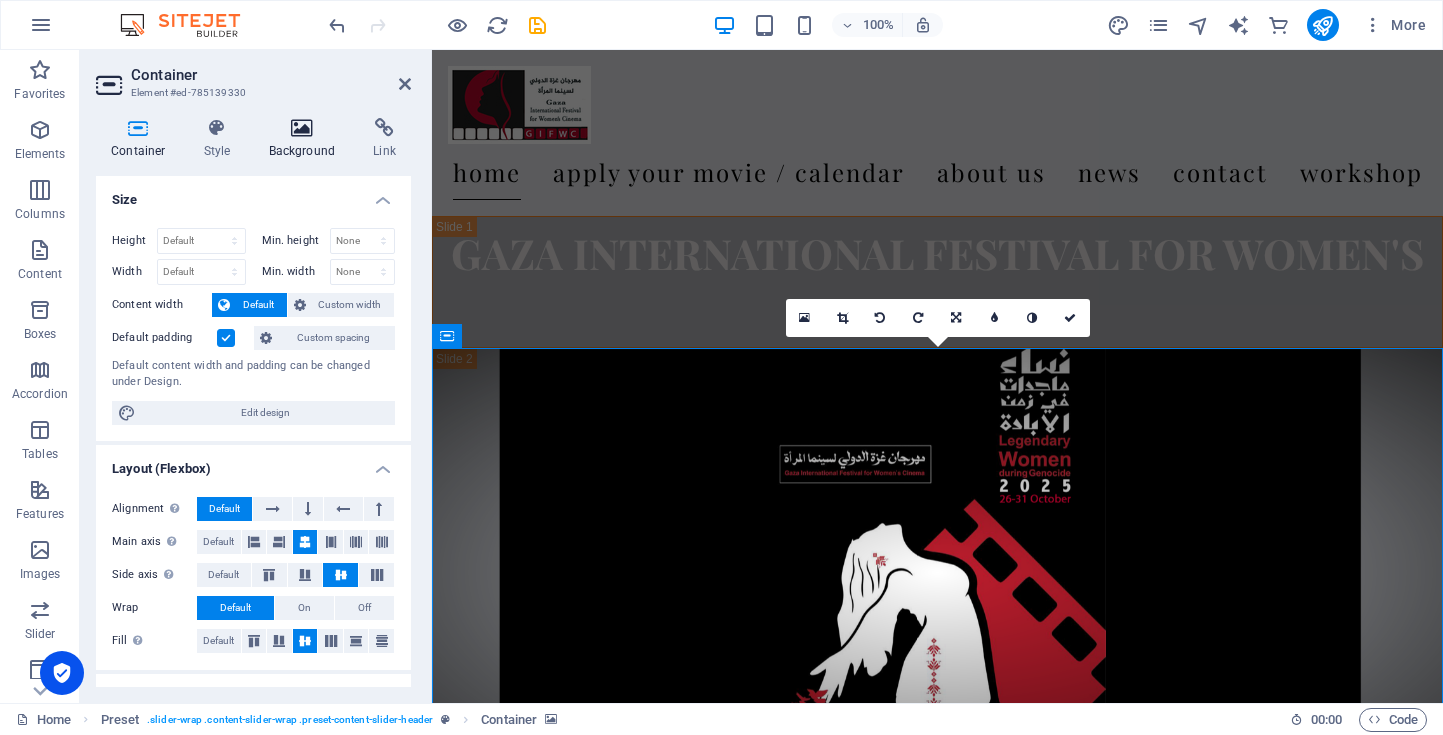 click at bounding box center [302, 128] 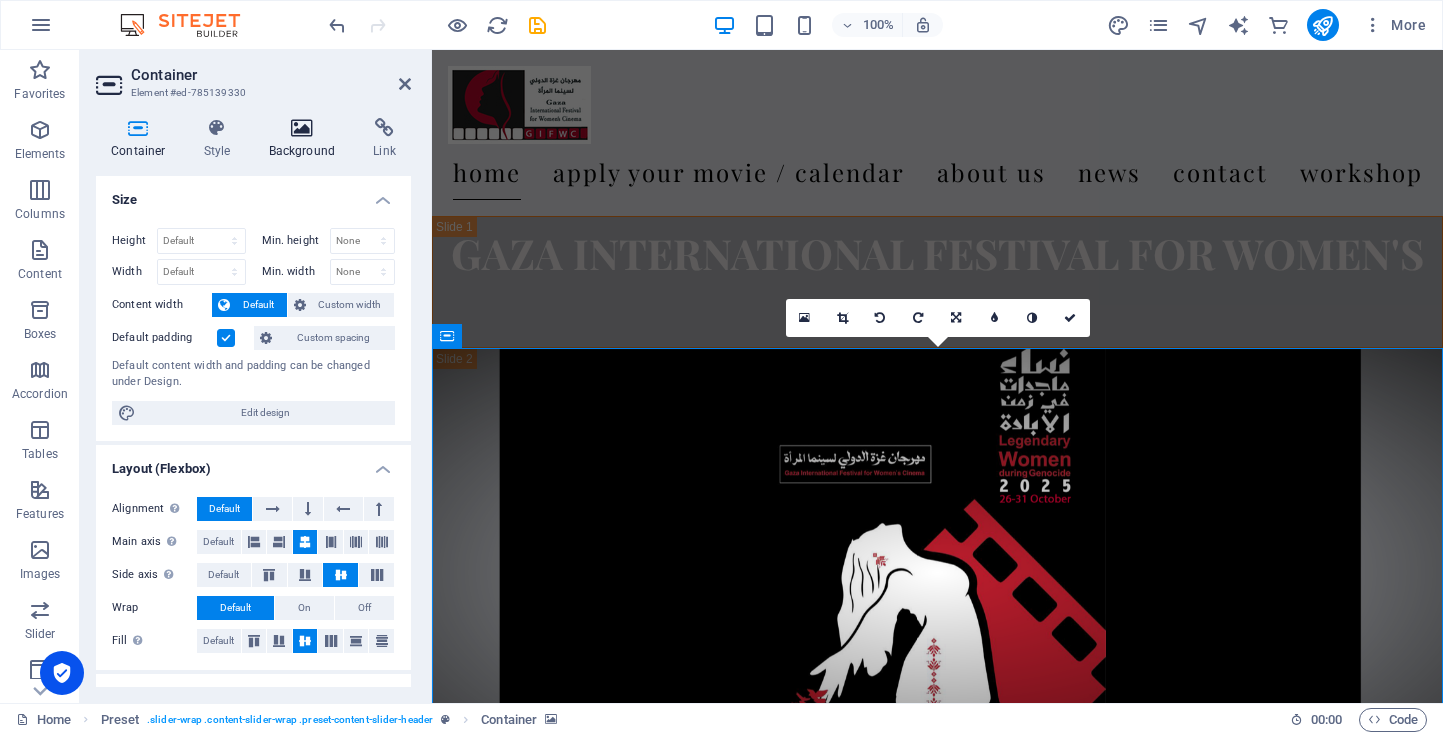 click at bounding box center (302, 128) 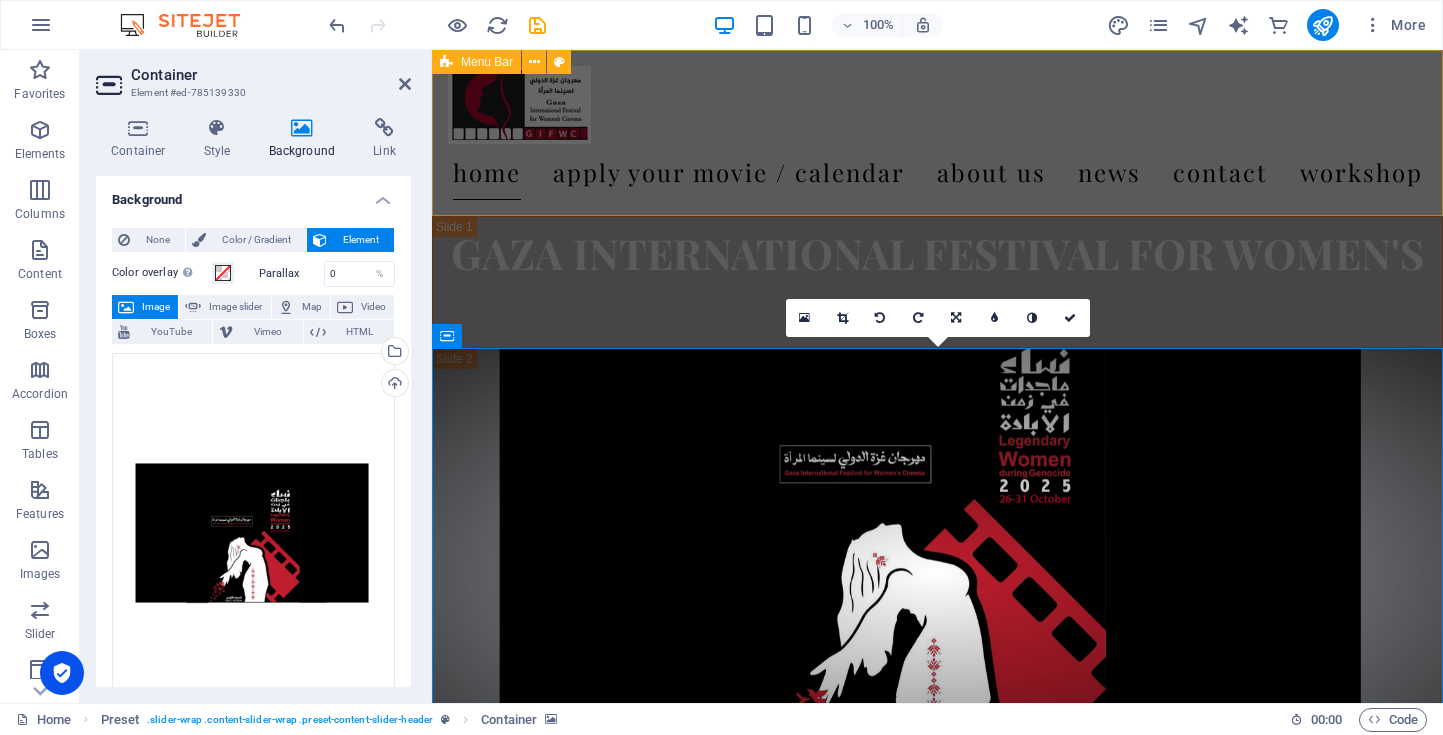 click on "Home Apply your movie / calendar About us News Contact WORKSHOP" at bounding box center (937, 133) 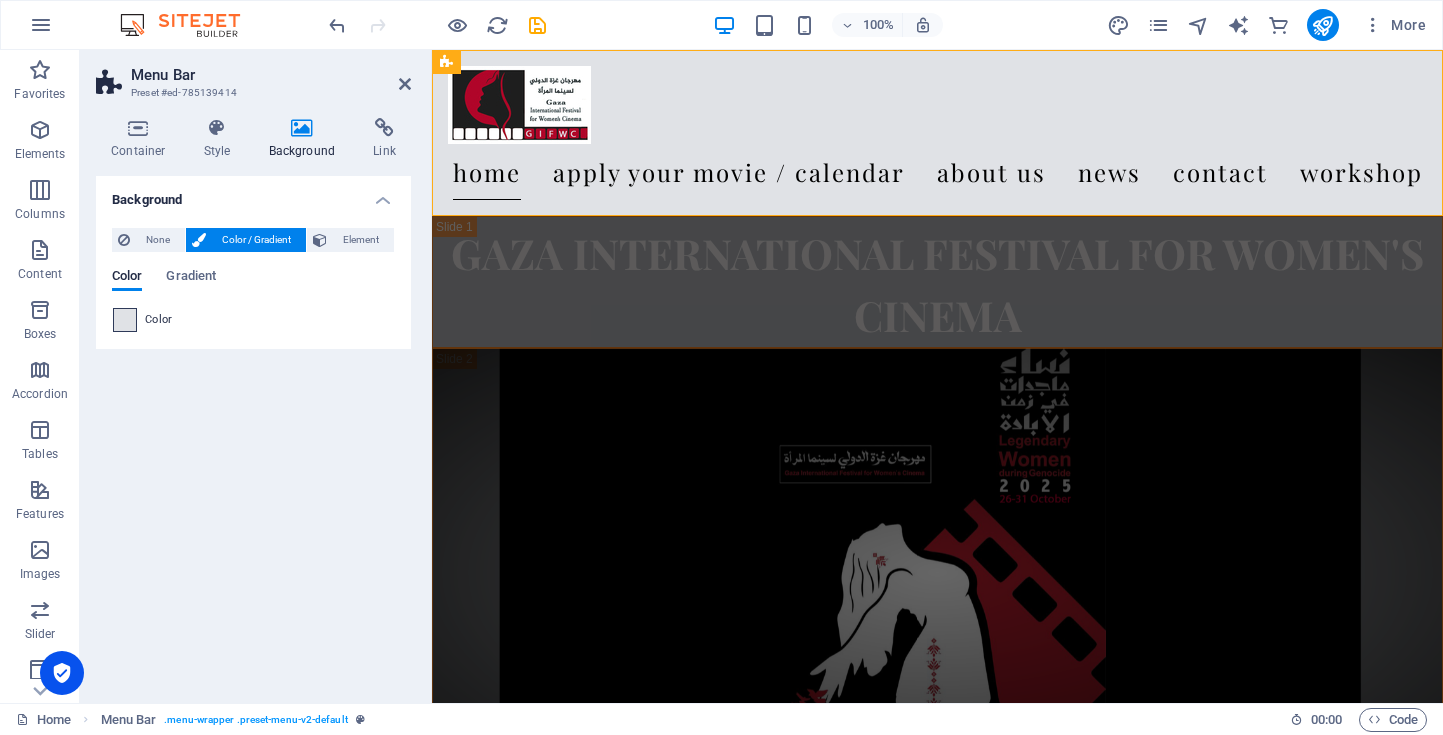 click at bounding box center [125, 320] 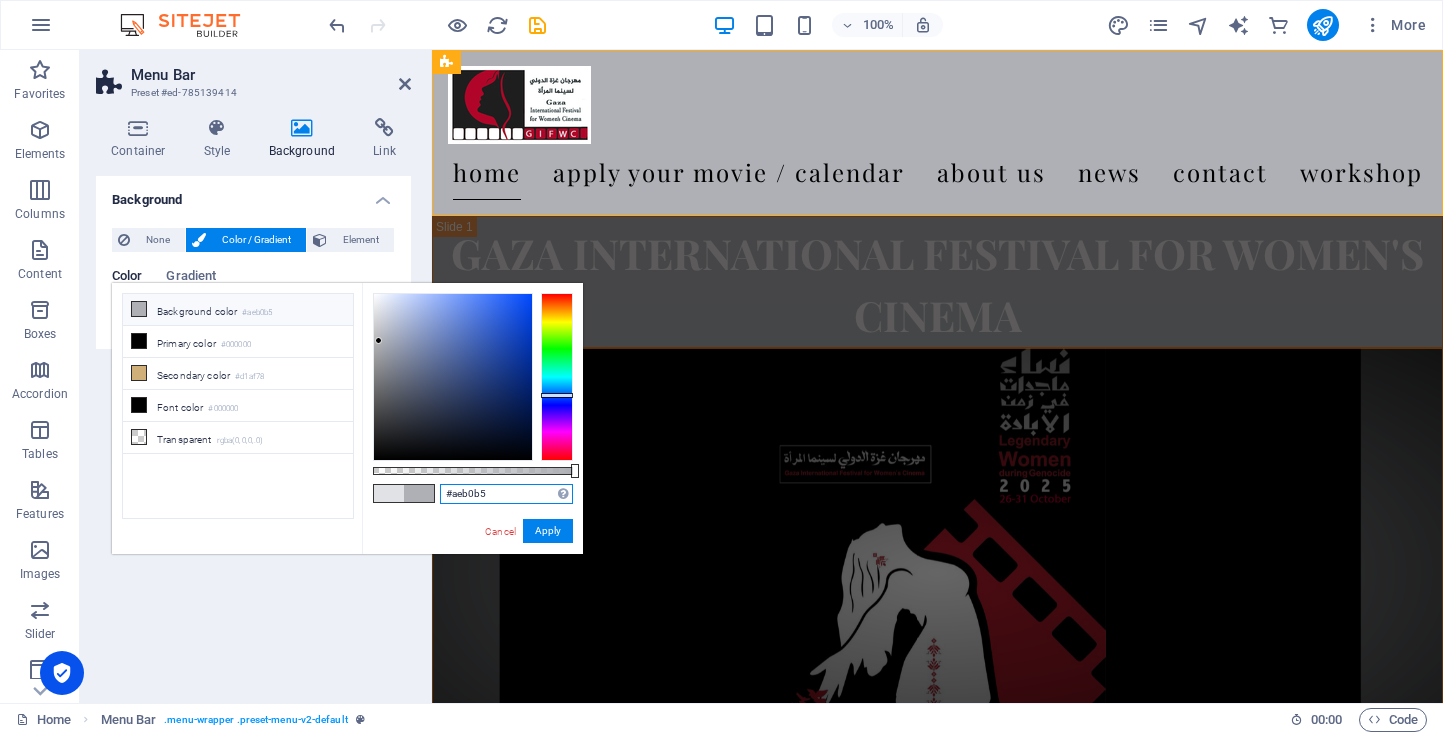 click on "#aeb0b5" at bounding box center [506, 494] 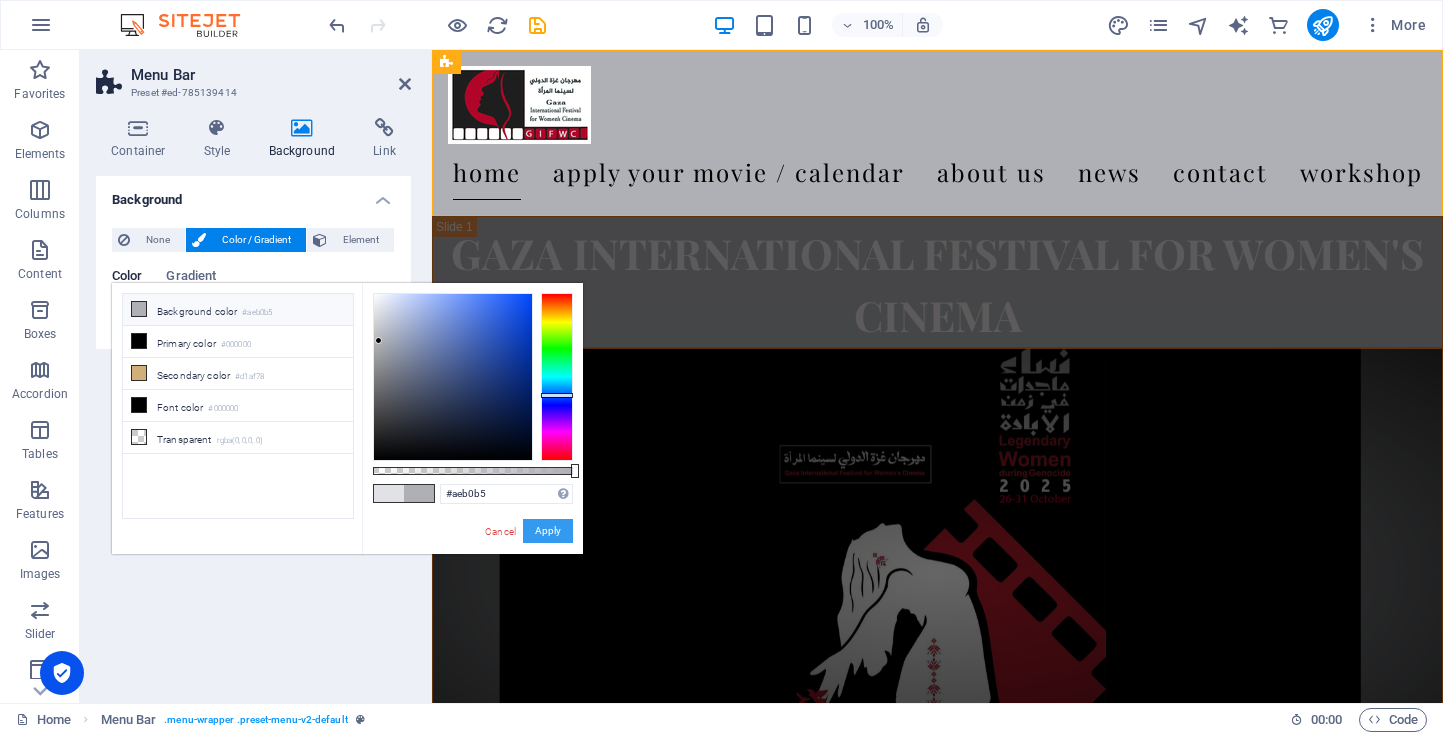 click on "Apply" at bounding box center (548, 531) 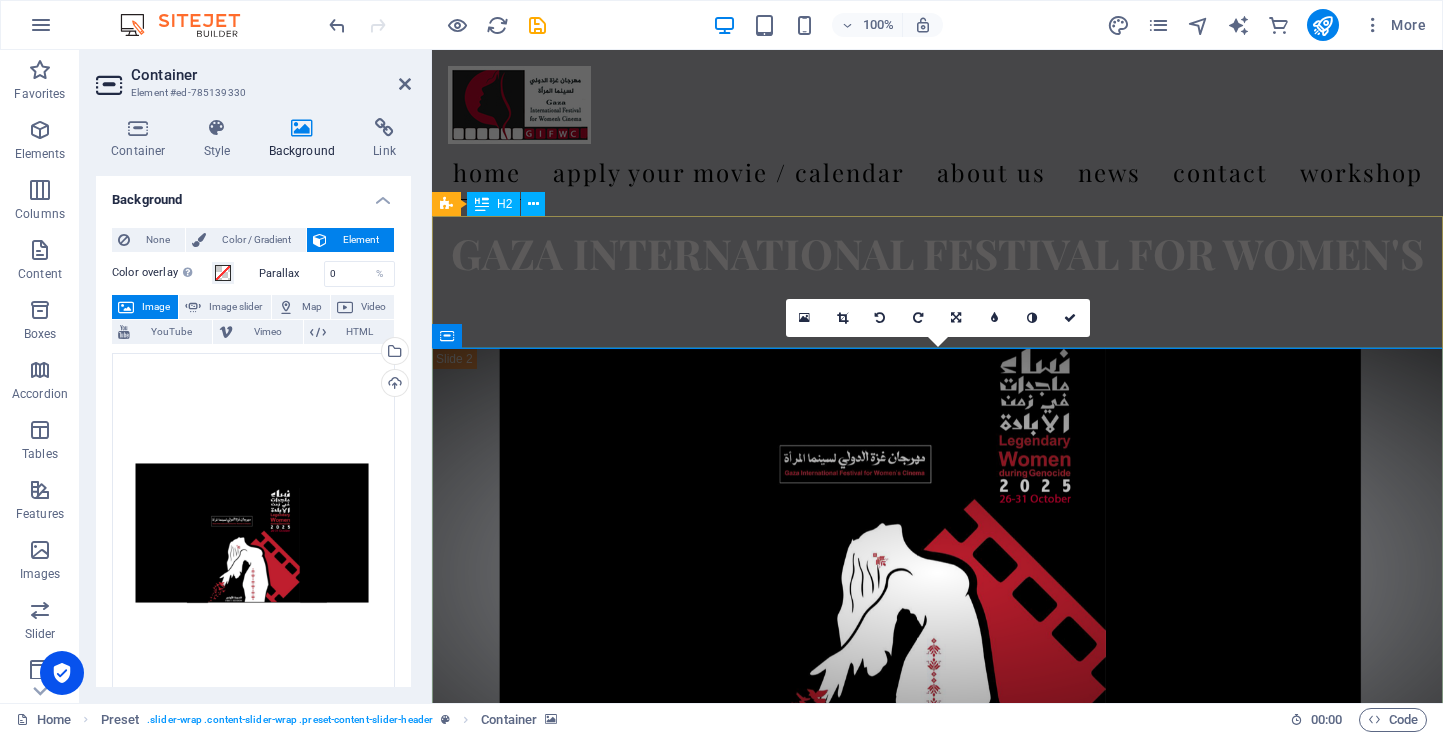 click on "Gaza International Festival For Women's Cinema" at bounding box center [937, 282] 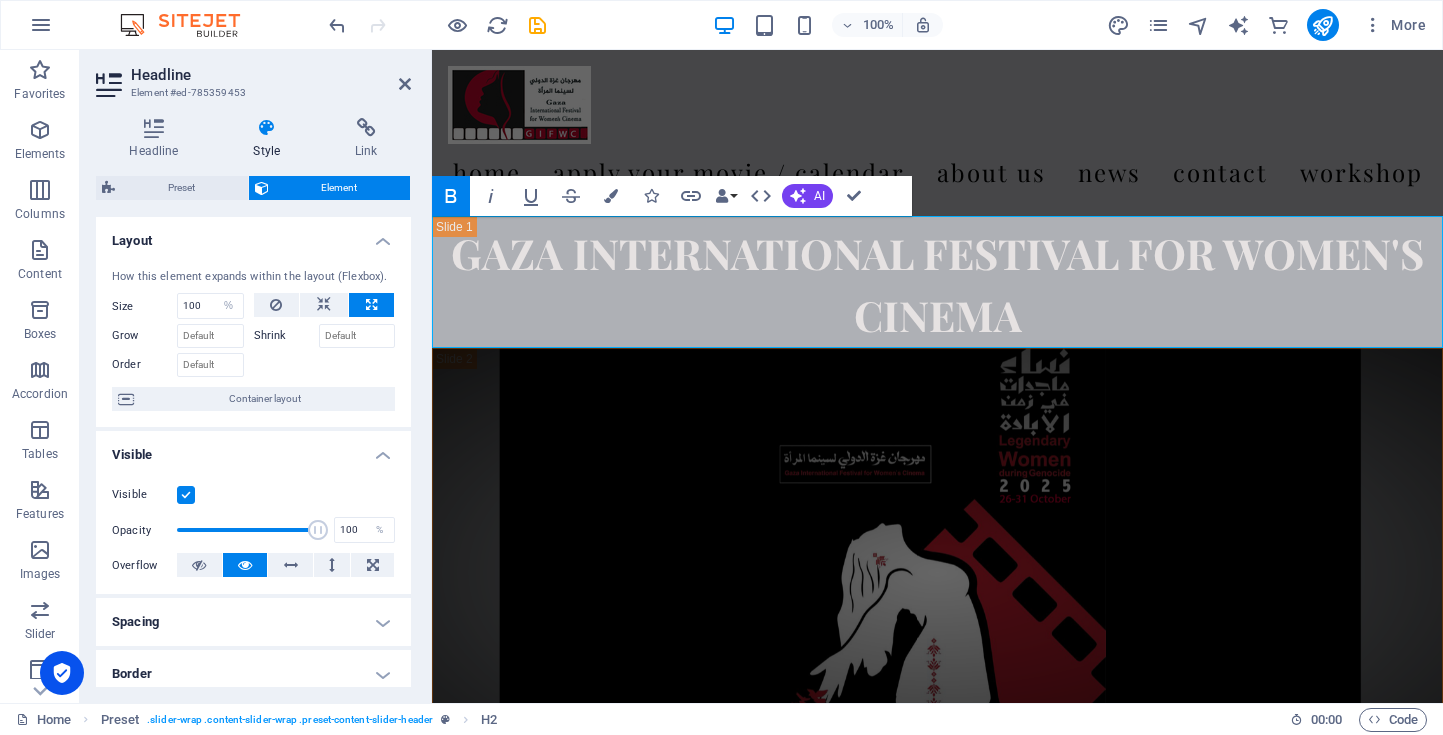 click at bounding box center (267, 128) 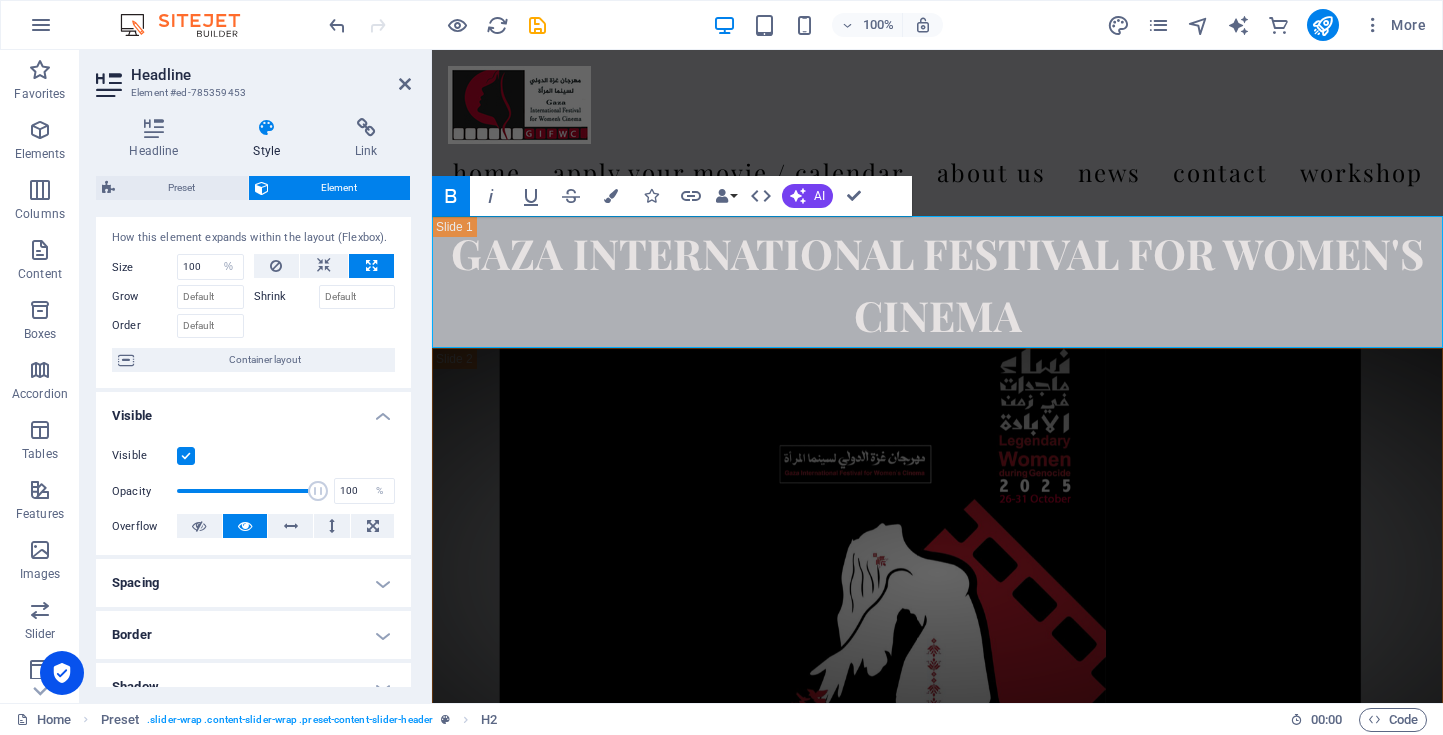 scroll, scrollTop: 0, scrollLeft: 0, axis: both 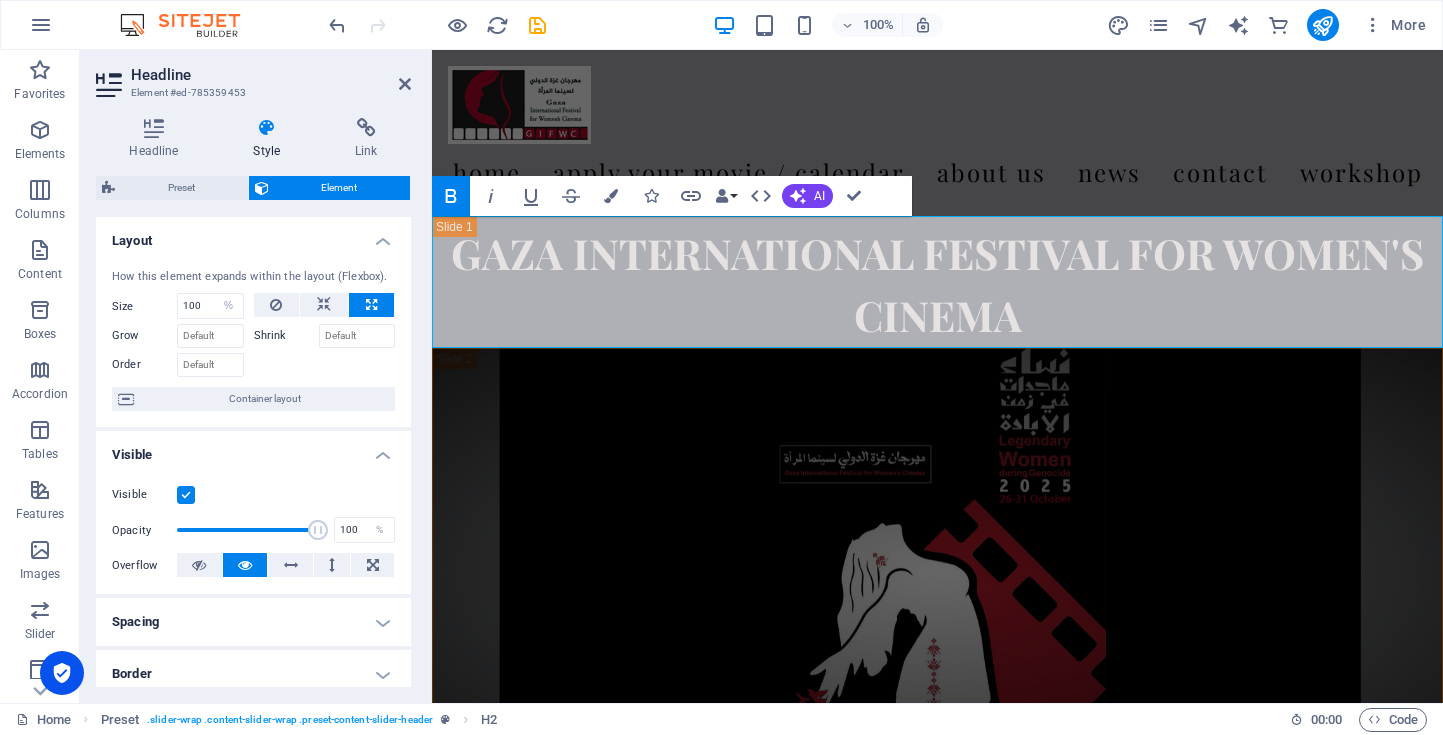 click at bounding box center [267, 128] 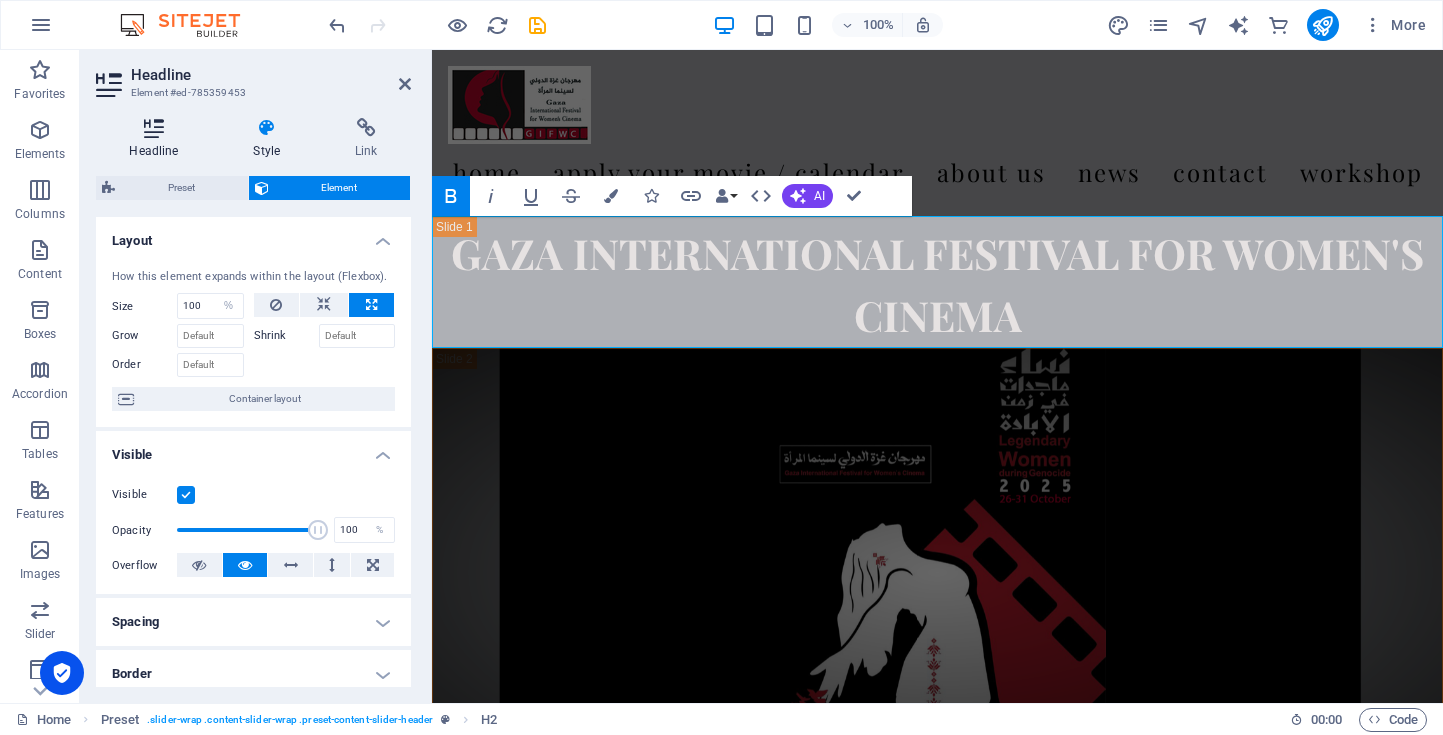 click at bounding box center [154, 128] 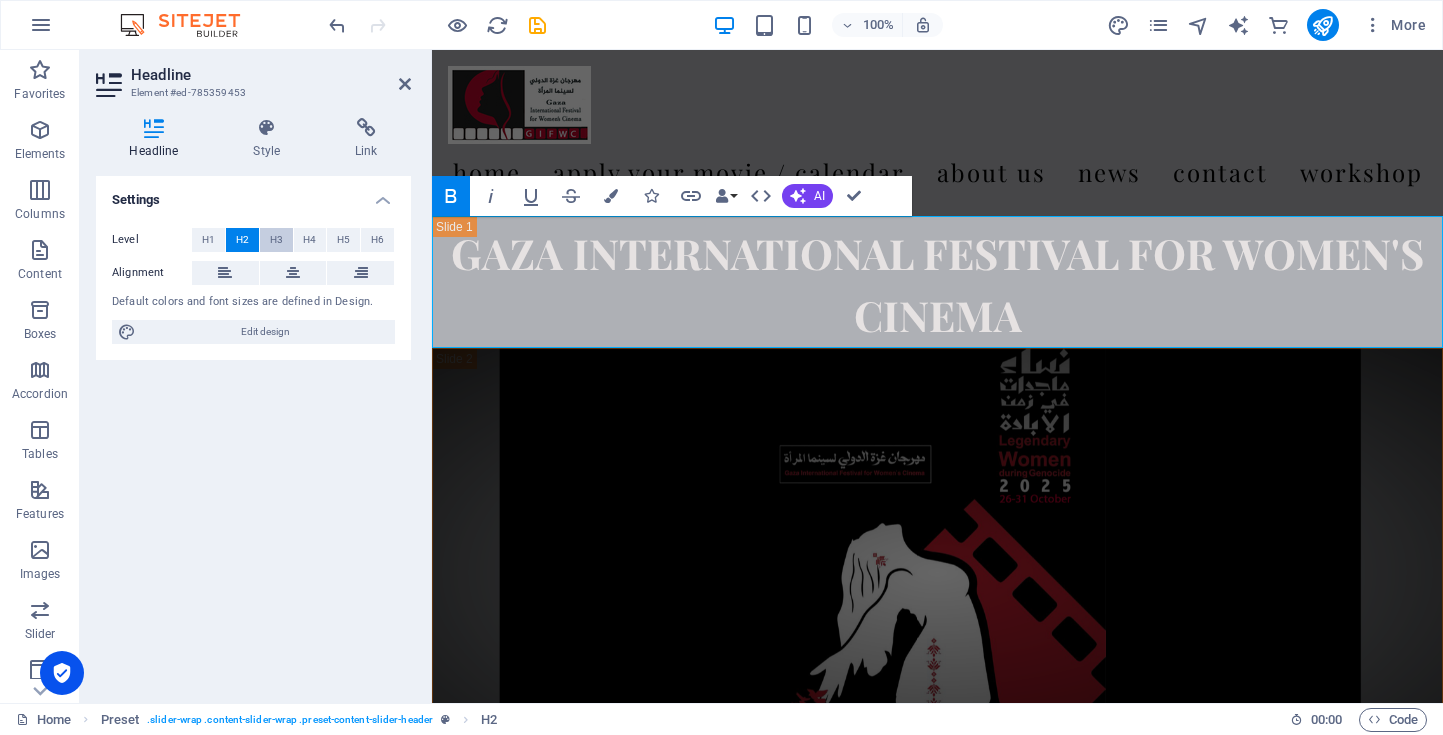 click on "H3" at bounding box center [276, 240] 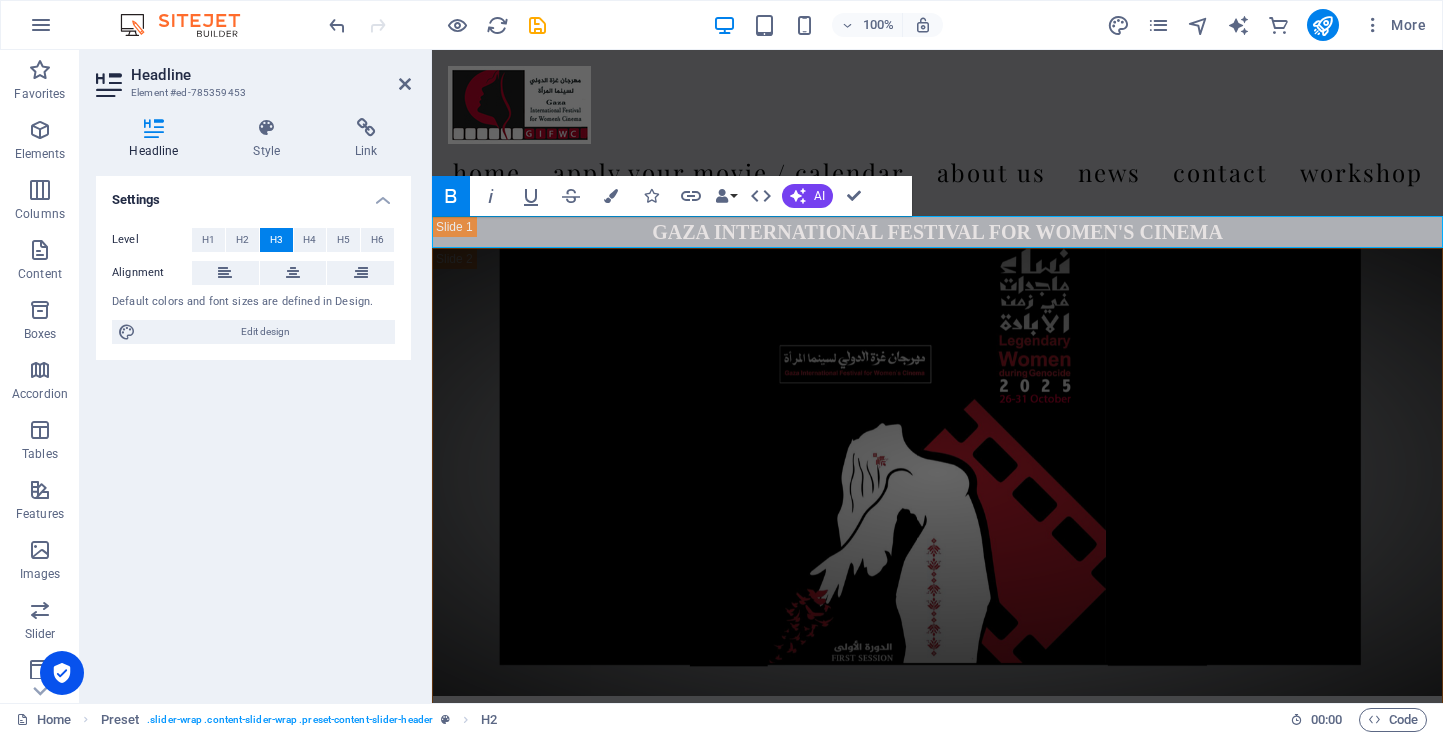 click on "H3" at bounding box center [276, 240] 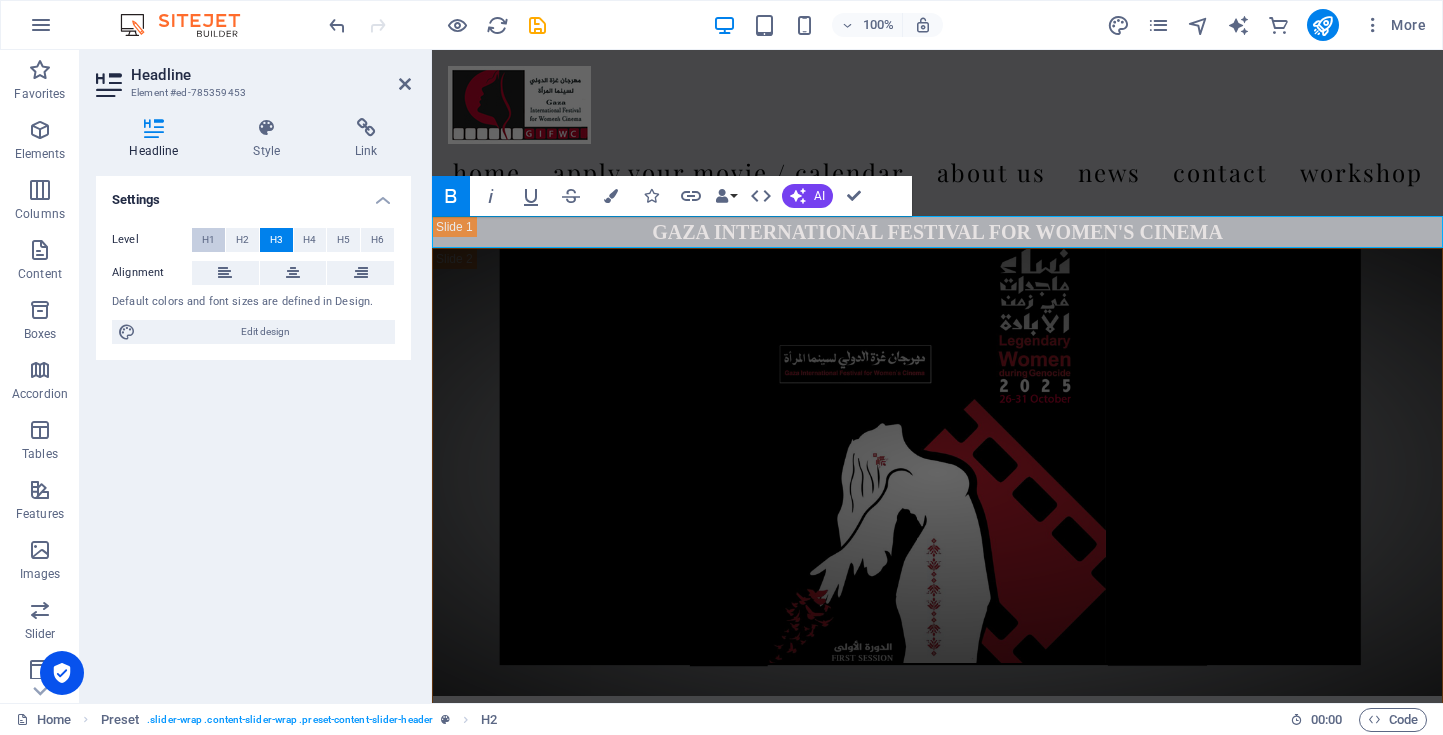 click on "H1" at bounding box center [208, 240] 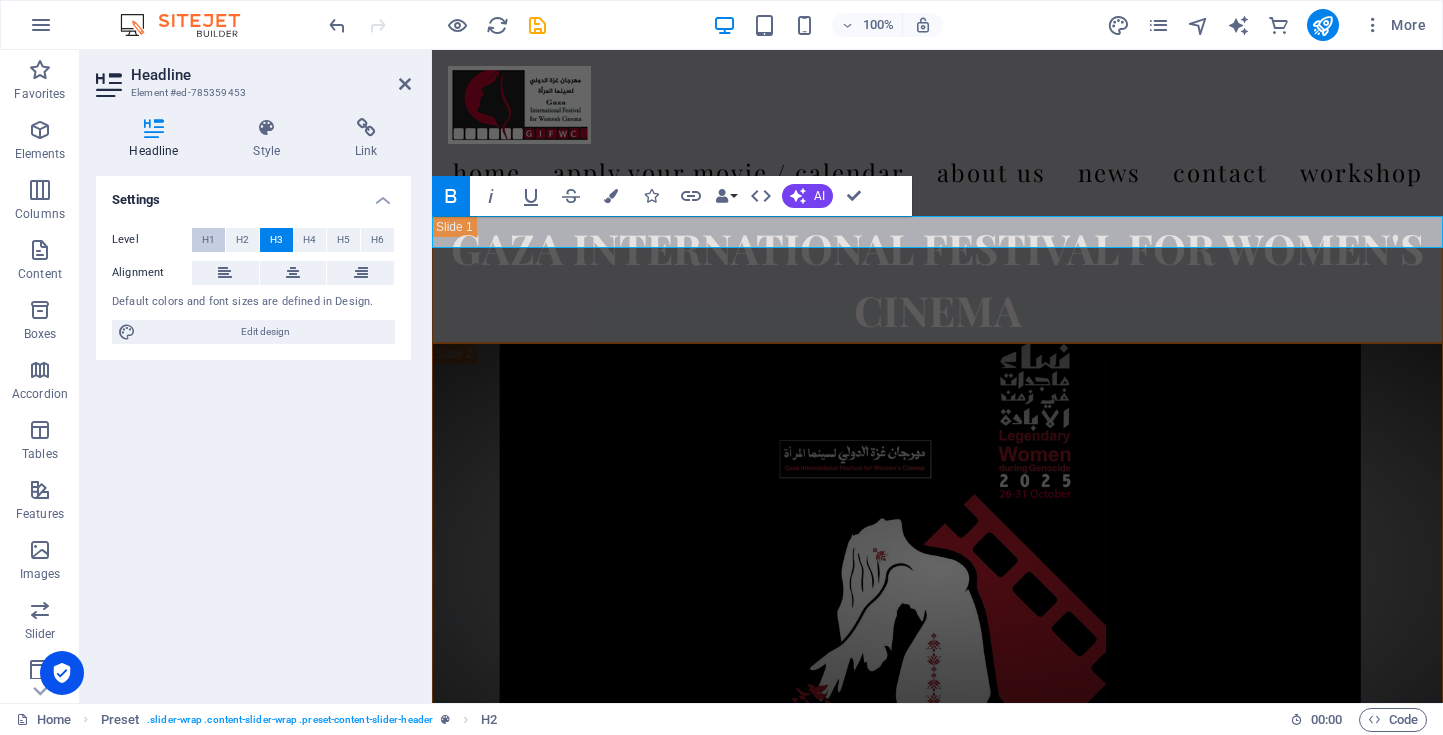 click on "H1" at bounding box center [208, 240] 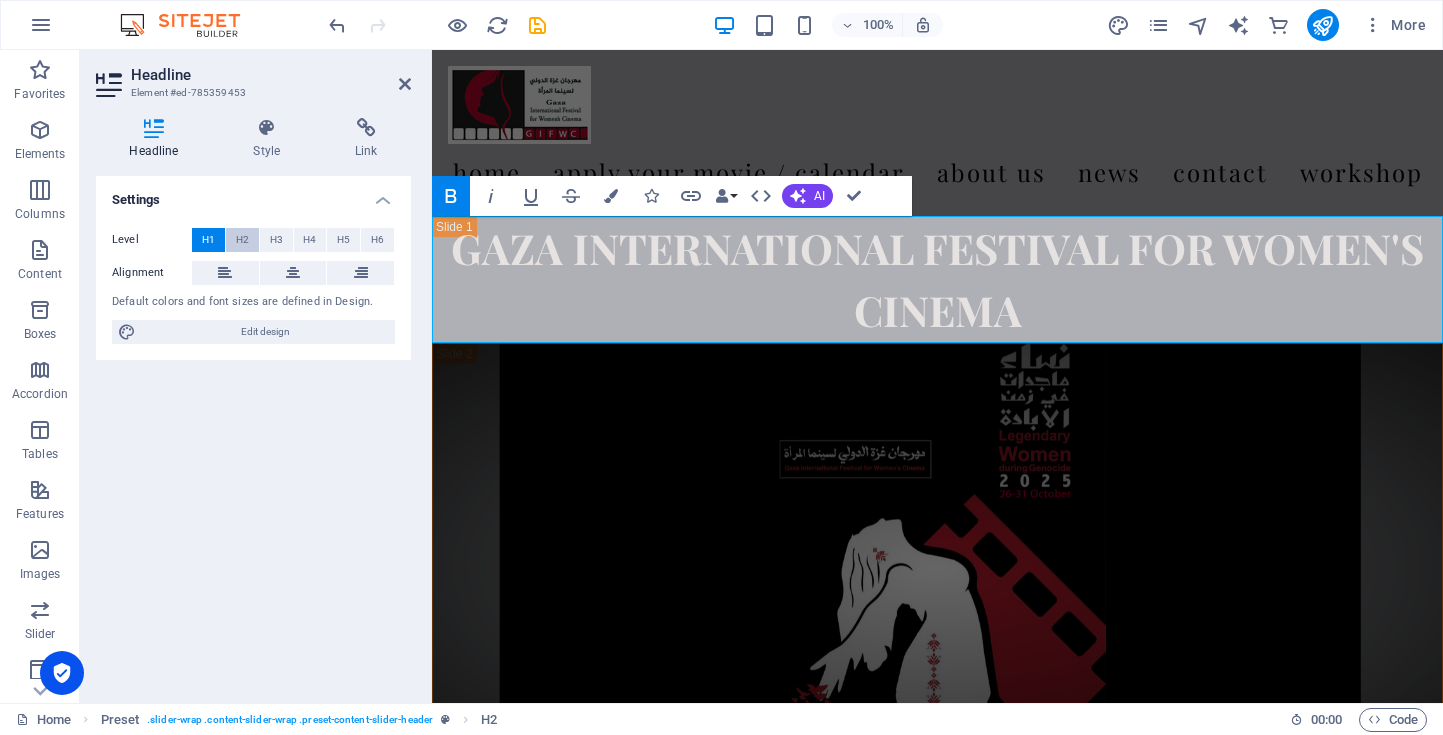 click on "H2" at bounding box center [242, 240] 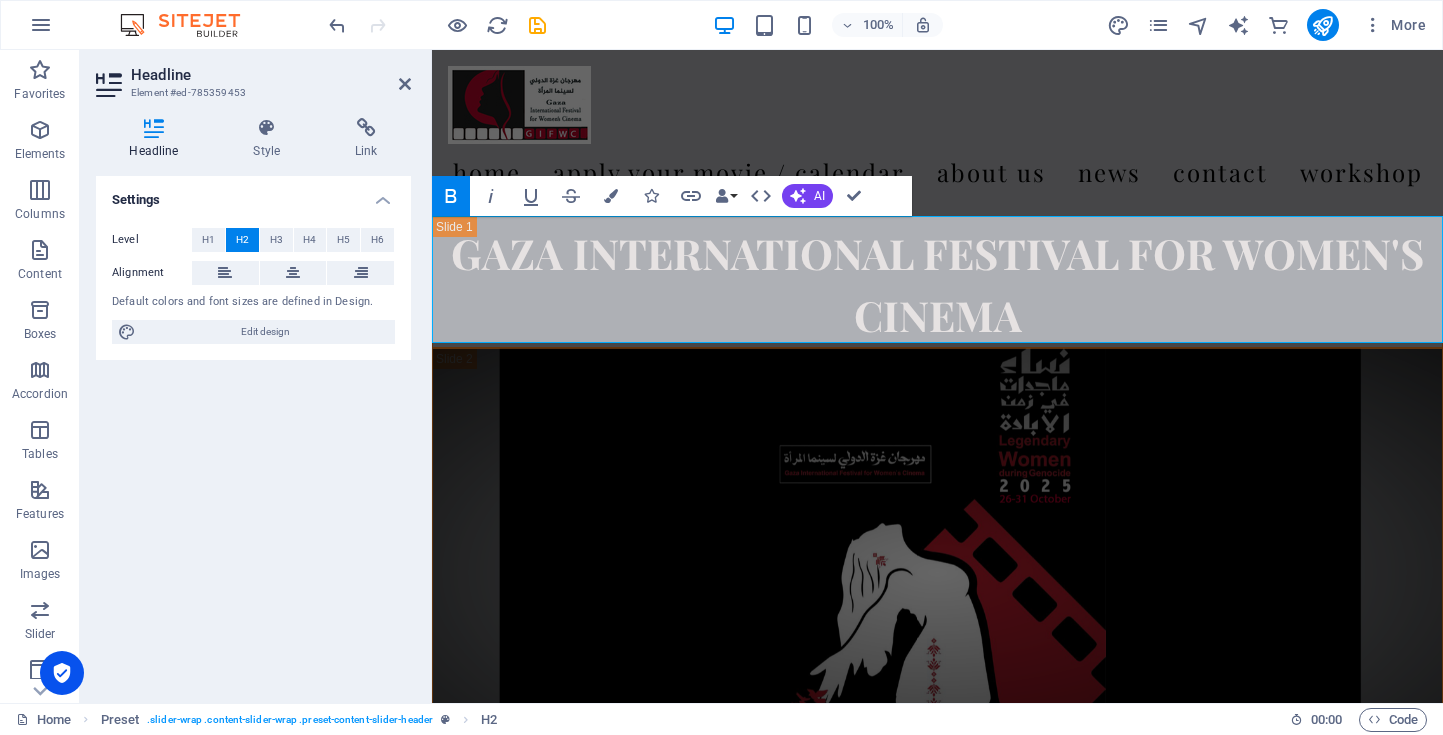 click on "H2" at bounding box center (242, 240) 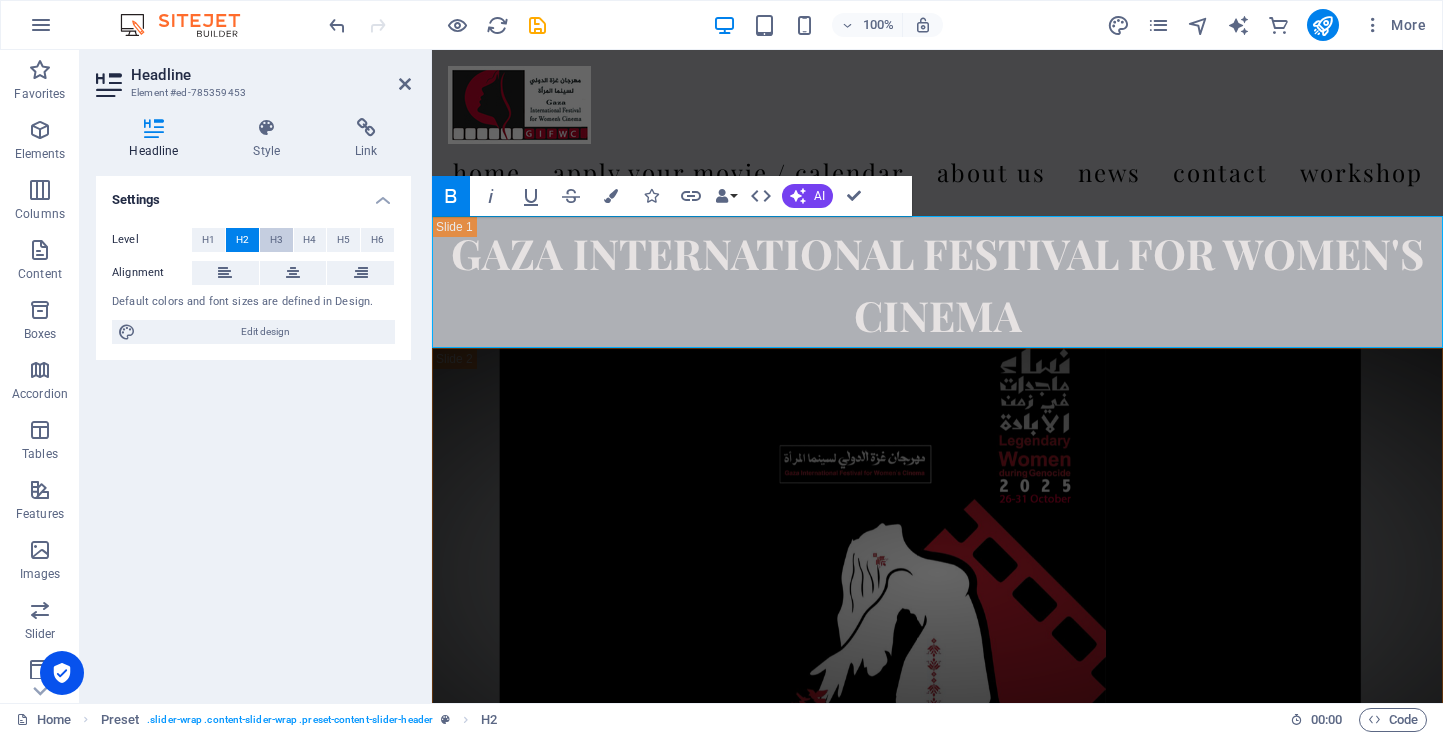 click on "H3" at bounding box center (276, 240) 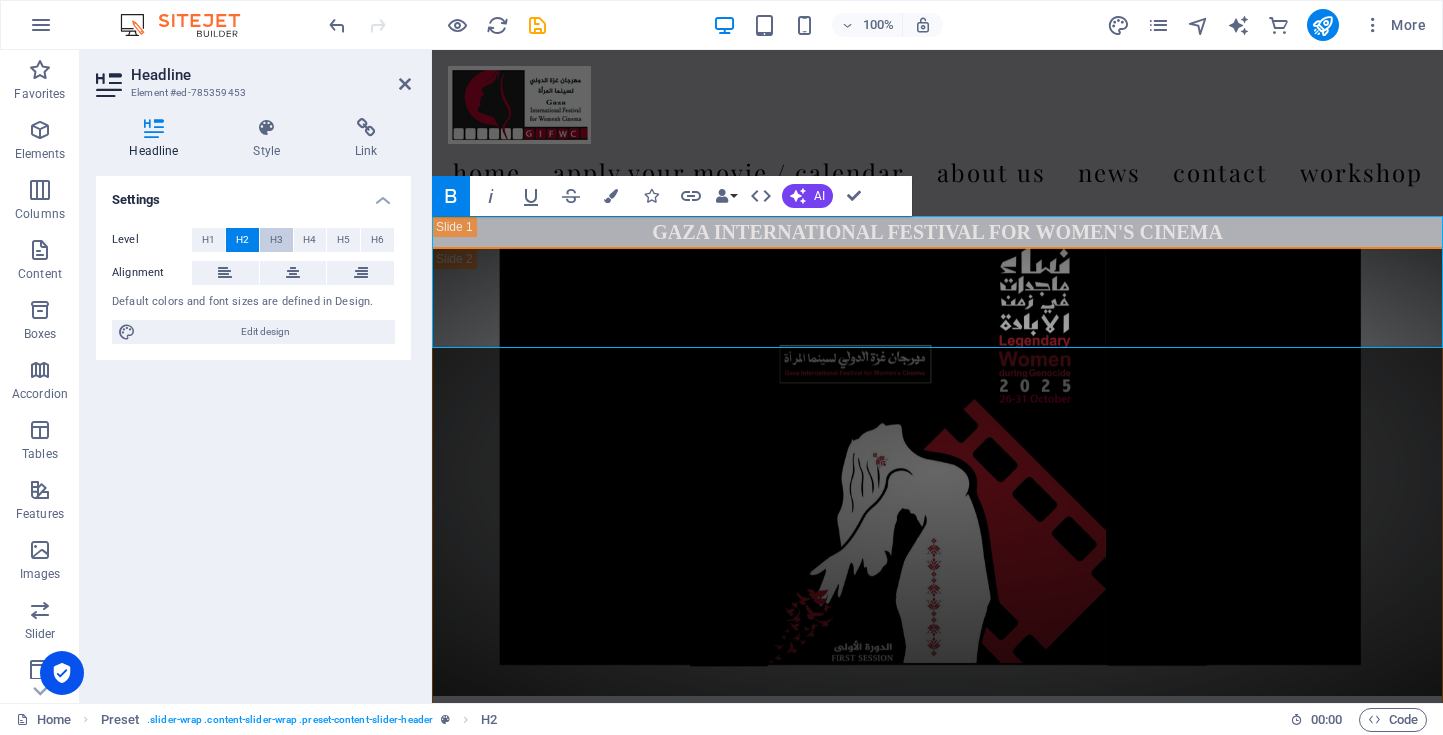 click on "H3" at bounding box center [276, 240] 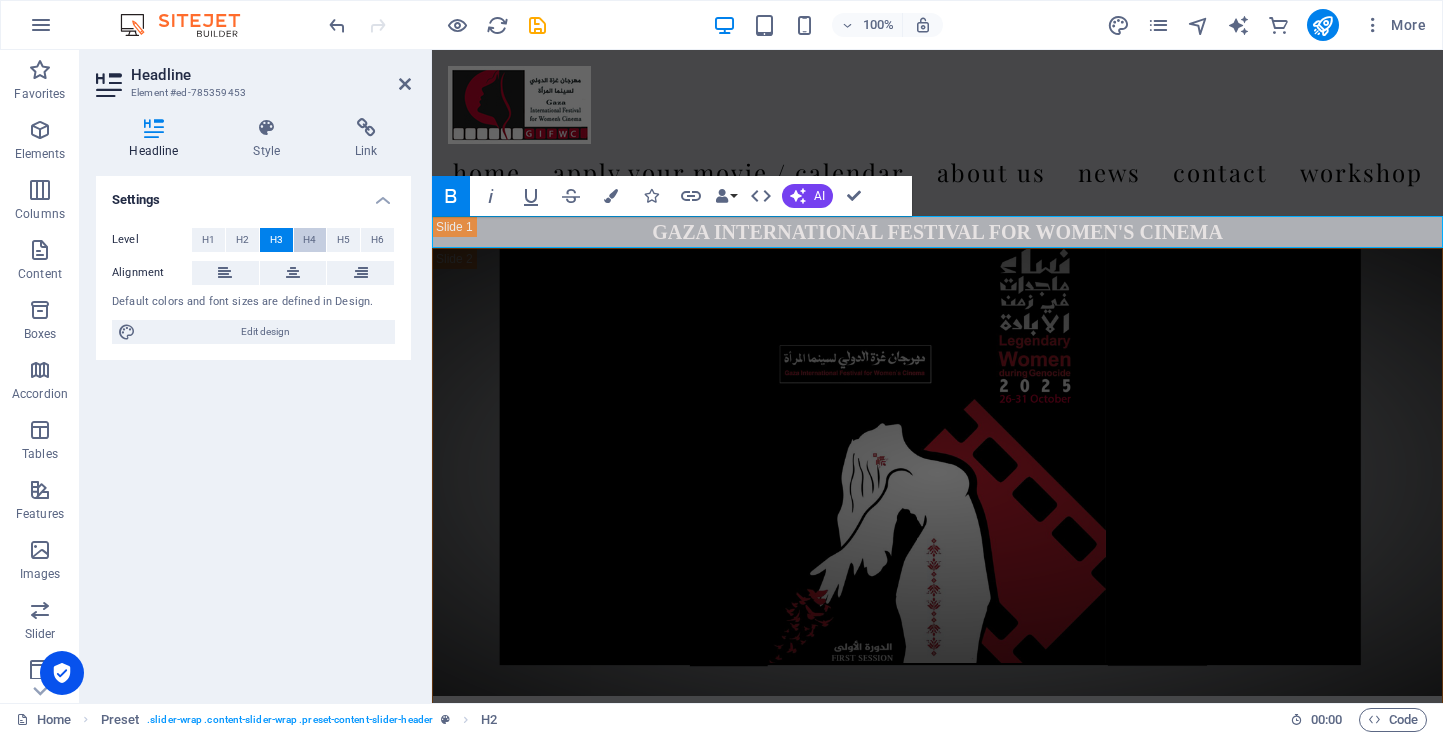 click on "H4" at bounding box center [309, 240] 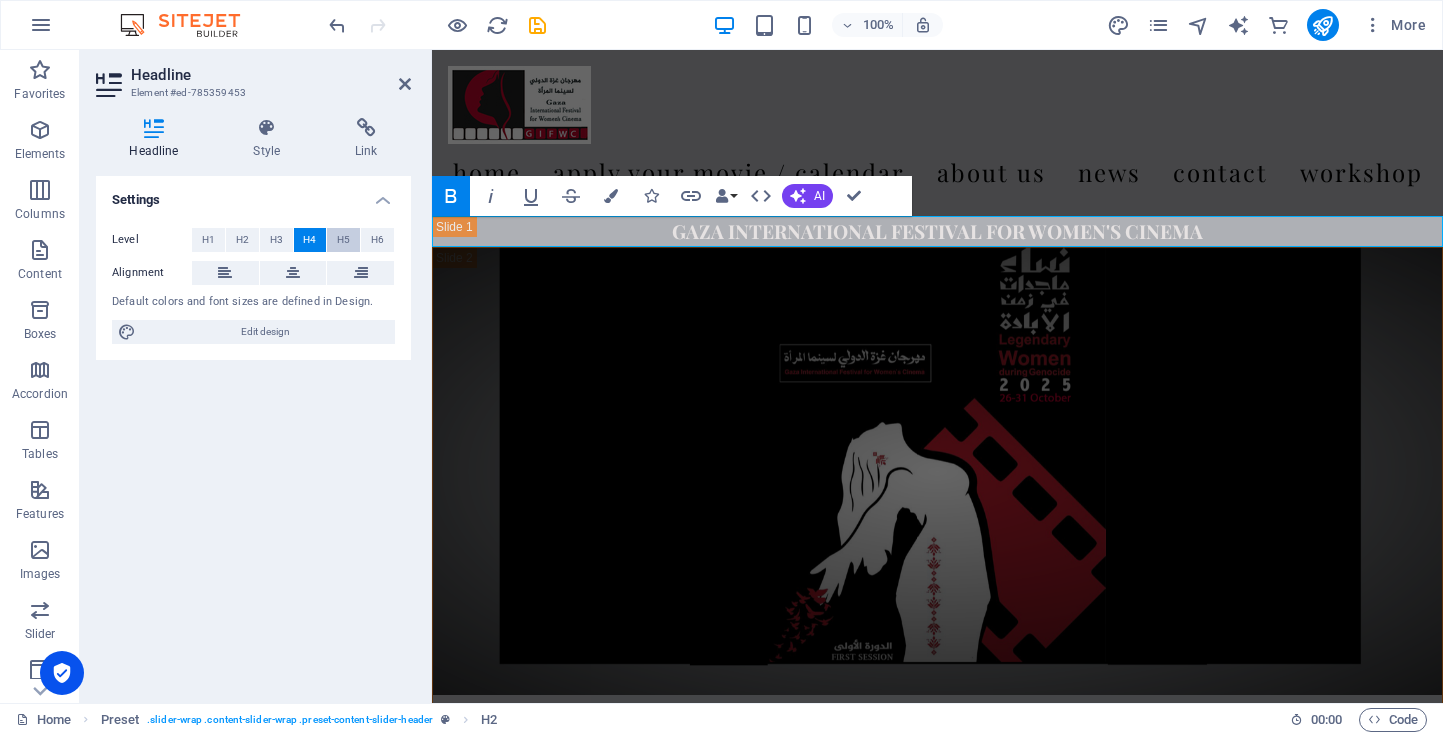 click on "H5" at bounding box center (343, 240) 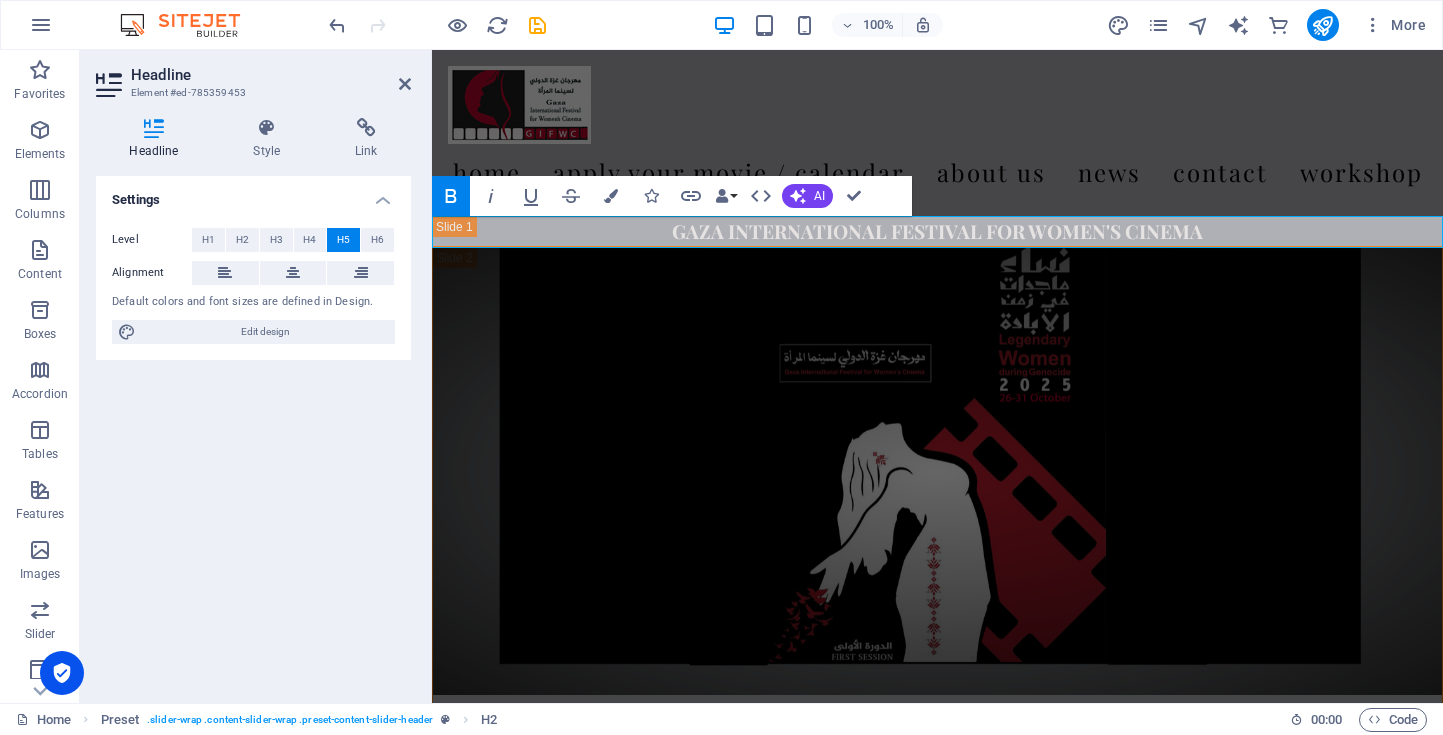 click on "H5" at bounding box center [343, 240] 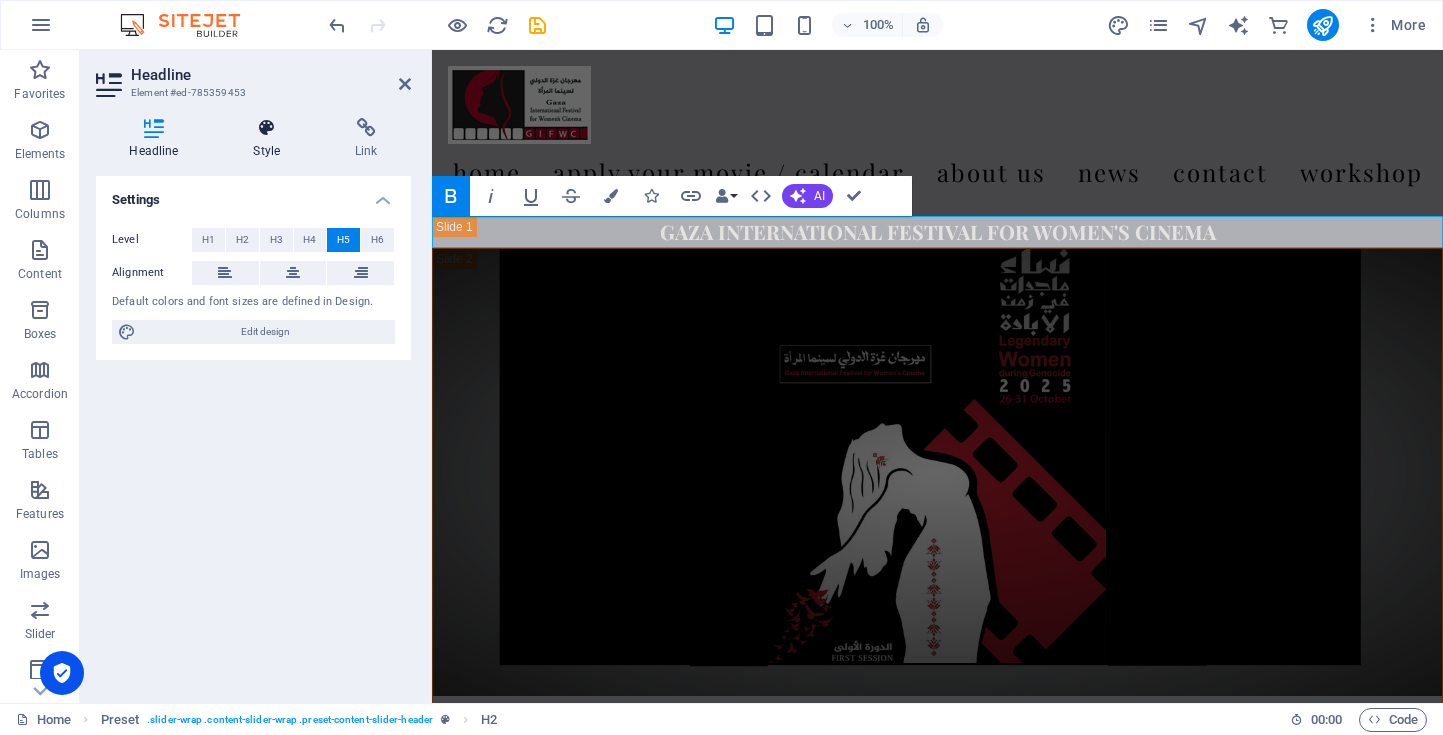 click at bounding box center (267, 128) 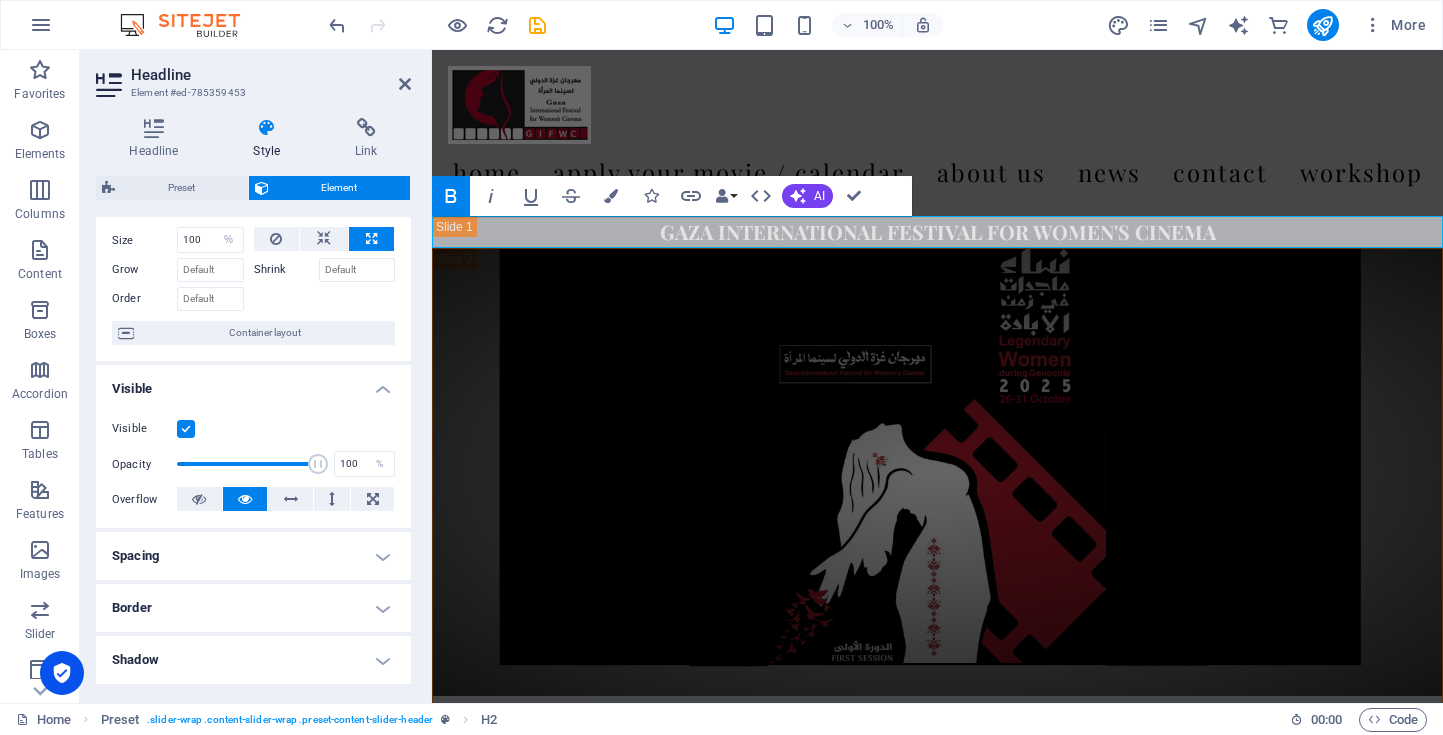 scroll, scrollTop: 65, scrollLeft: 0, axis: vertical 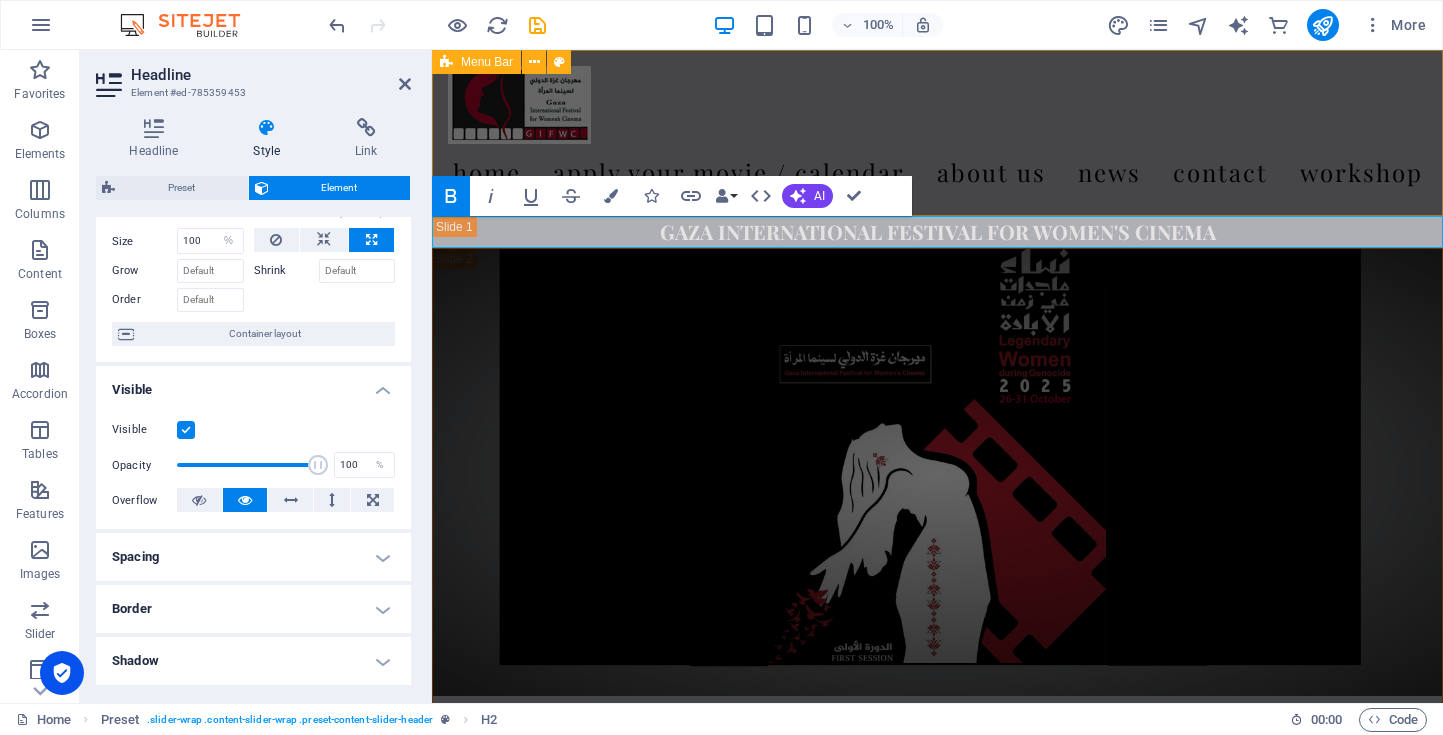 click on "Home Apply your movie / calendar About us News Contact WORKSHOP" at bounding box center [937, 133] 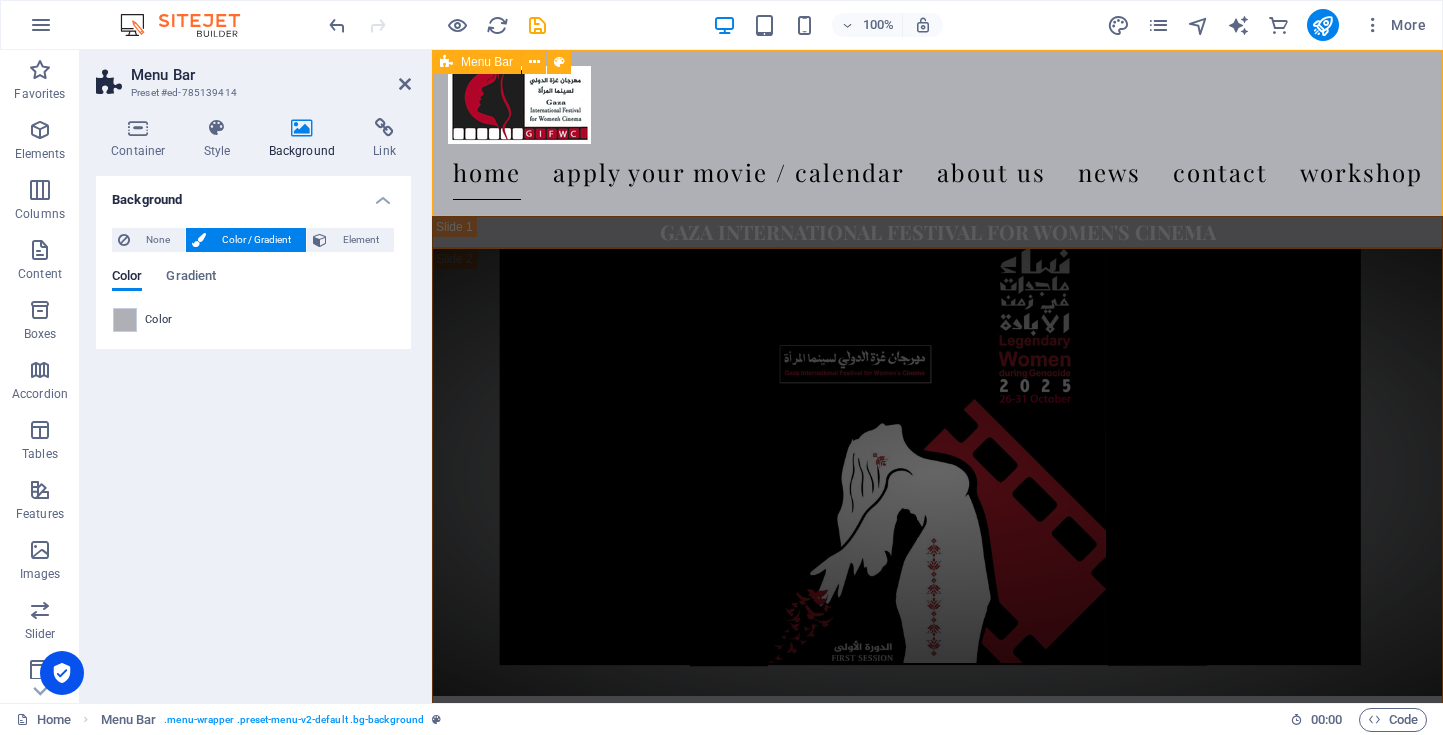 click on "Home Apply your movie / calendar About us News Contact WORKSHOP" at bounding box center [937, 133] 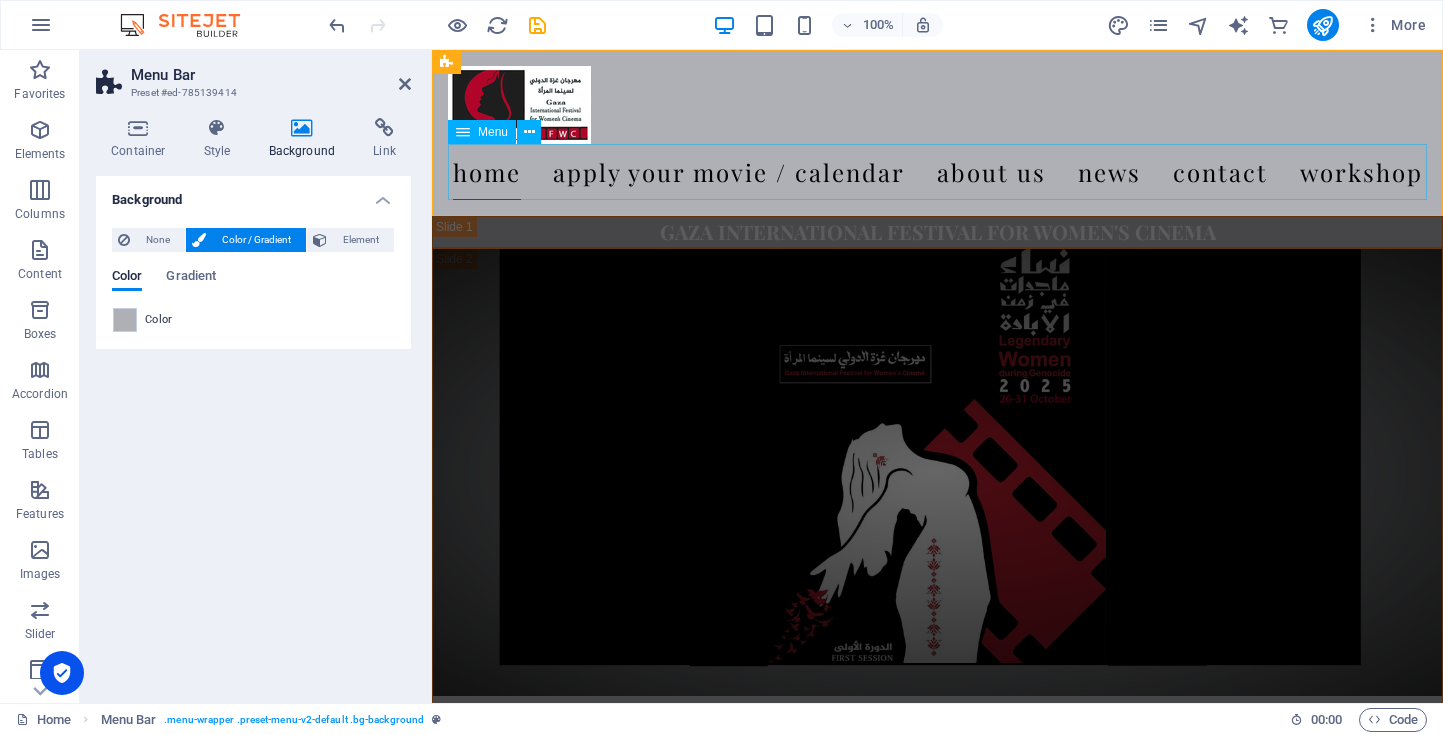 click on "Home Apply your movie / calendar About us News Contact WORKSHOP" at bounding box center (937, 172) 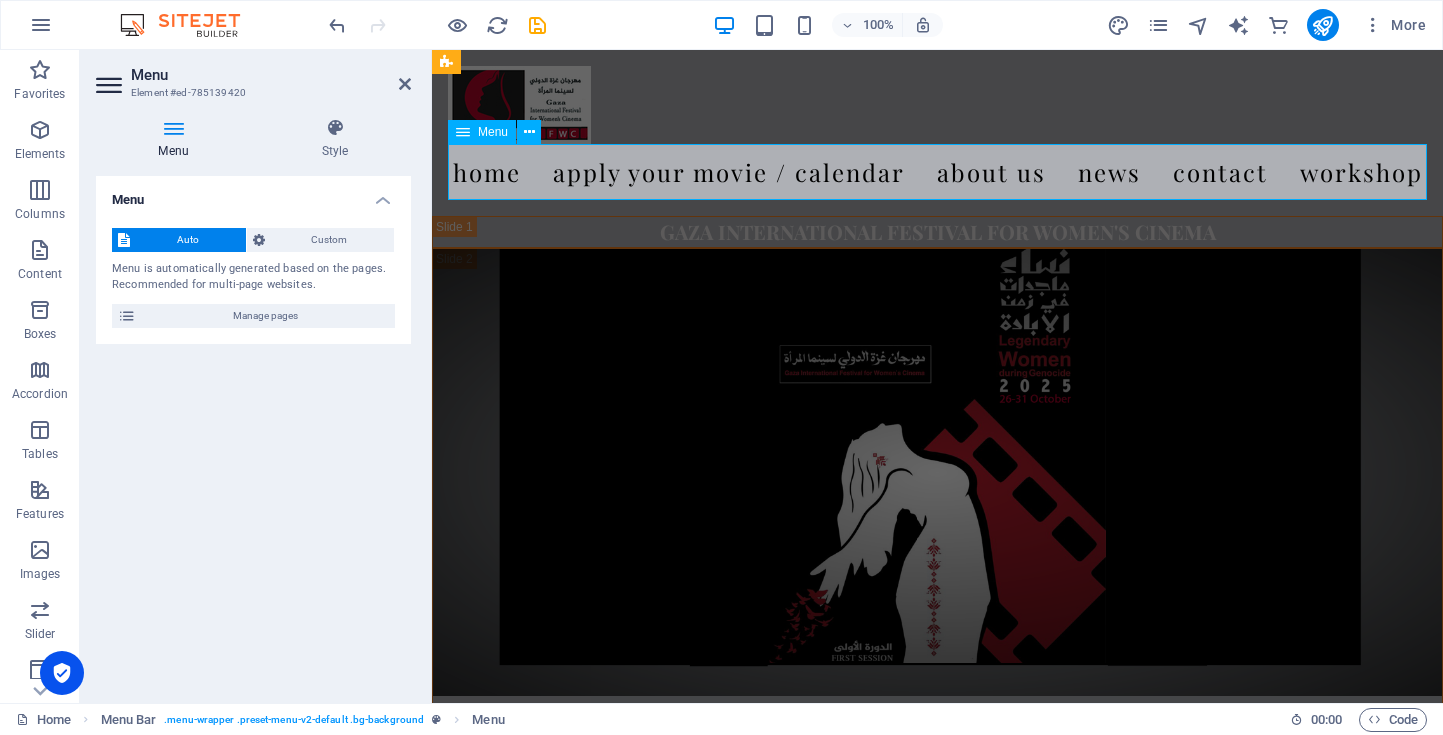 click on "Home Apply your movie / calendar About us News Contact WORKSHOP" at bounding box center (937, 172) 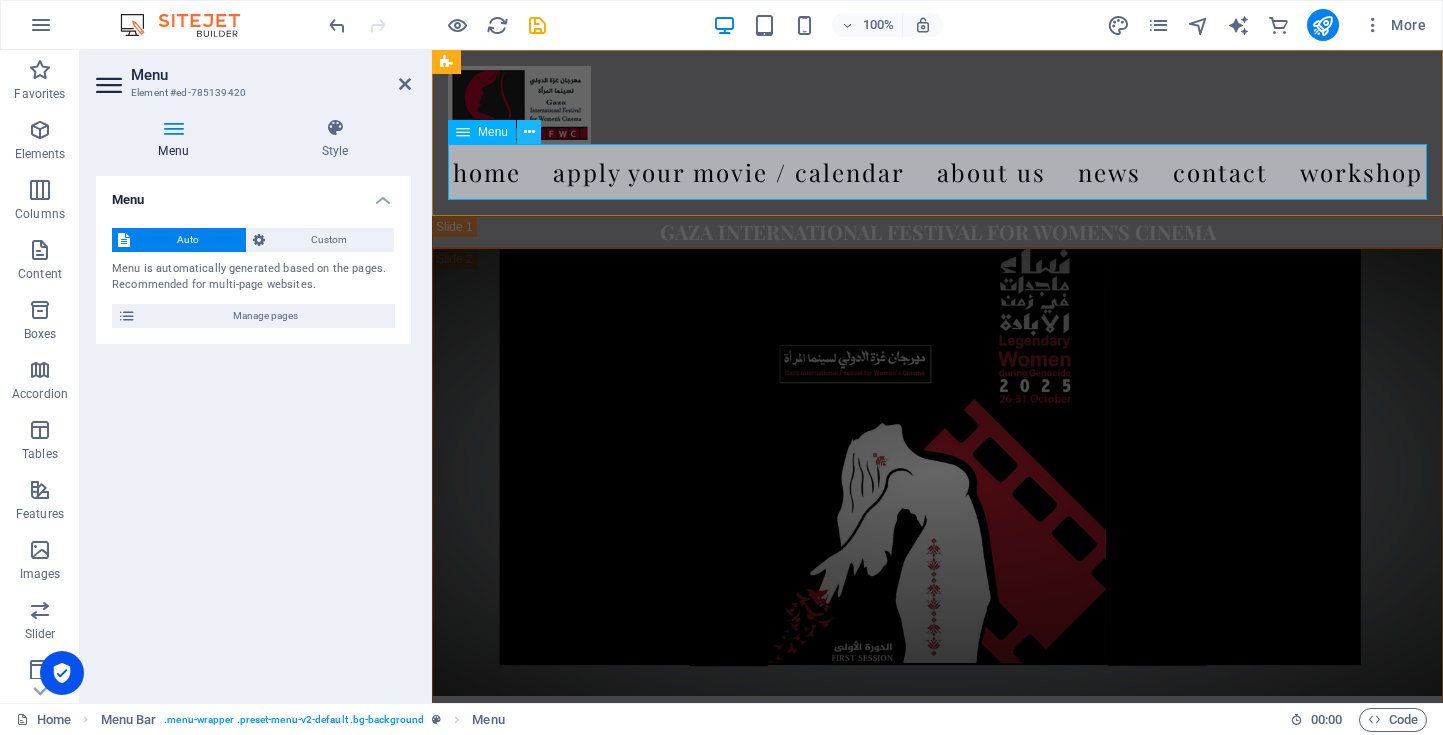 click at bounding box center (529, 132) 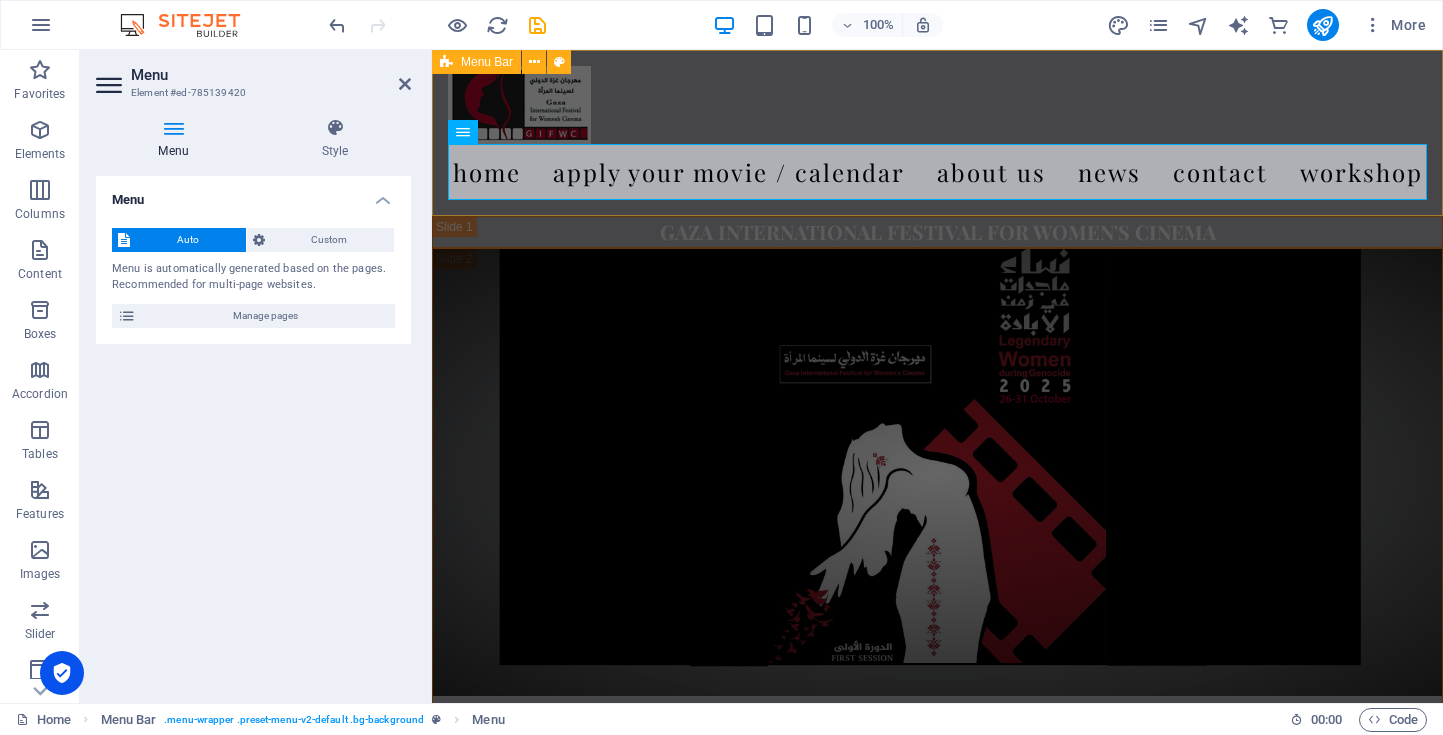 click on "Home Apply your movie / calendar About us News Contact WORKSHOP" at bounding box center (937, 133) 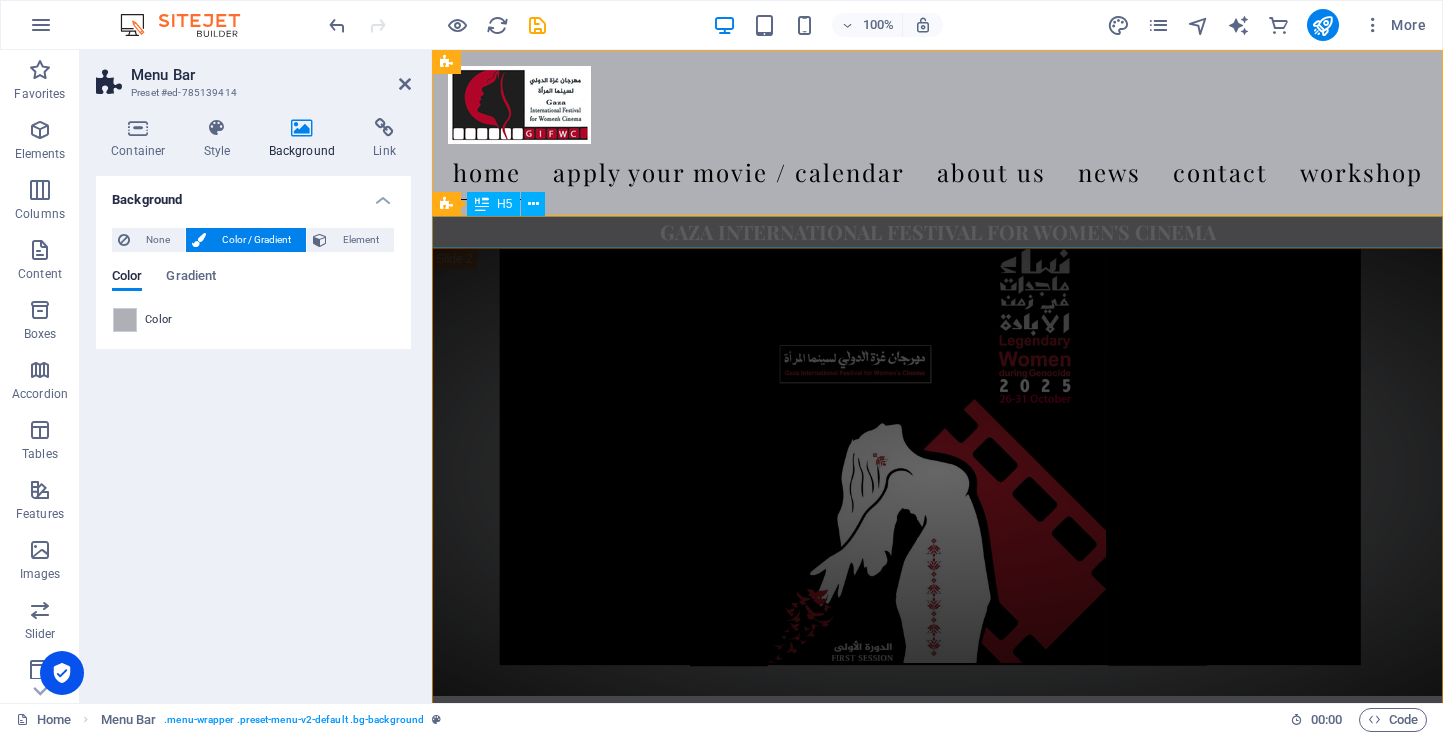 click on "Gaza International Festival For Women's Cinema" at bounding box center (937, 232) 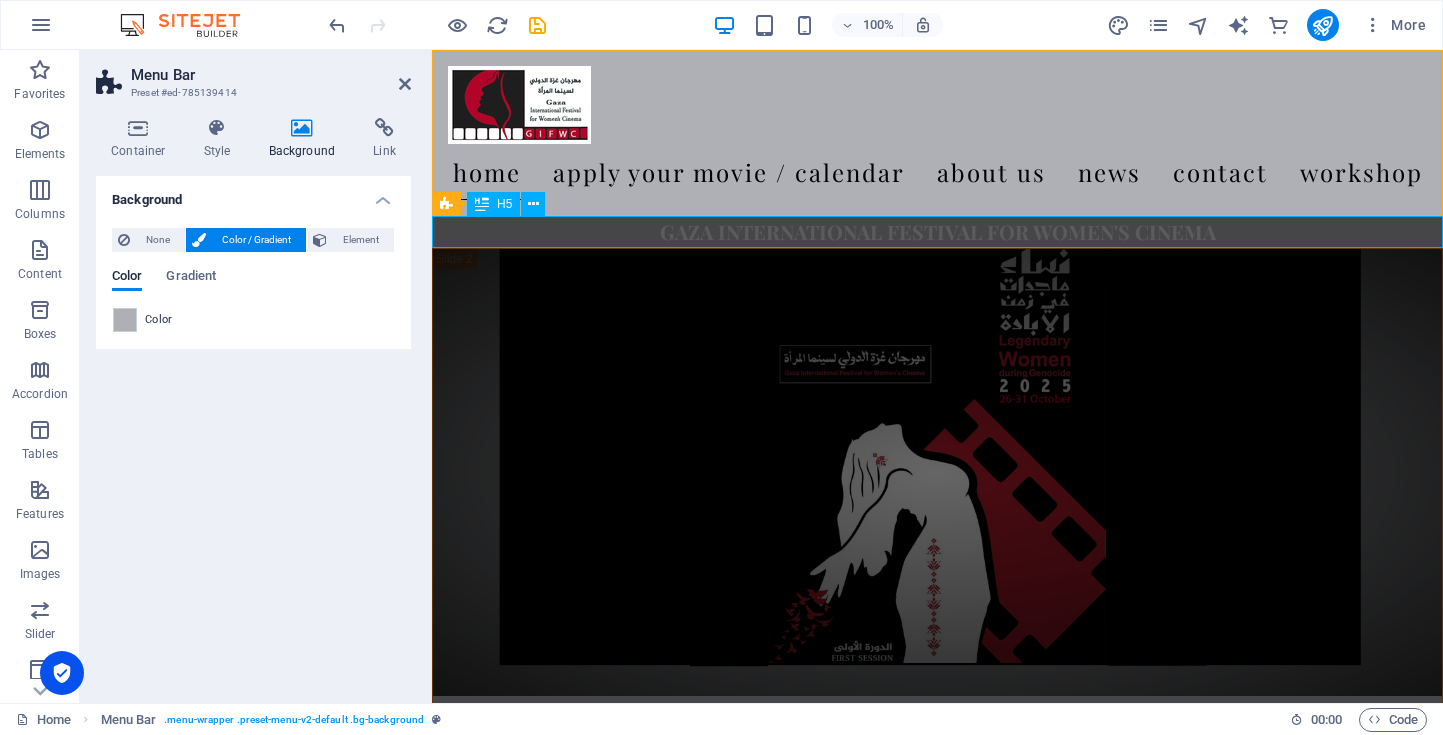 click on "Gaza International Festival For Women's Cinema" at bounding box center (937, 232) 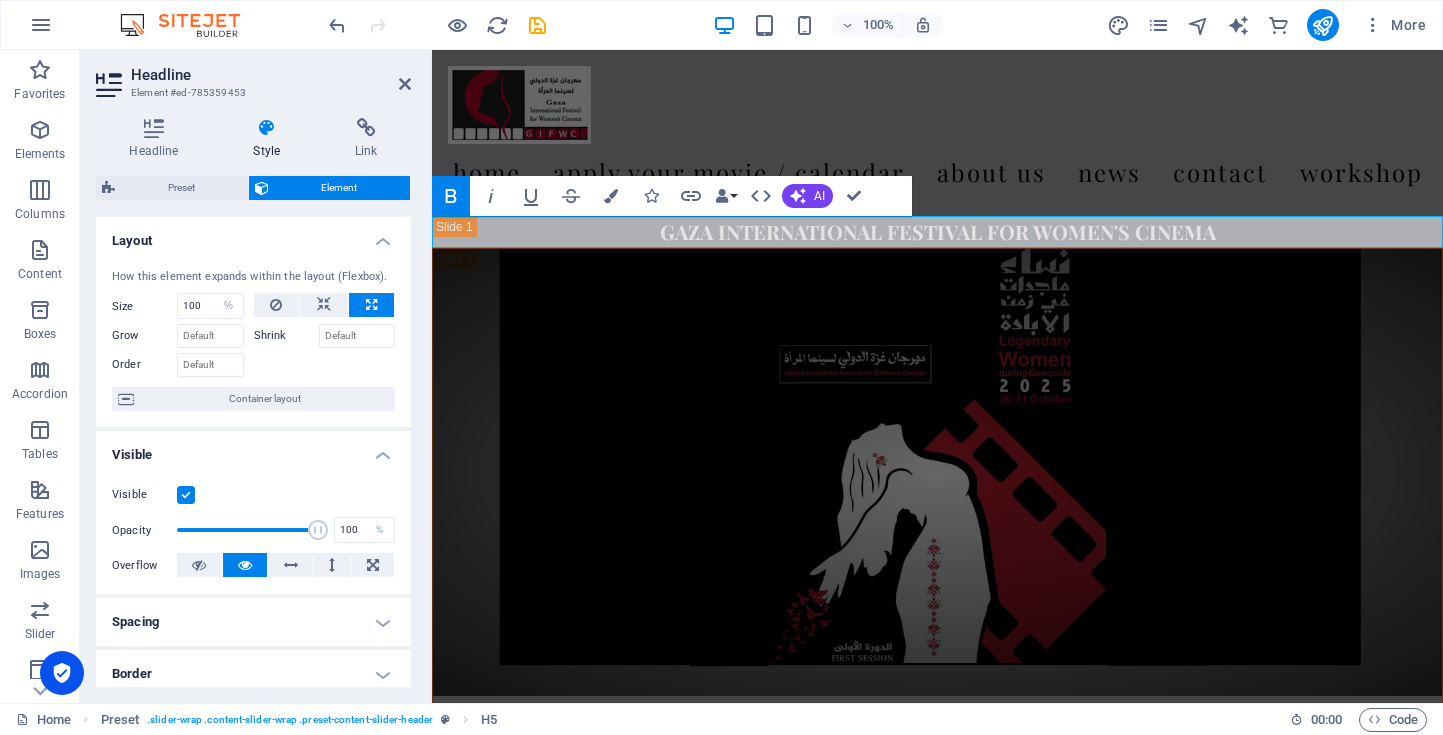 click at bounding box center (267, 128) 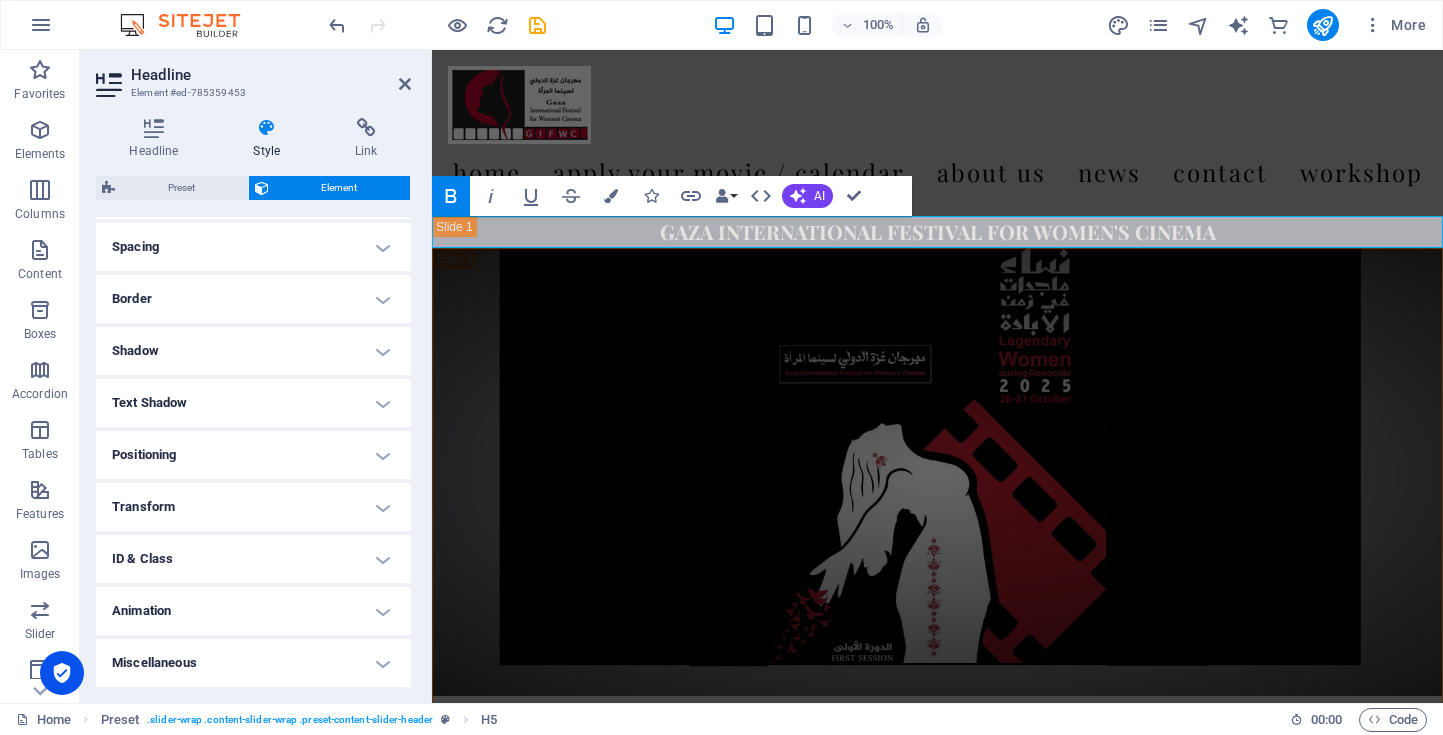 scroll, scrollTop: 0, scrollLeft: 0, axis: both 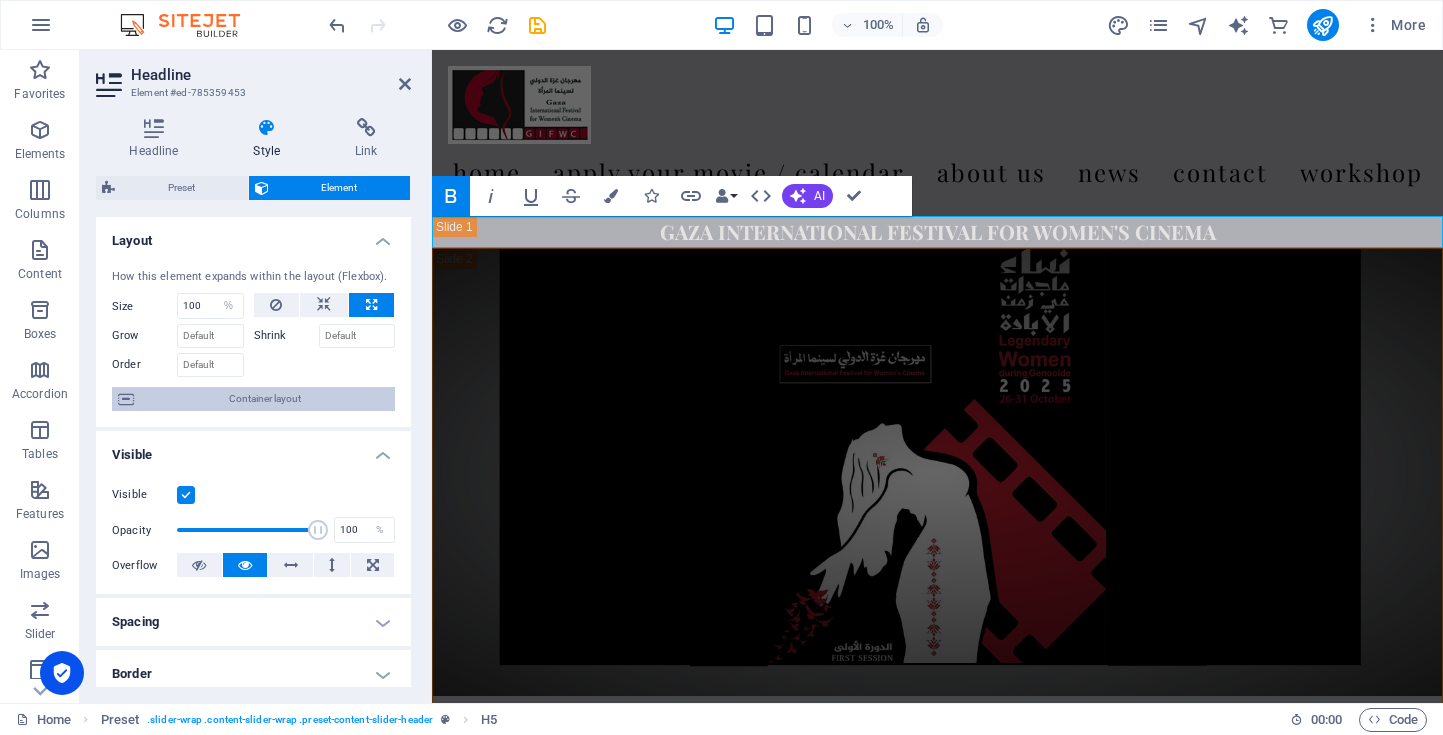 click on "Container layout" at bounding box center [264, 399] 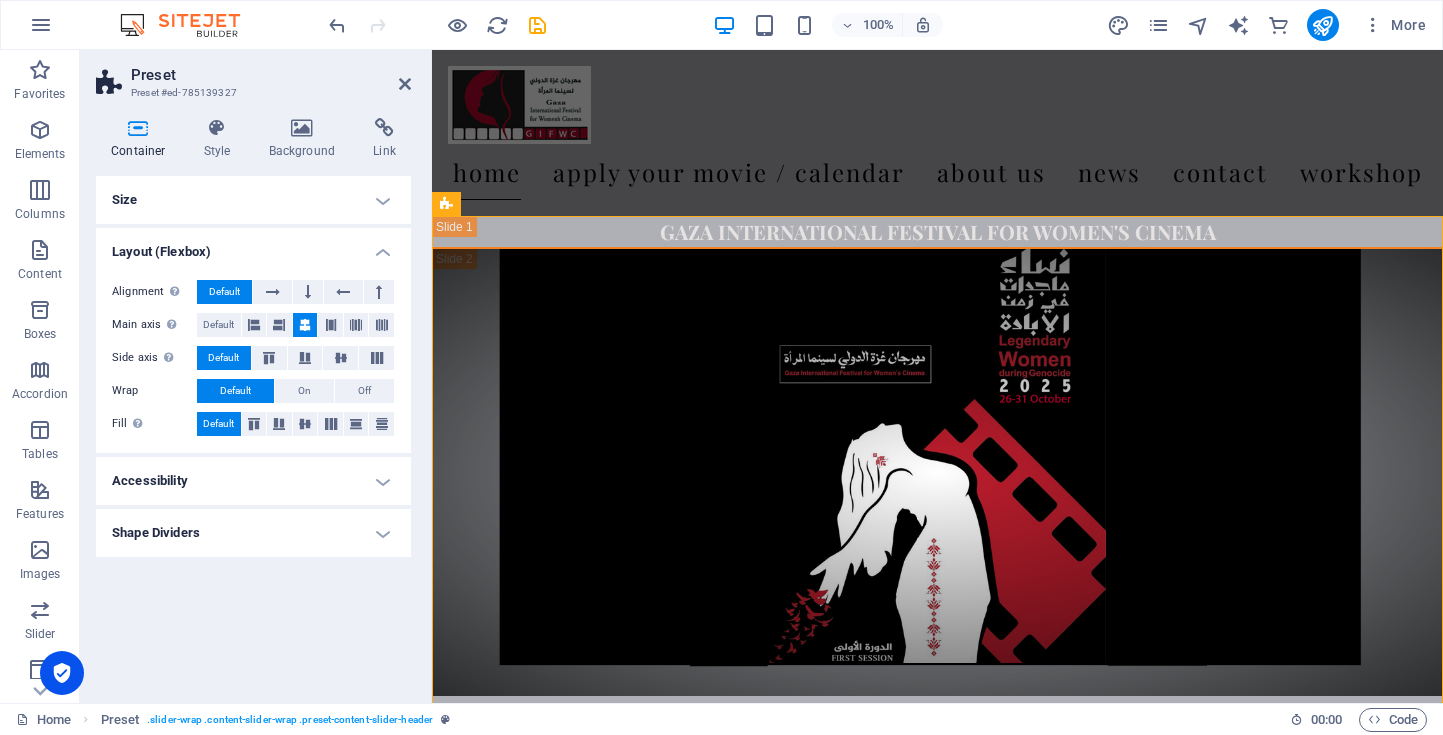 click on "Accessibility" at bounding box center [253, 481] 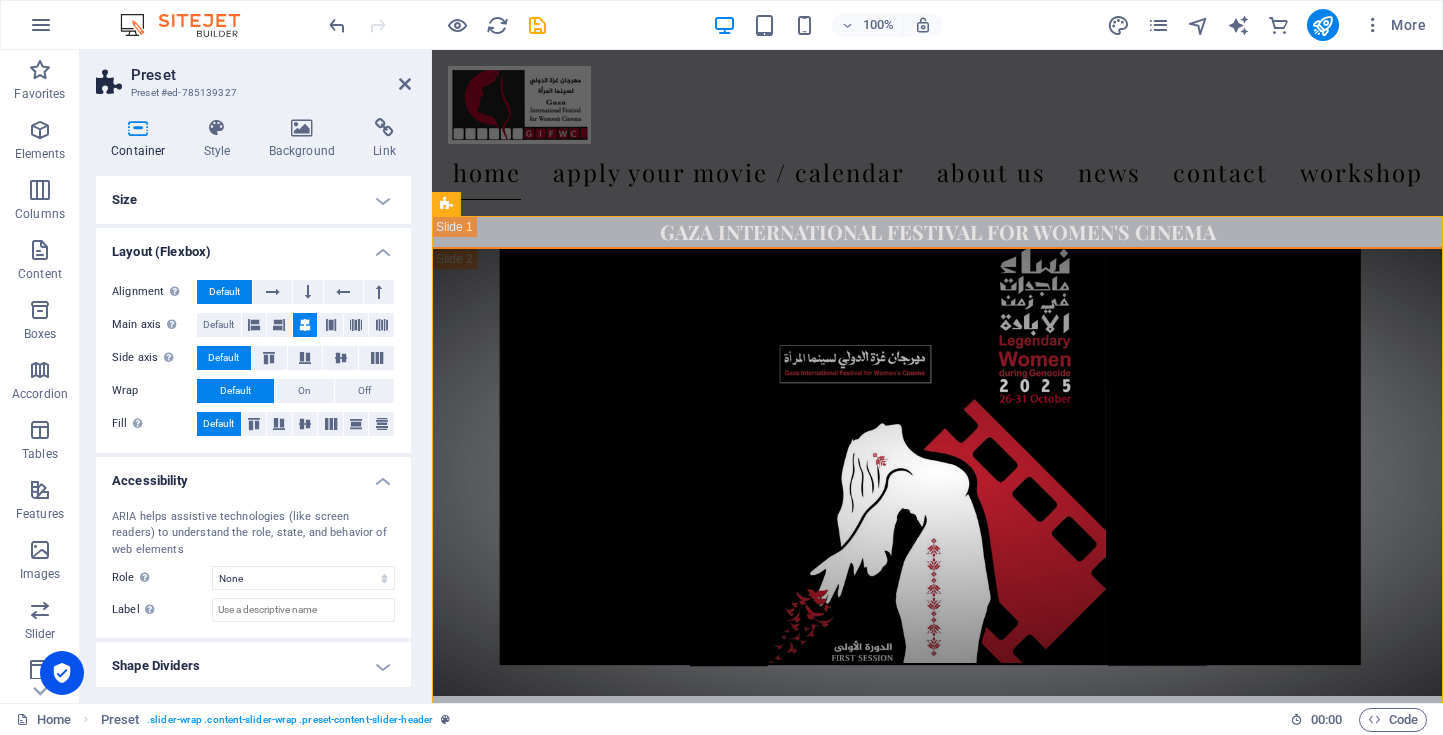 click on "Accessibility" at bounding box center [253, 475] 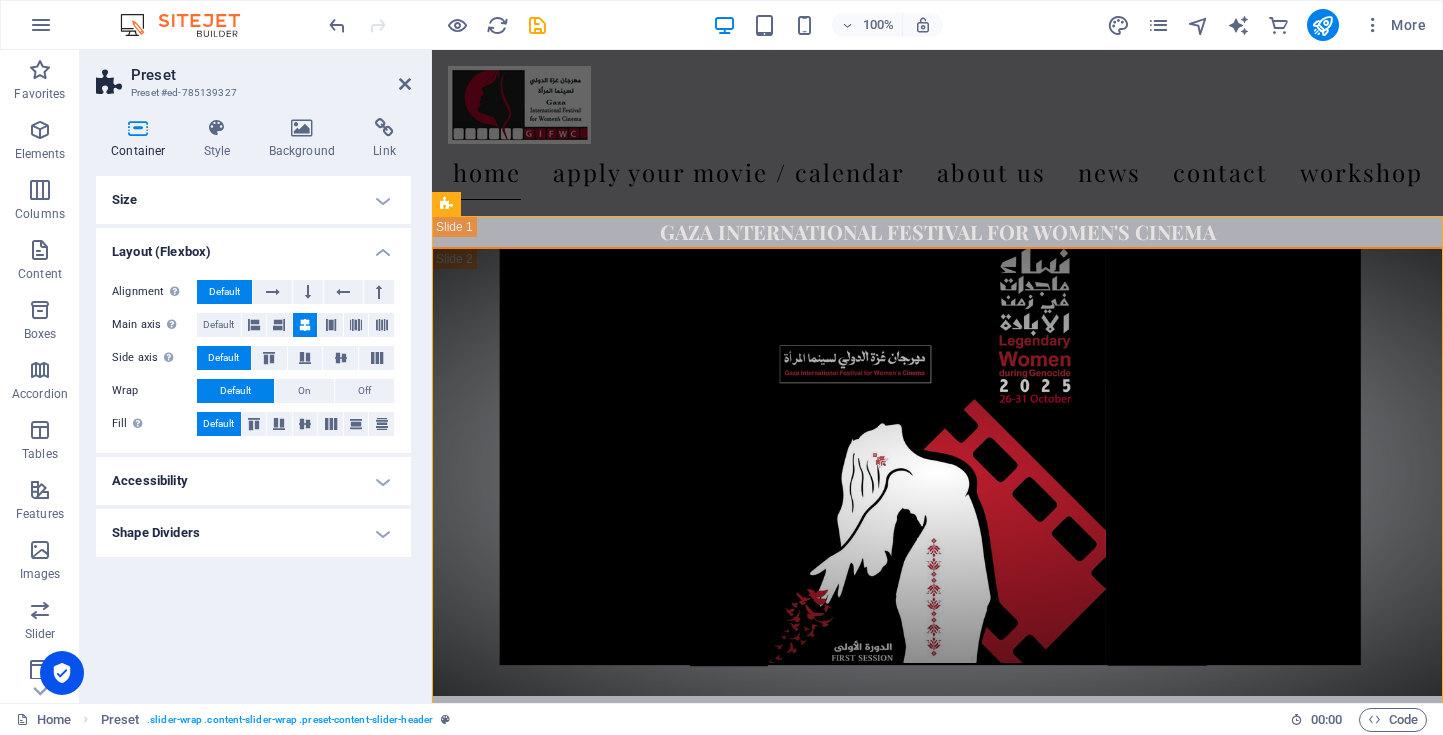 click on "Accessibility" at bounding box center (253, 481) 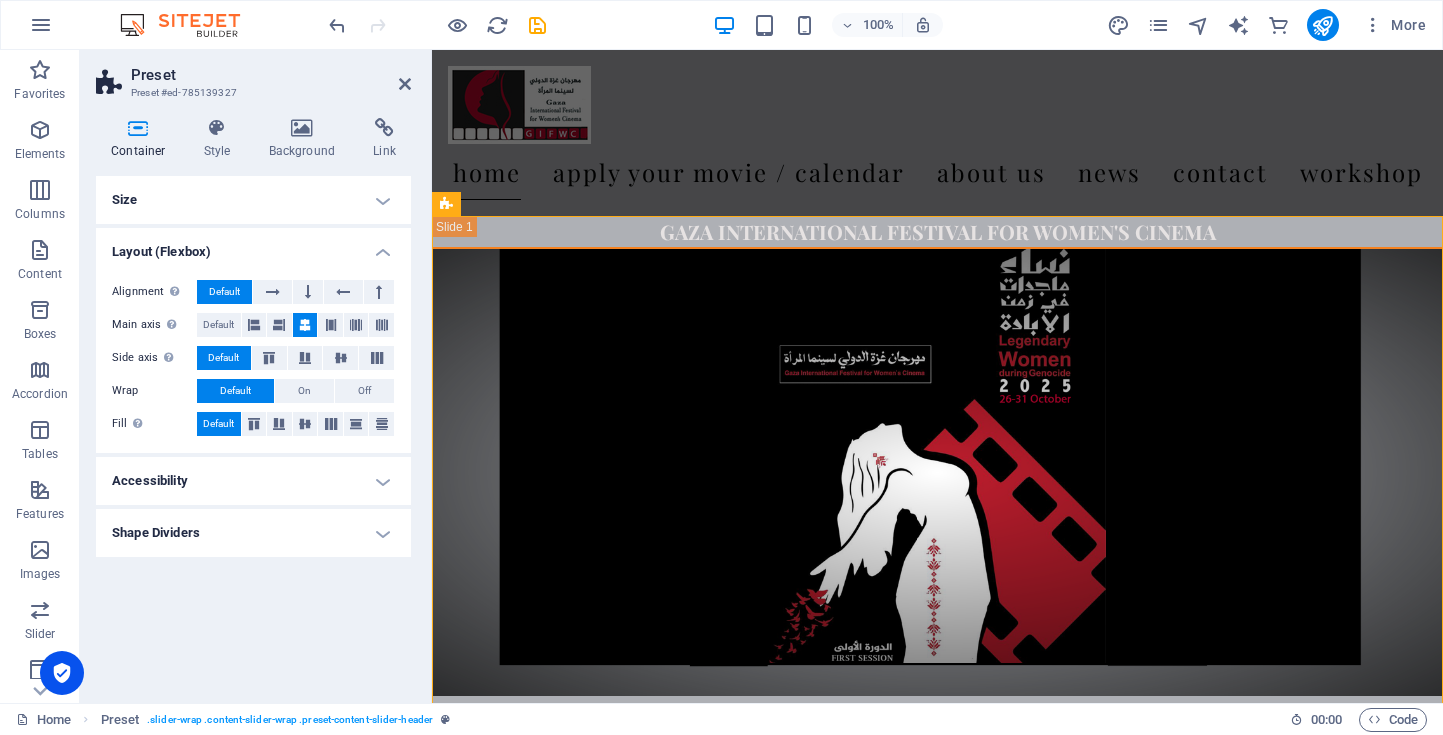 click at bounding box center (937, 472) 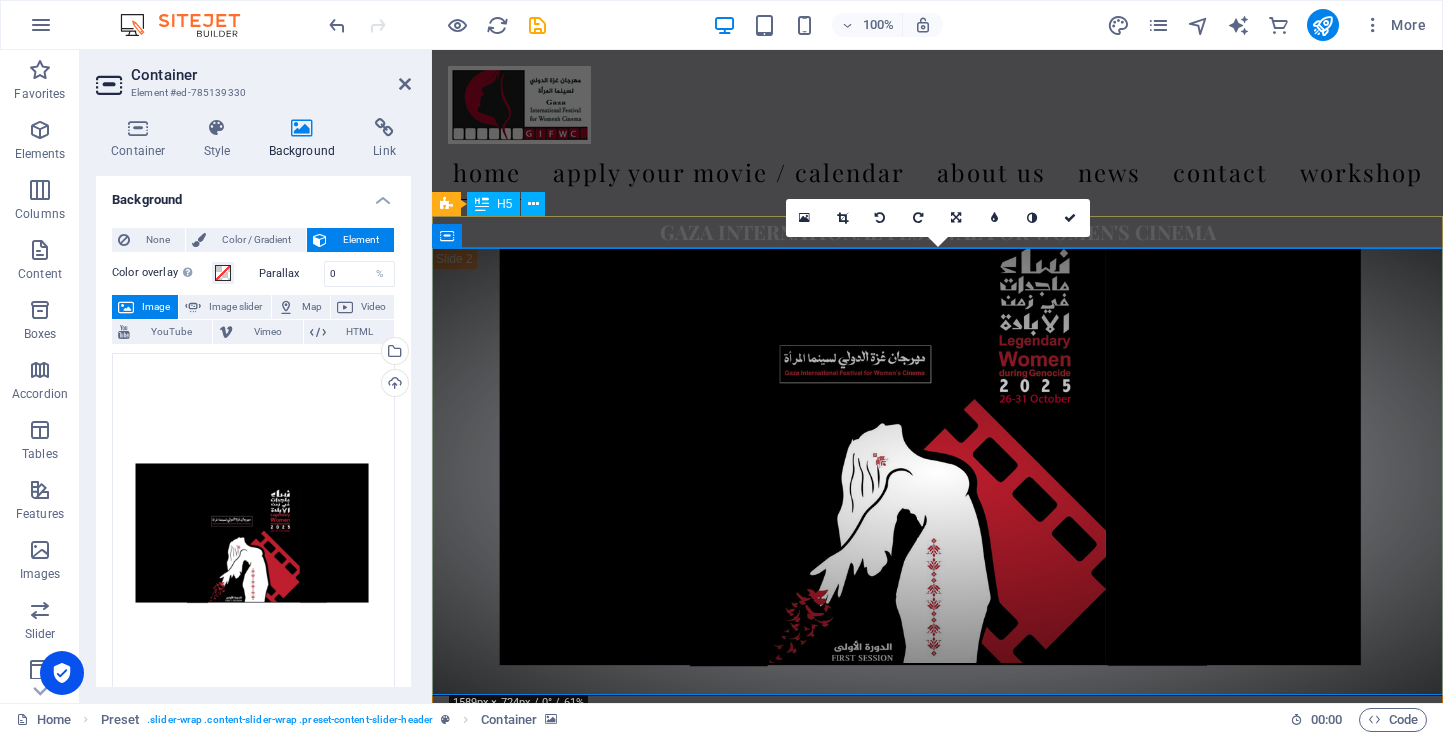 click on "Gaza International Festival For Women's Cinema" at bounding box center [937, 232] 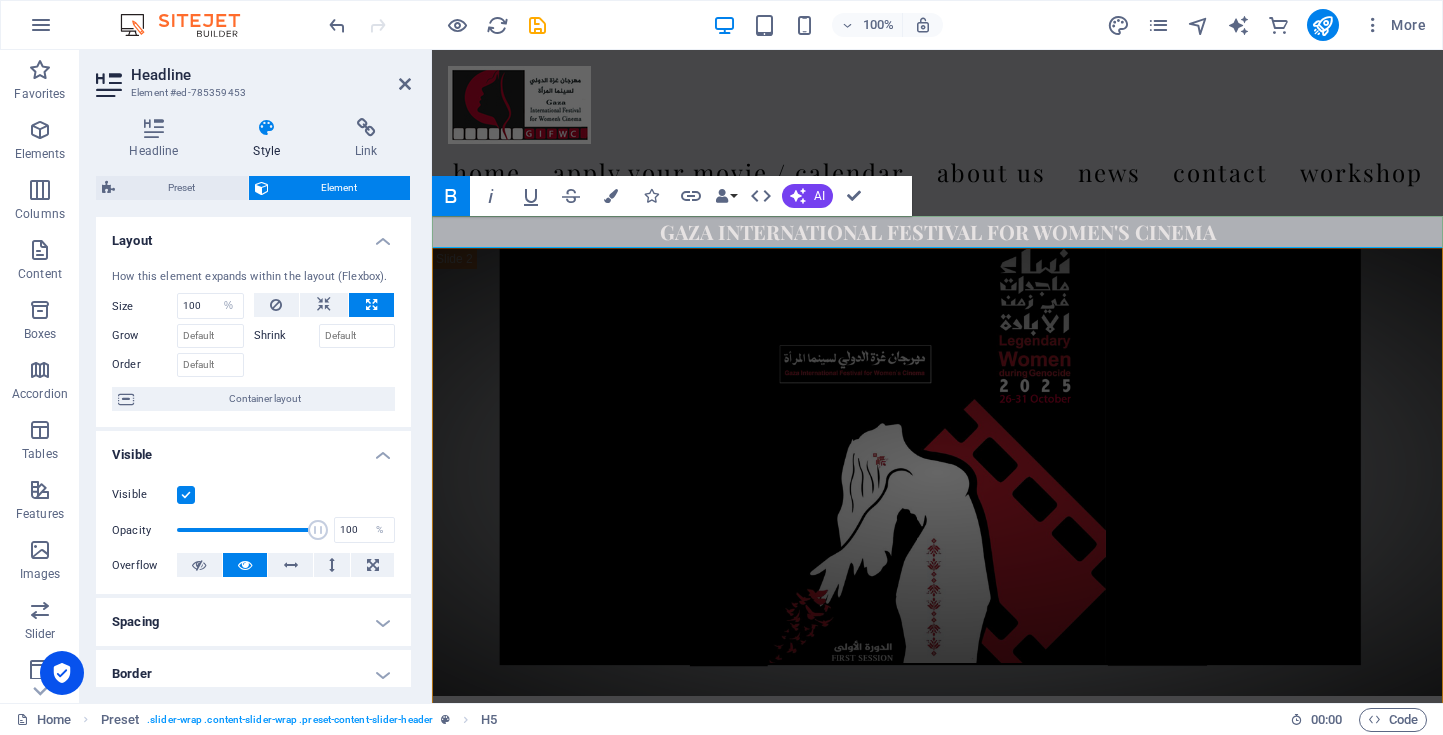 click on "Gaza International Festival For Women's Cinema" at bounding box center (937, 232) 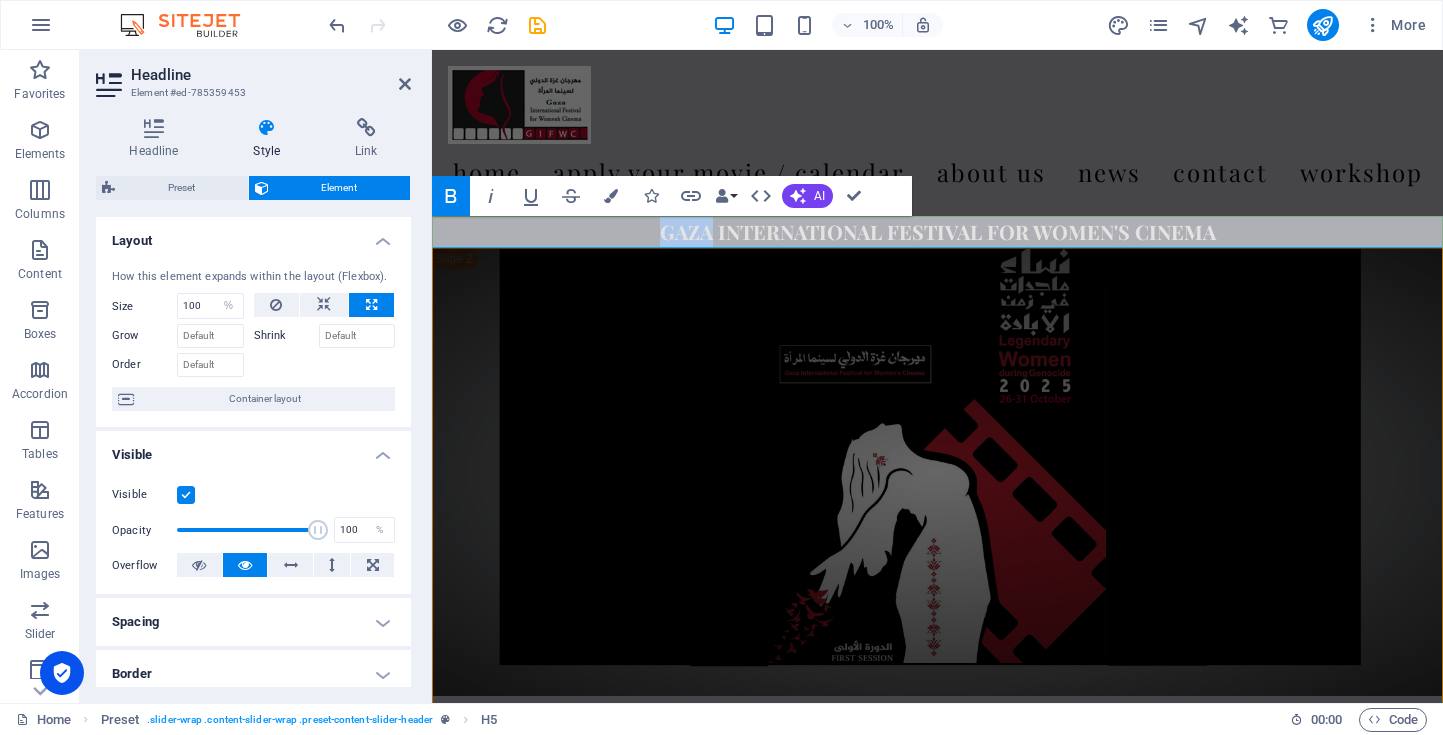 click on "Gaza International Festival For Women's Cinema" at bounding box center [937, 232] 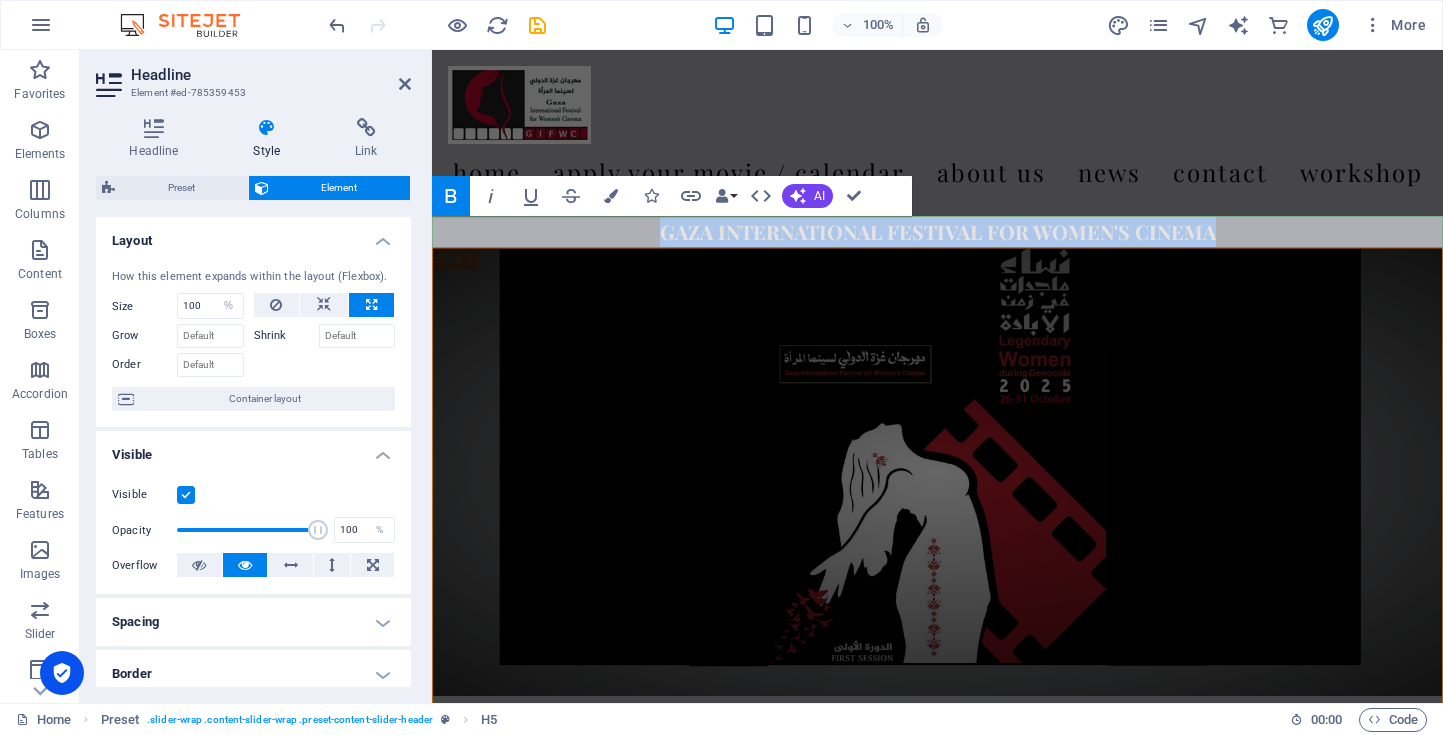 click on "Gaza International Festival For Women's Cinema" at bounding box center (937, 232) 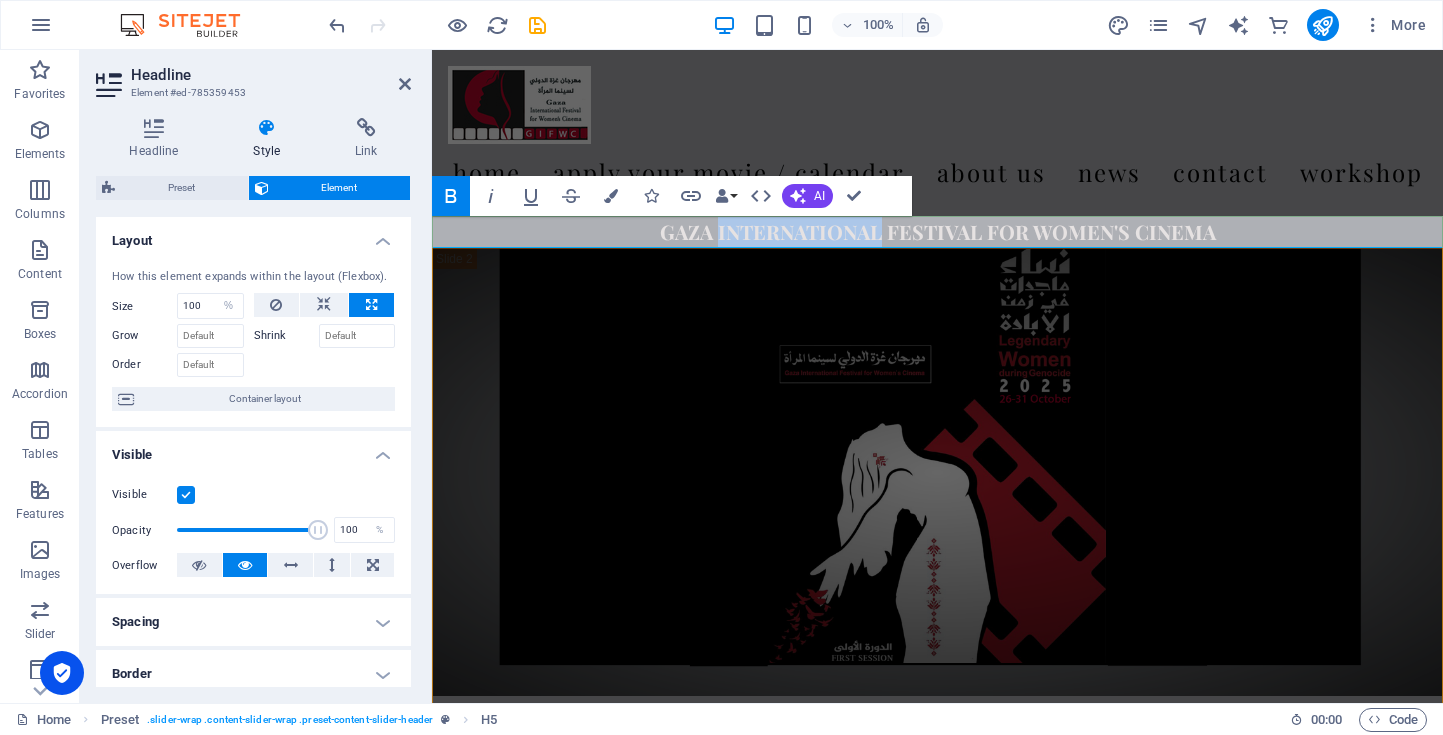 click on "Gaza International Festival For Women's Cinema" at bounding box center (938, 231) 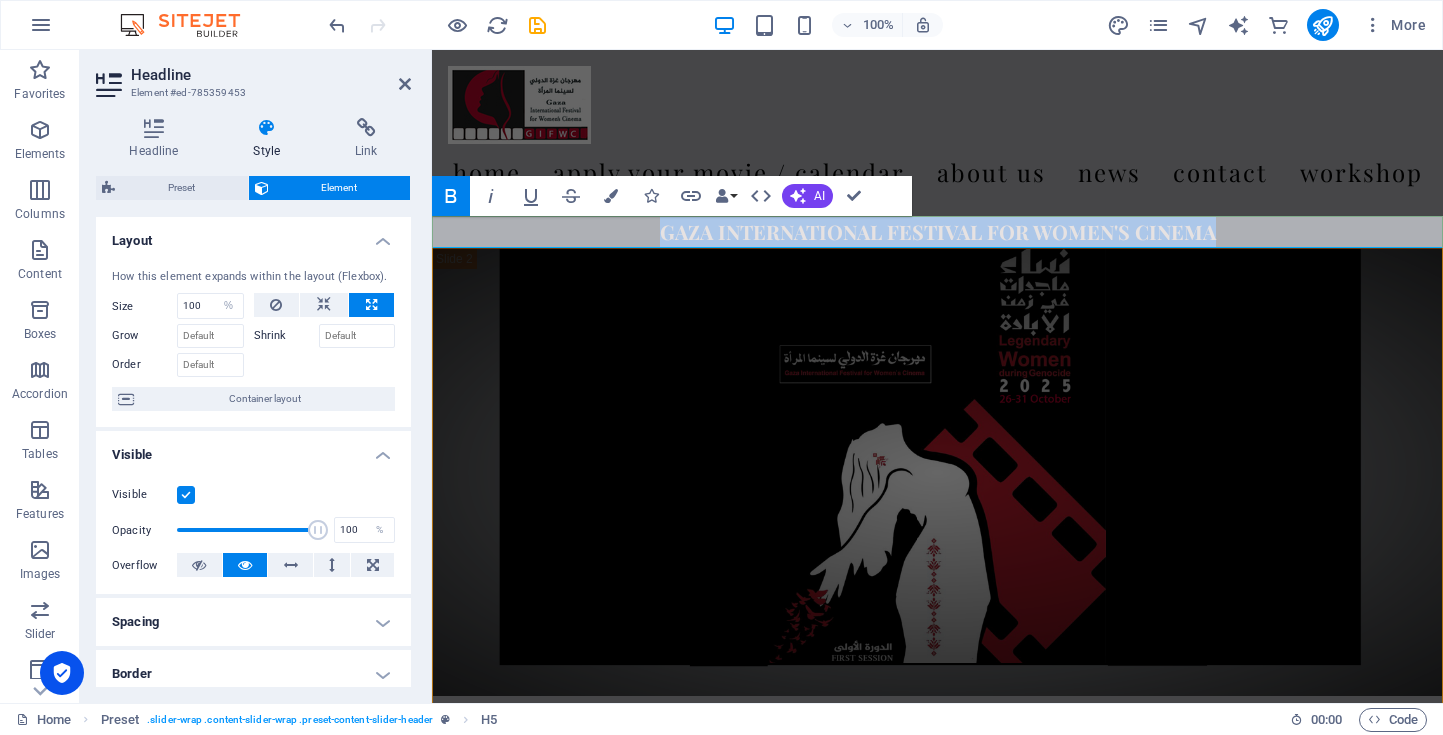 click on "Gaza International Festival For Women's Cinema" at bounding box center [938, 231] 